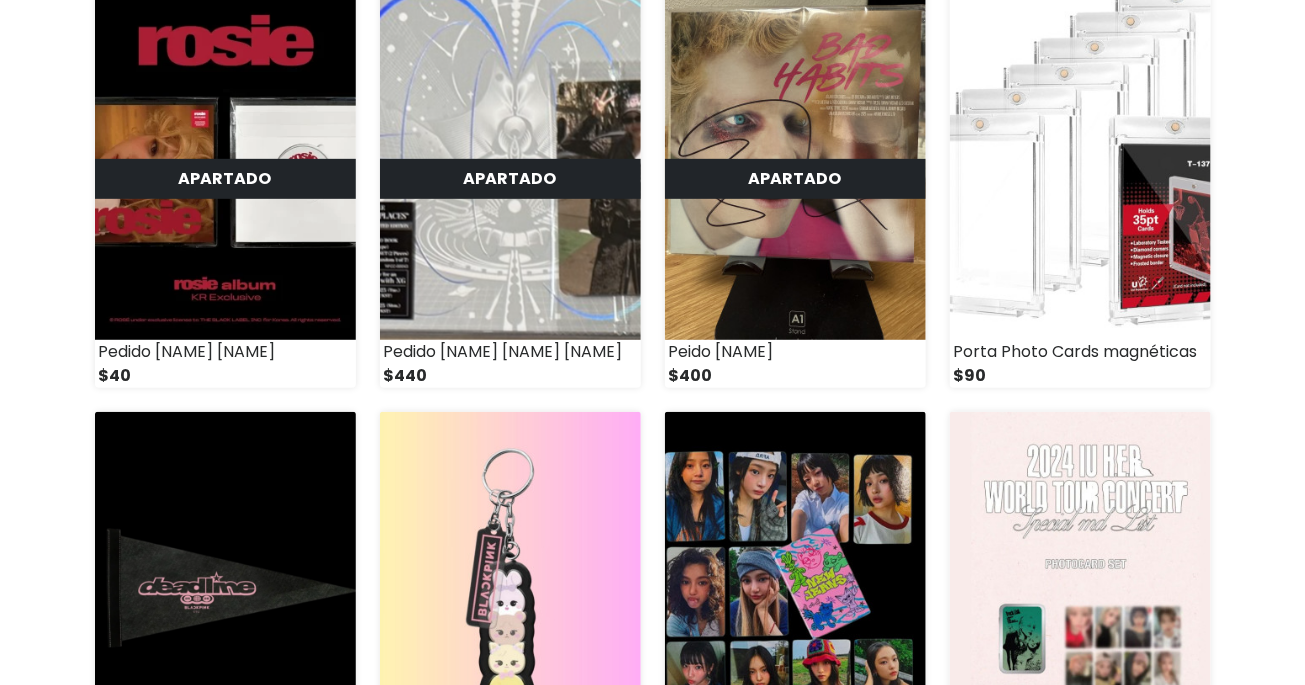 scroll, scrollTop: 0, scrollLeft: 0, axis: both 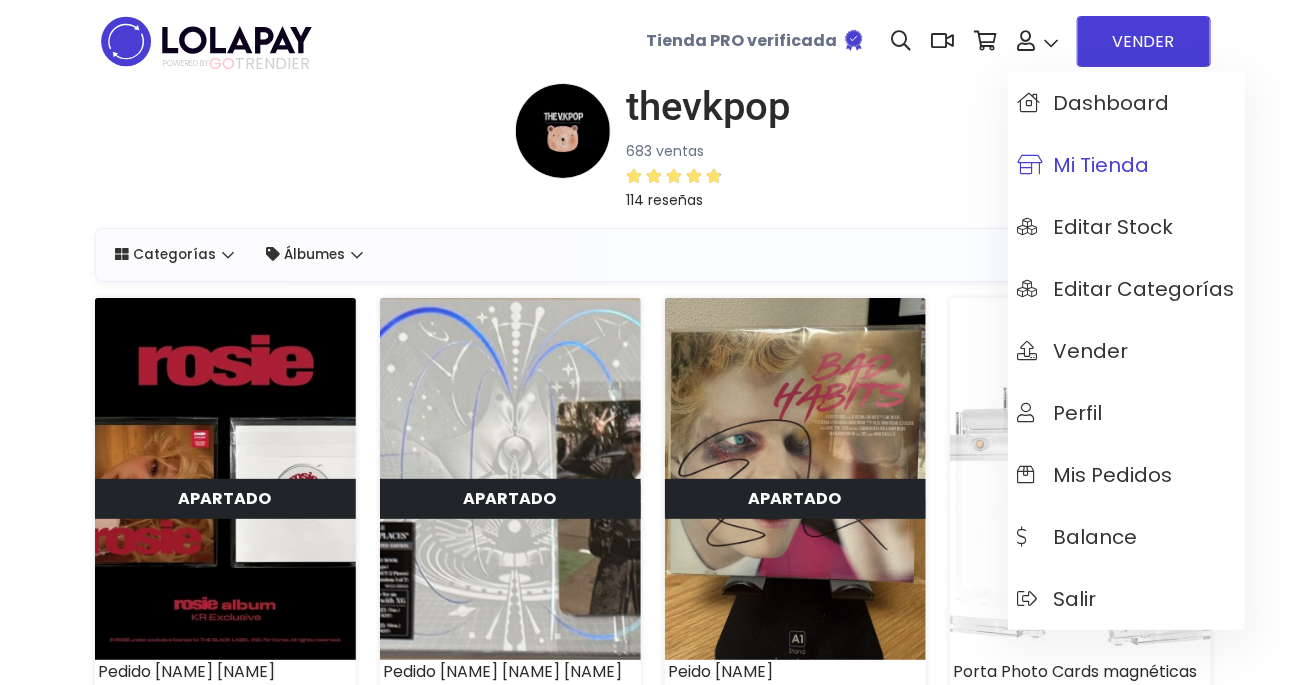click on "Mi tienda" at bounding box center [1084, 165] 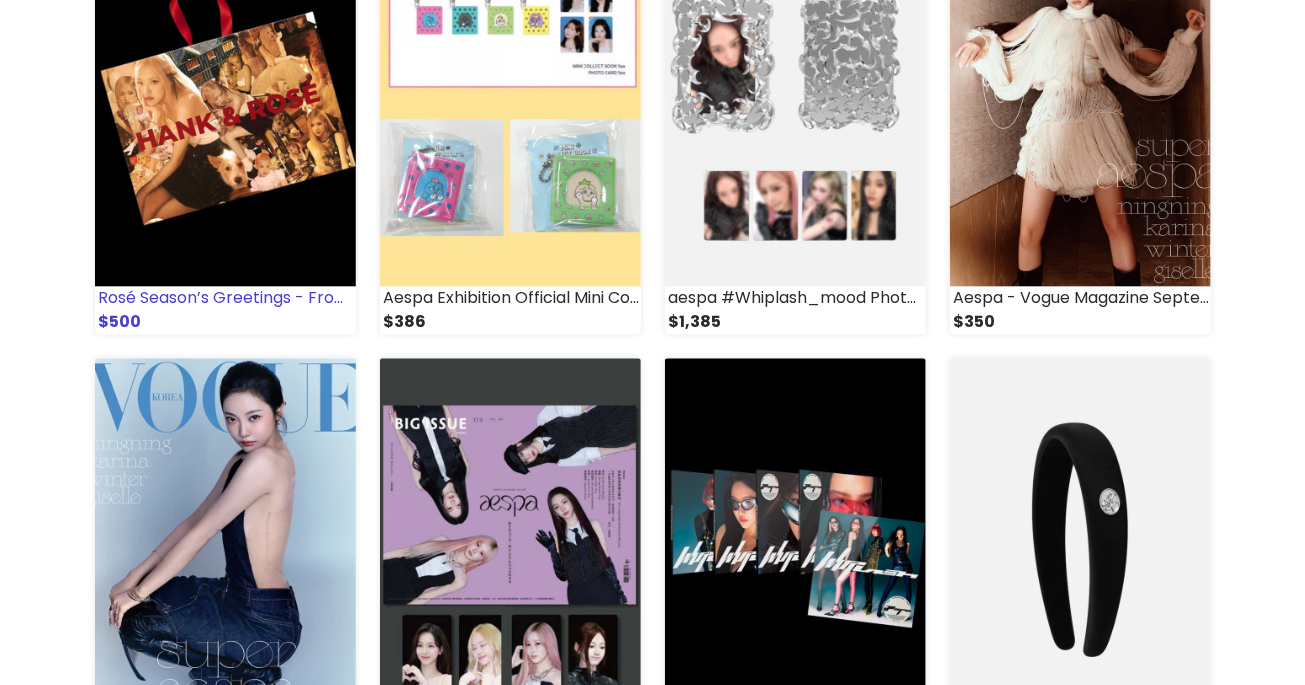 scroll, scrollTop: 0, scrollLeft: 0, axis: both 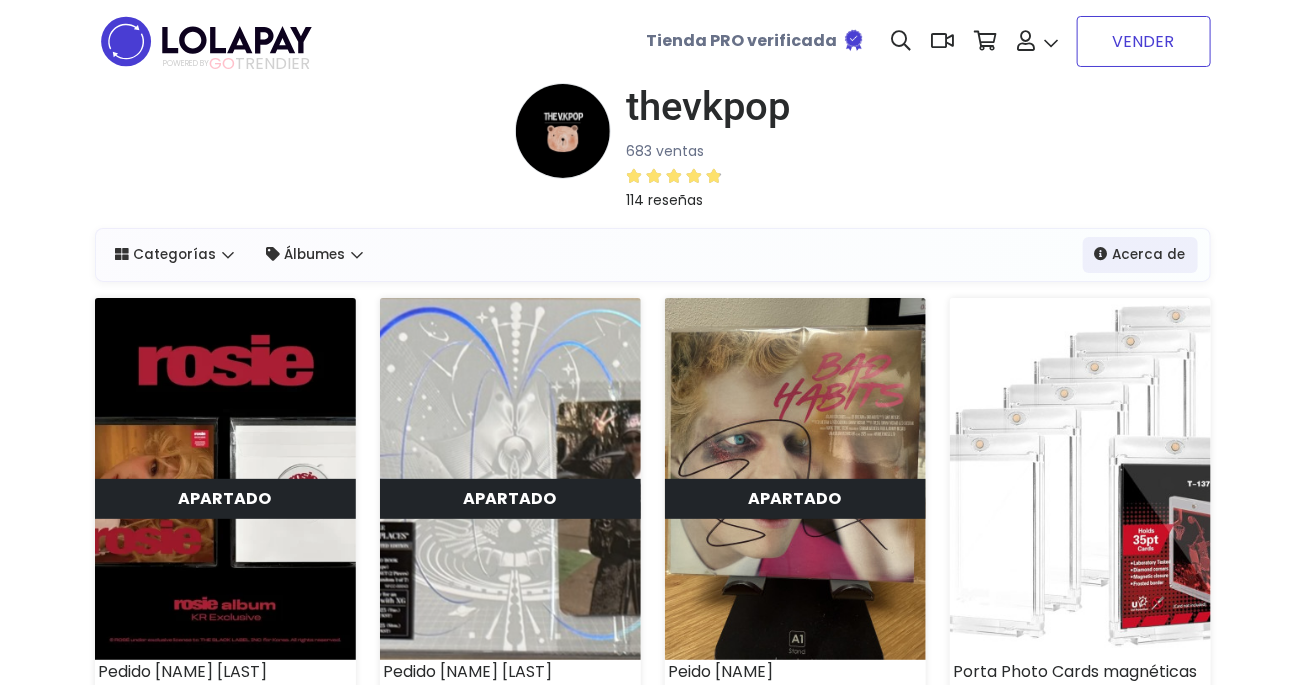 click on "VENDER" at bounding box center (1144, 41) 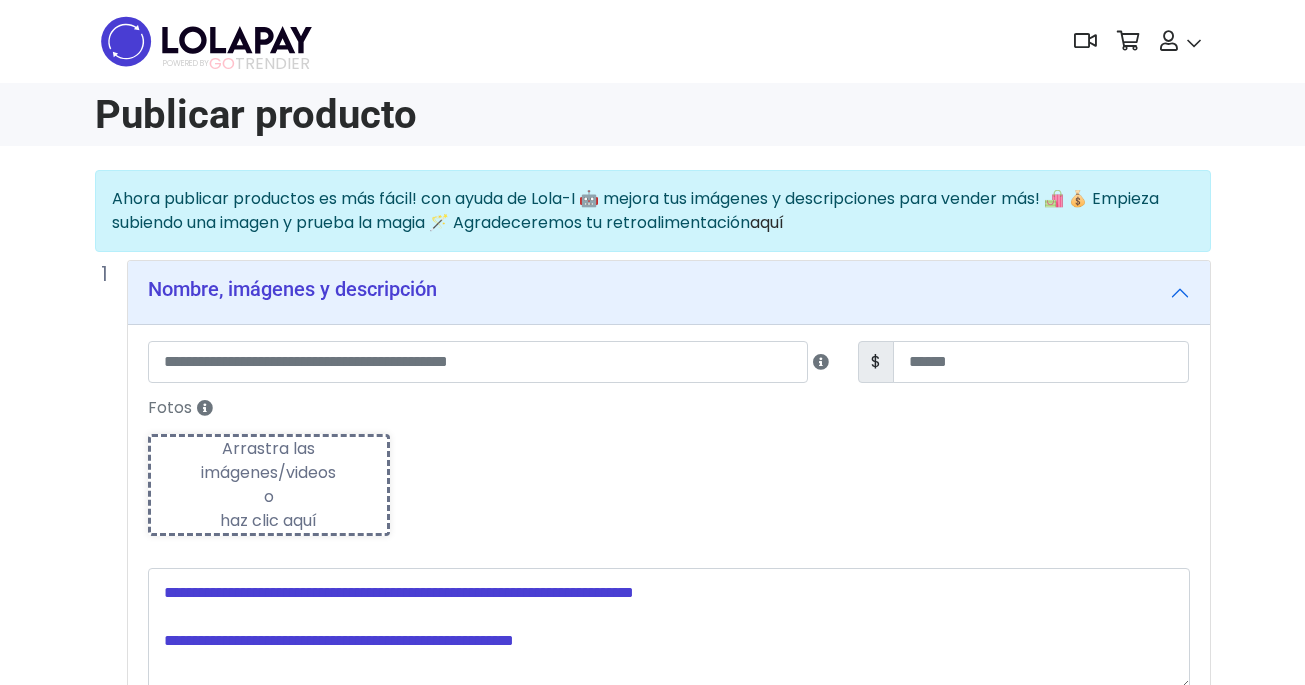 scroll, scrollTop: 0, scrollLeft: 0, axis: both 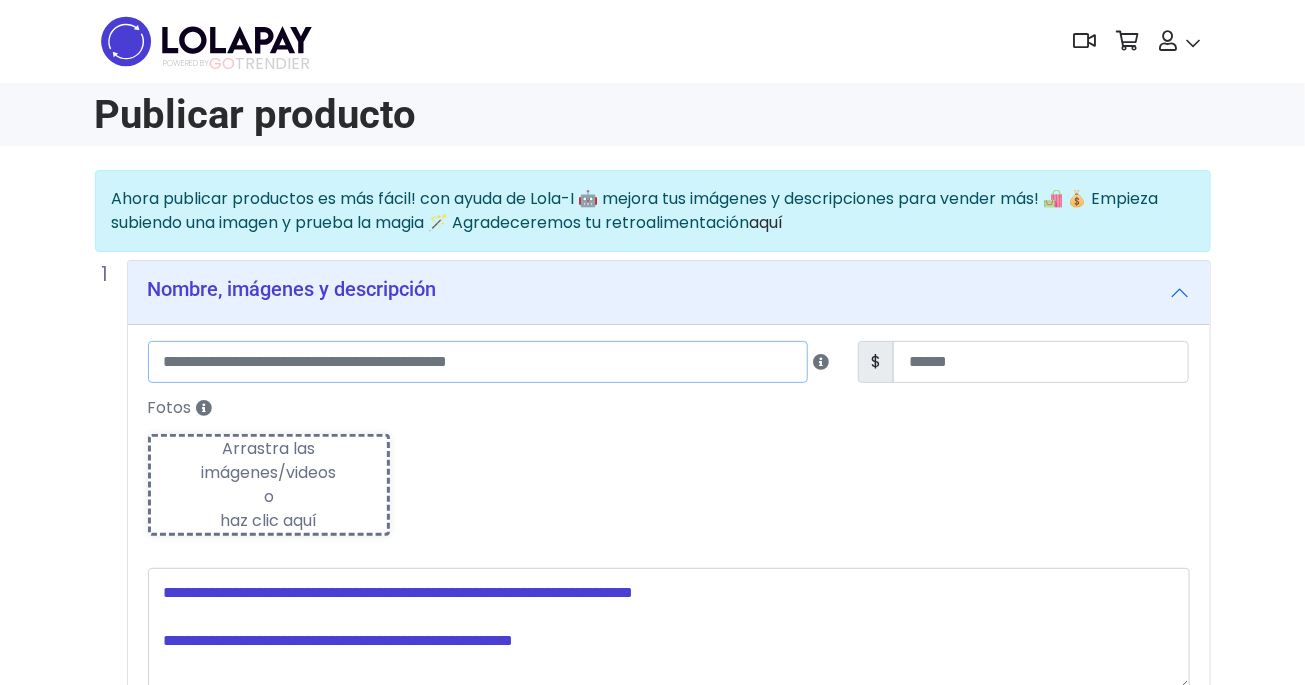 click at bounding box center [478, 362] 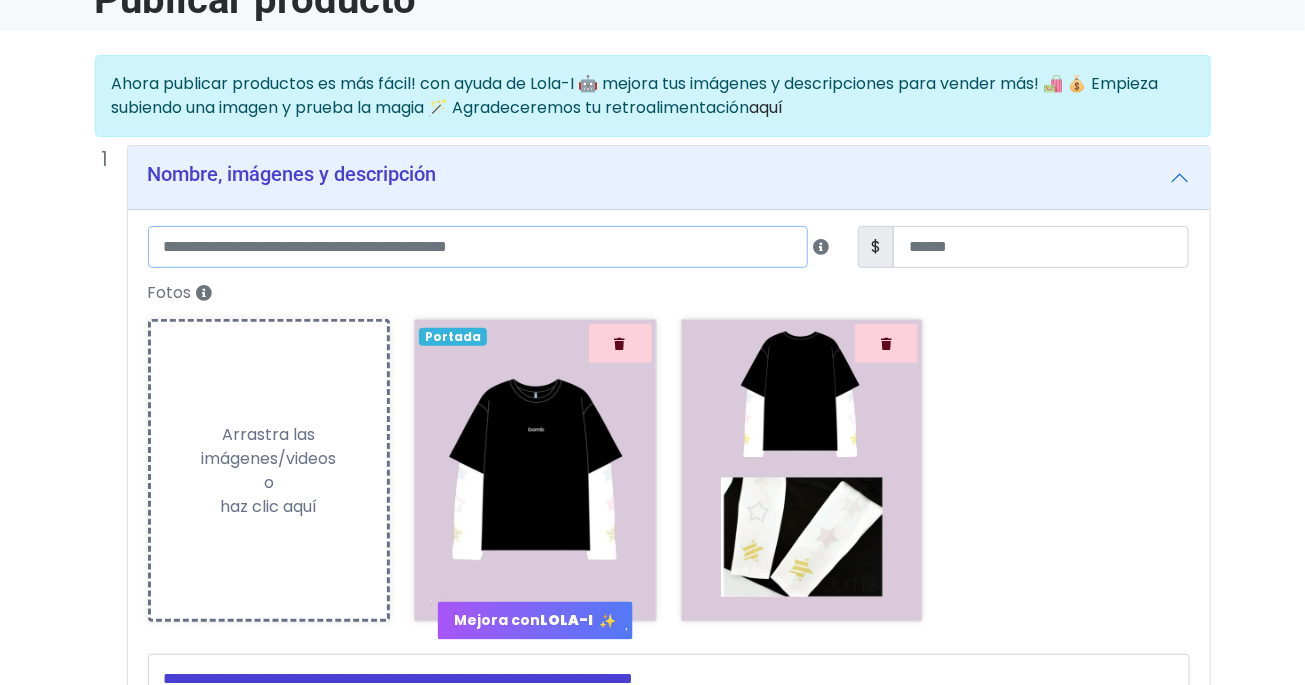 scroll, scrollTop: 120, scrollLeft: 0, axis: vertical 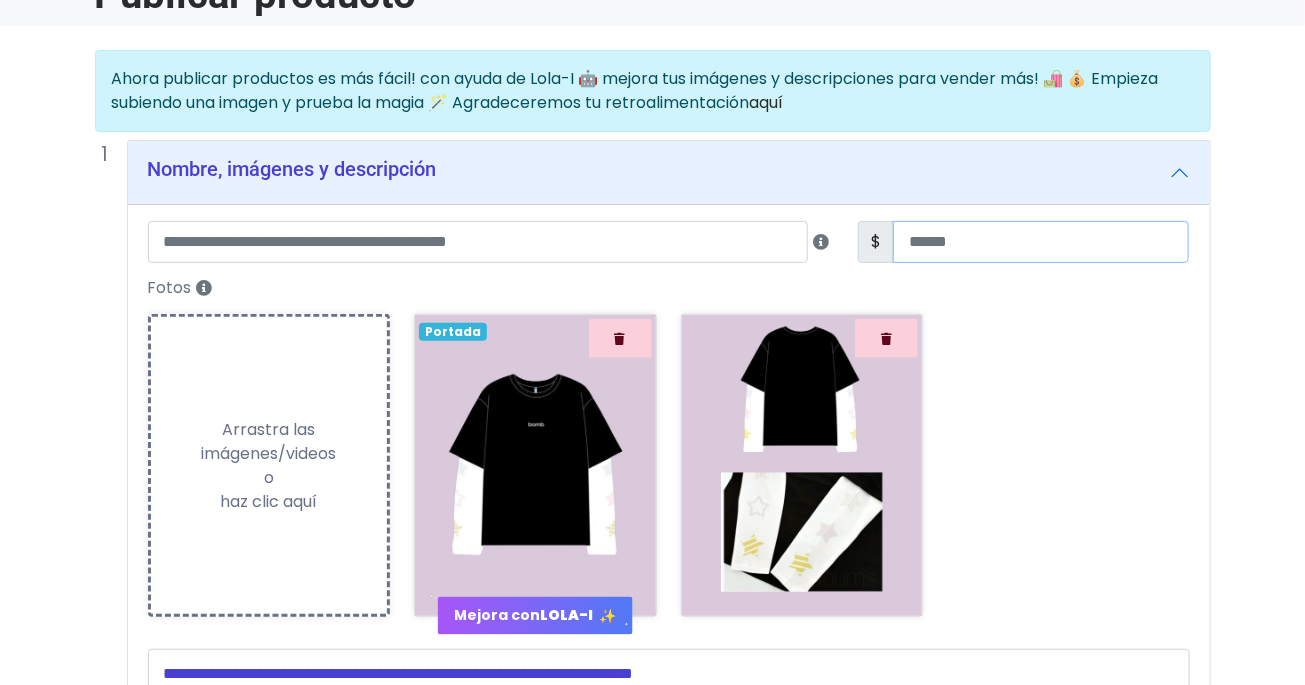 click at bounding box center (1041, 242) 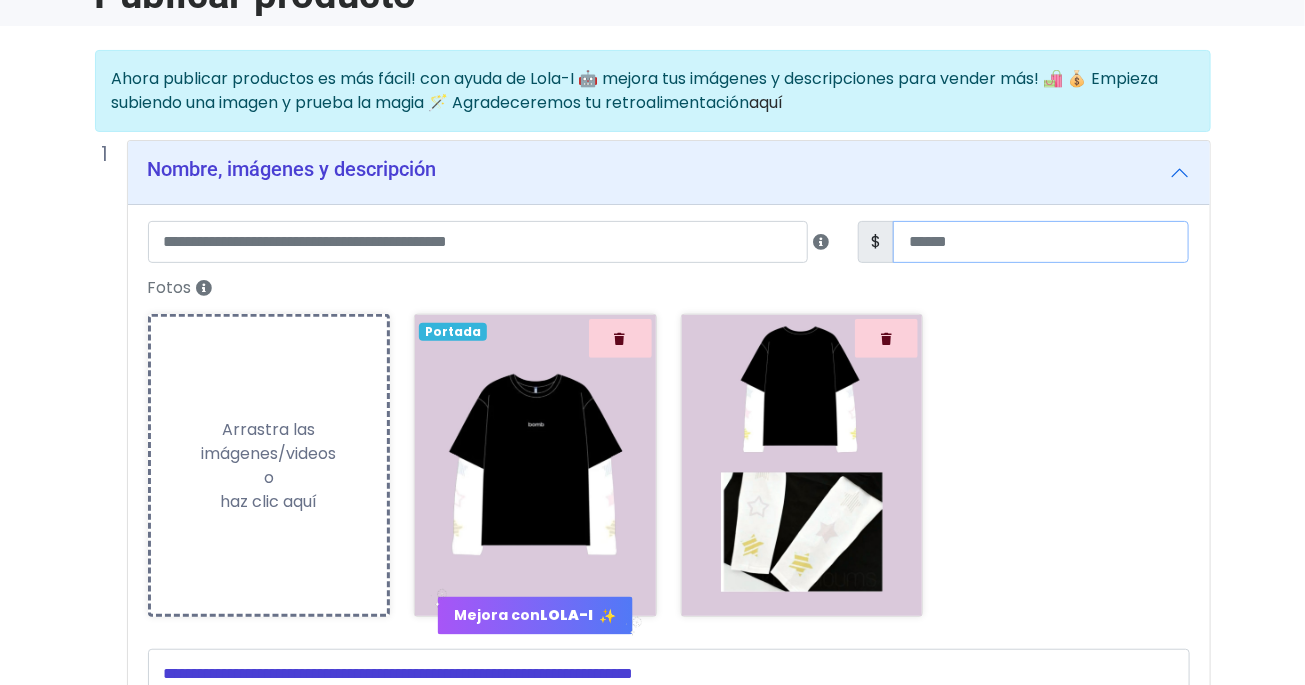 type on "****" 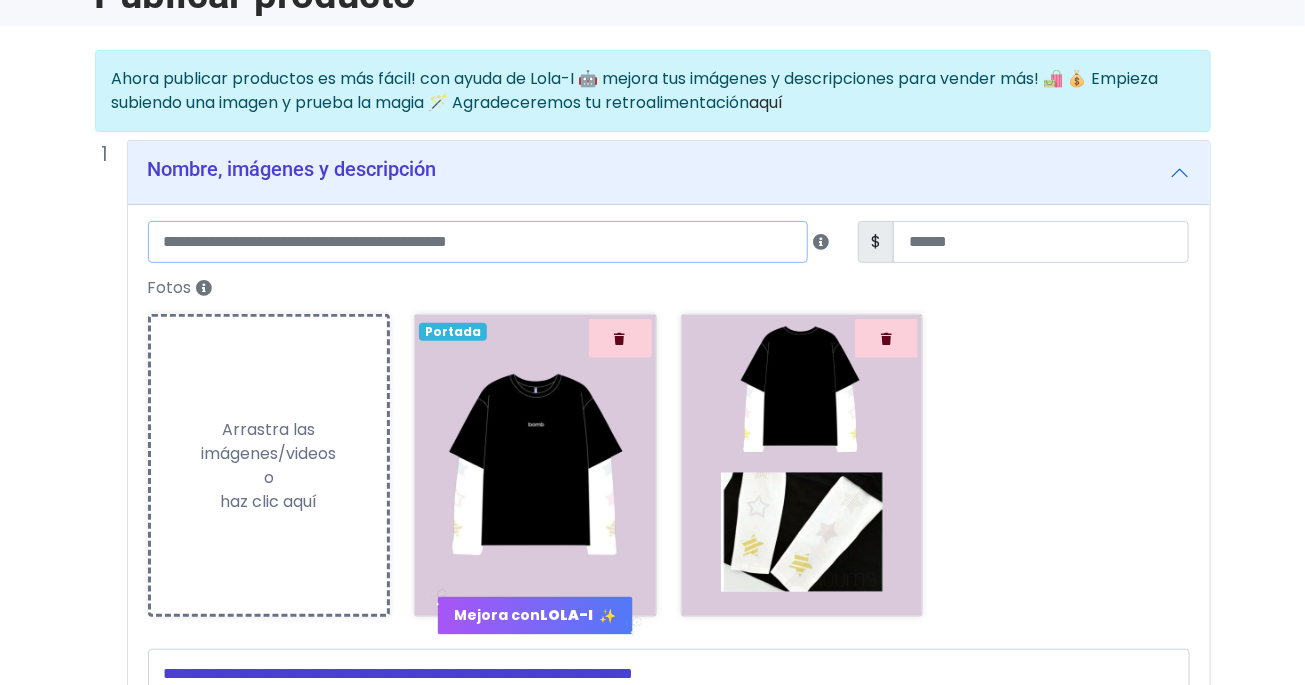 click at bounding box center [478, 242] 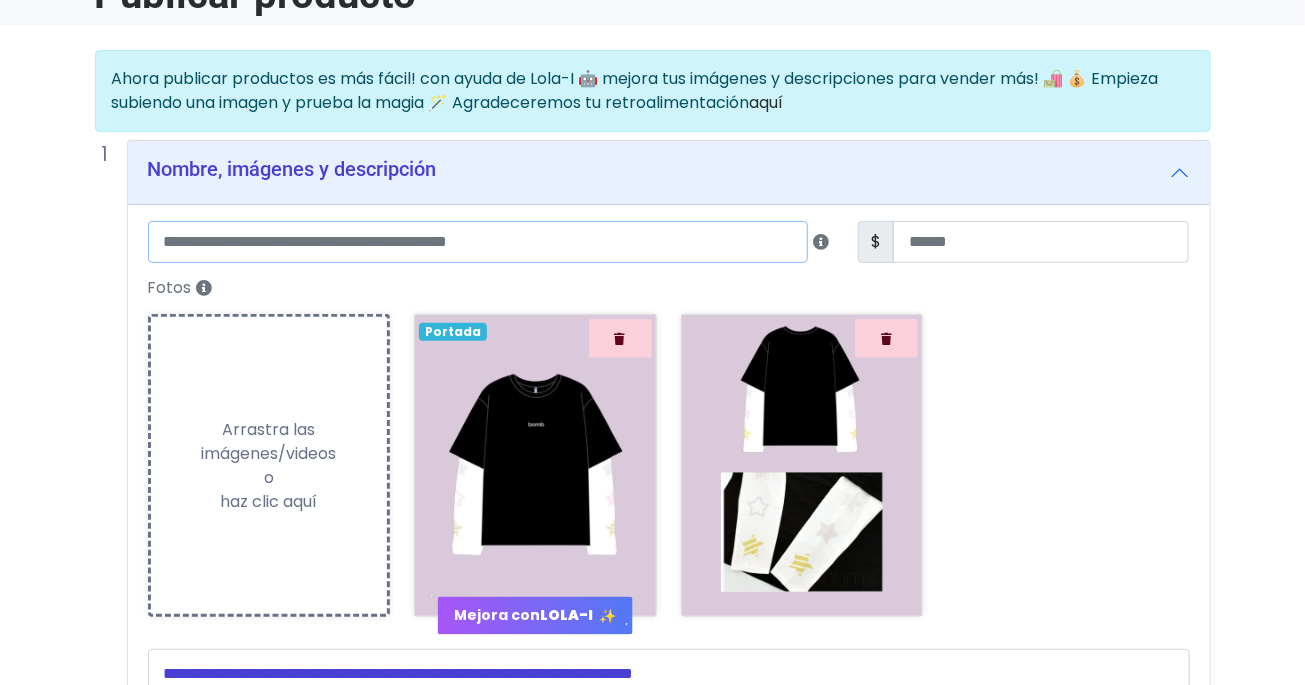 paste on "**********" 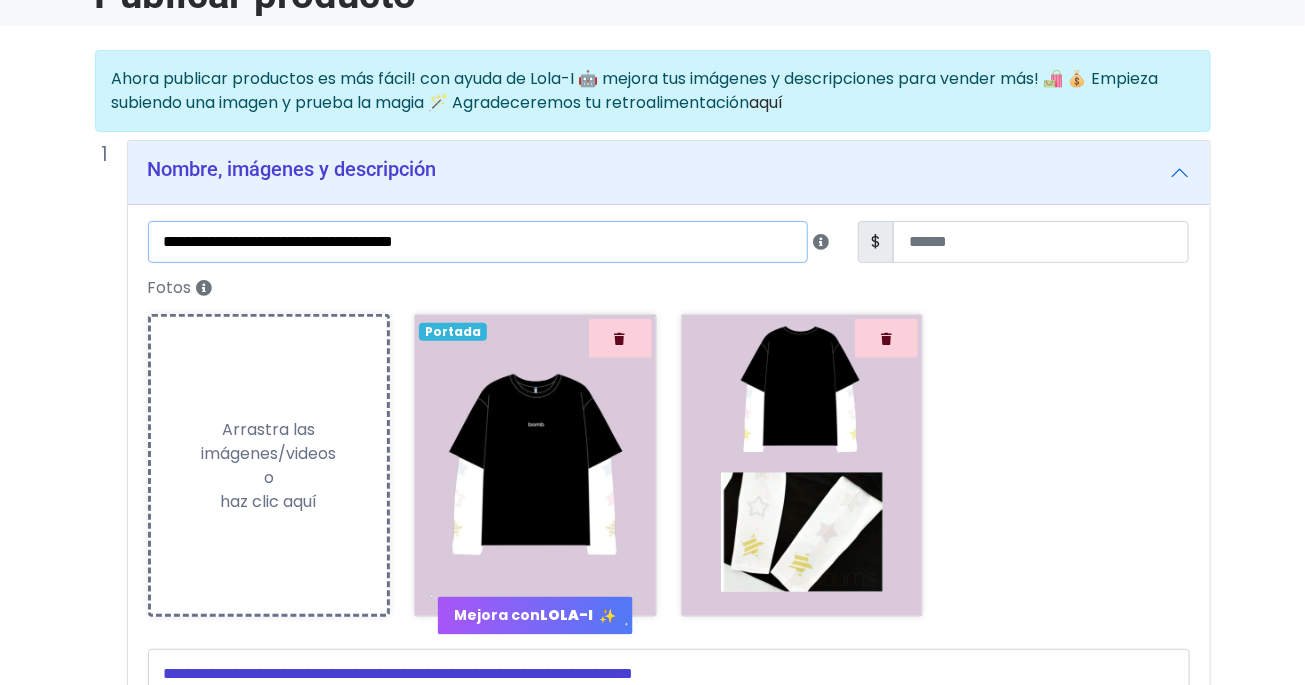 click on "**********" at bounding box center (478, 242) 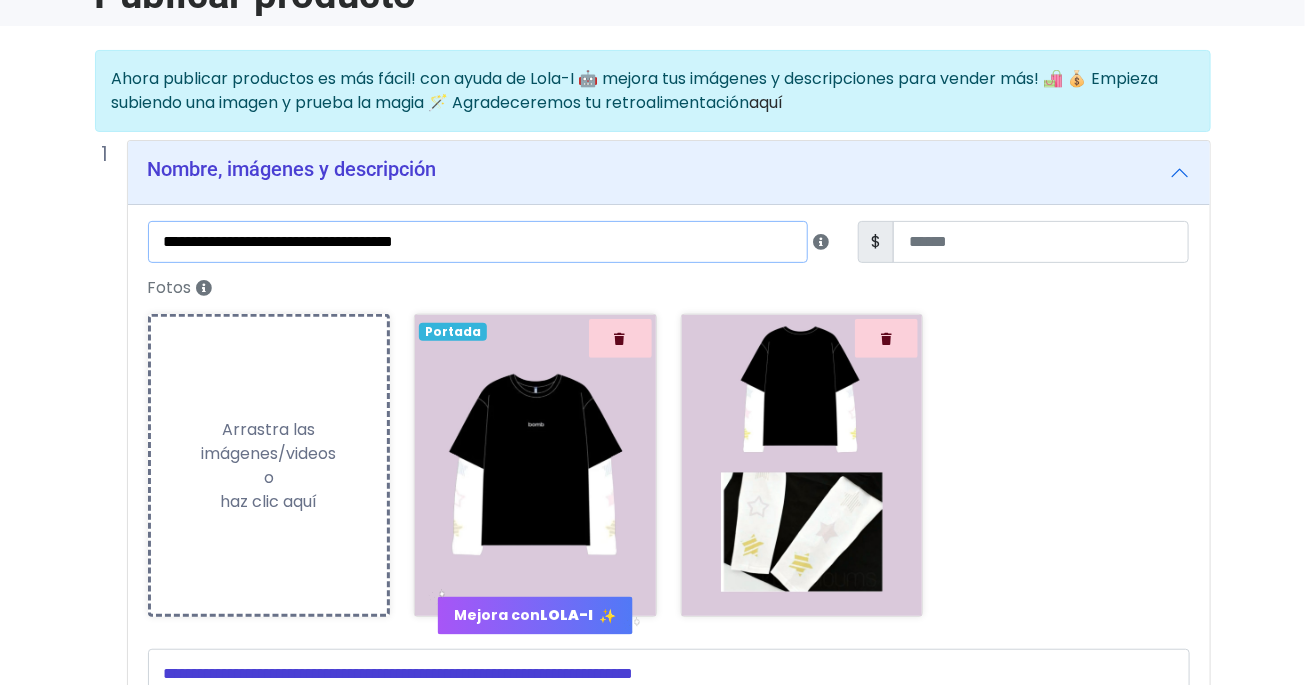 click on "**********" at bounding box center (478, 242) 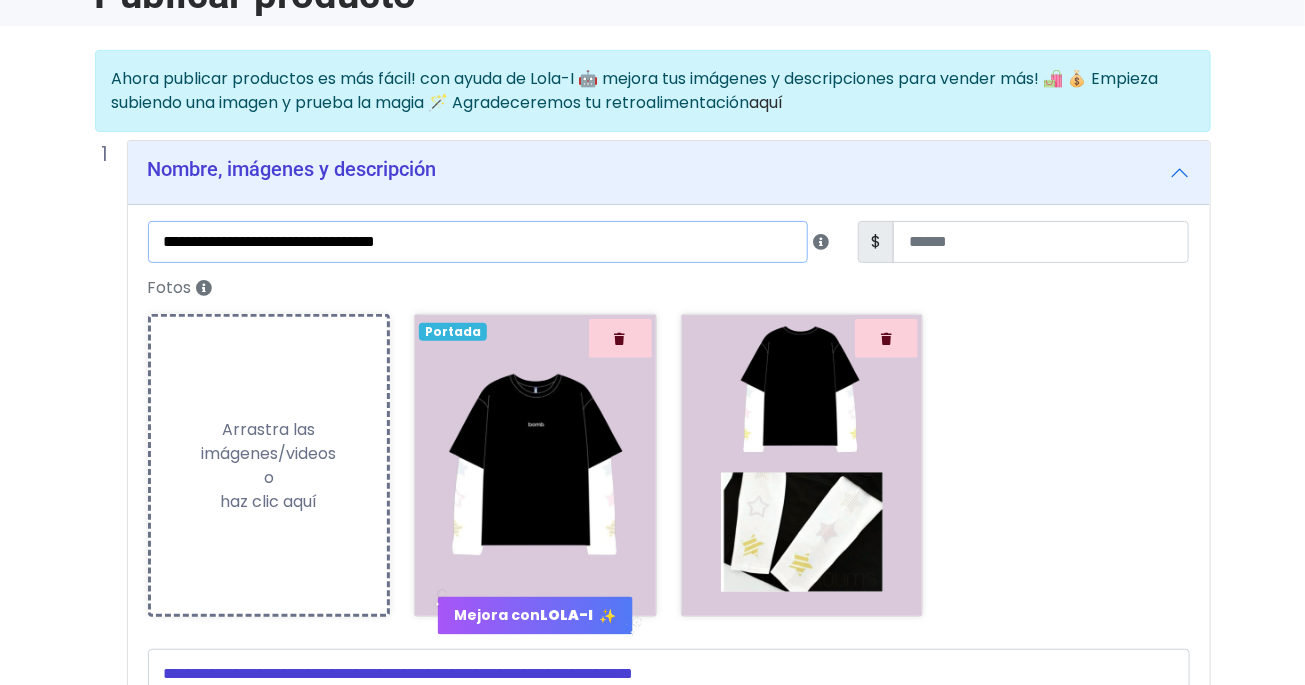 click on "**********" at bounding box center [478, 242] 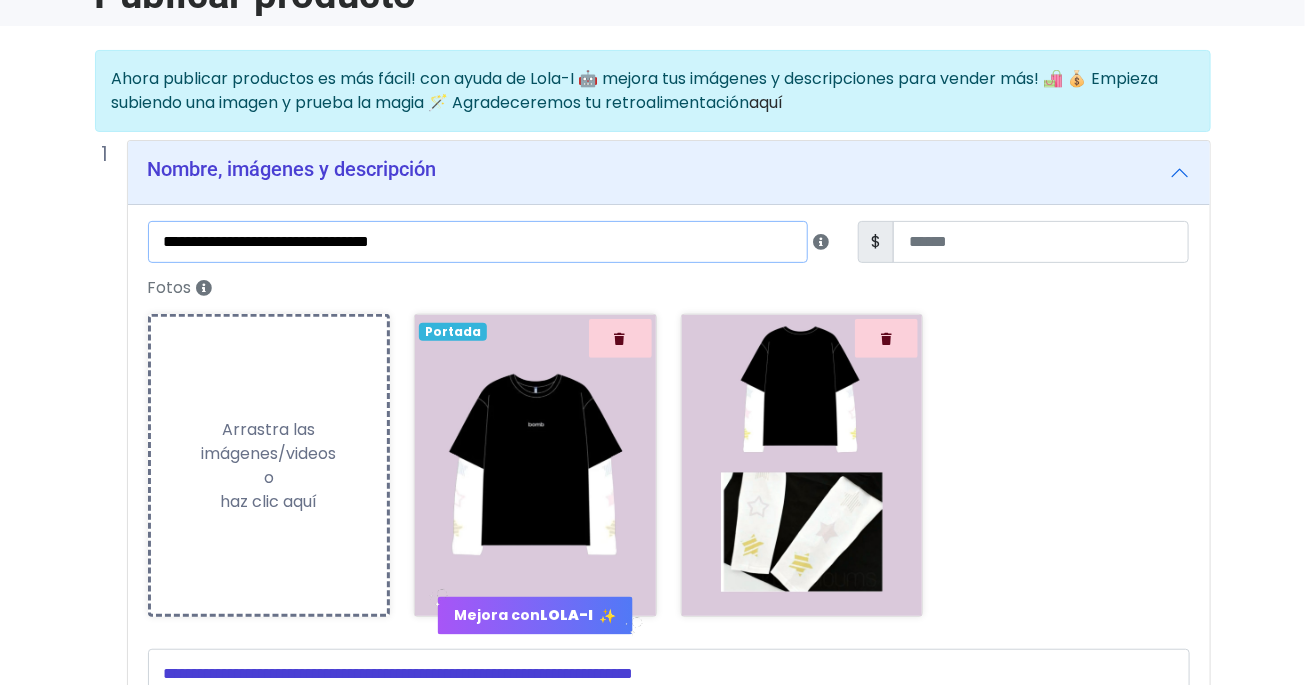 click on "**********" at bounding box center (478, 242) 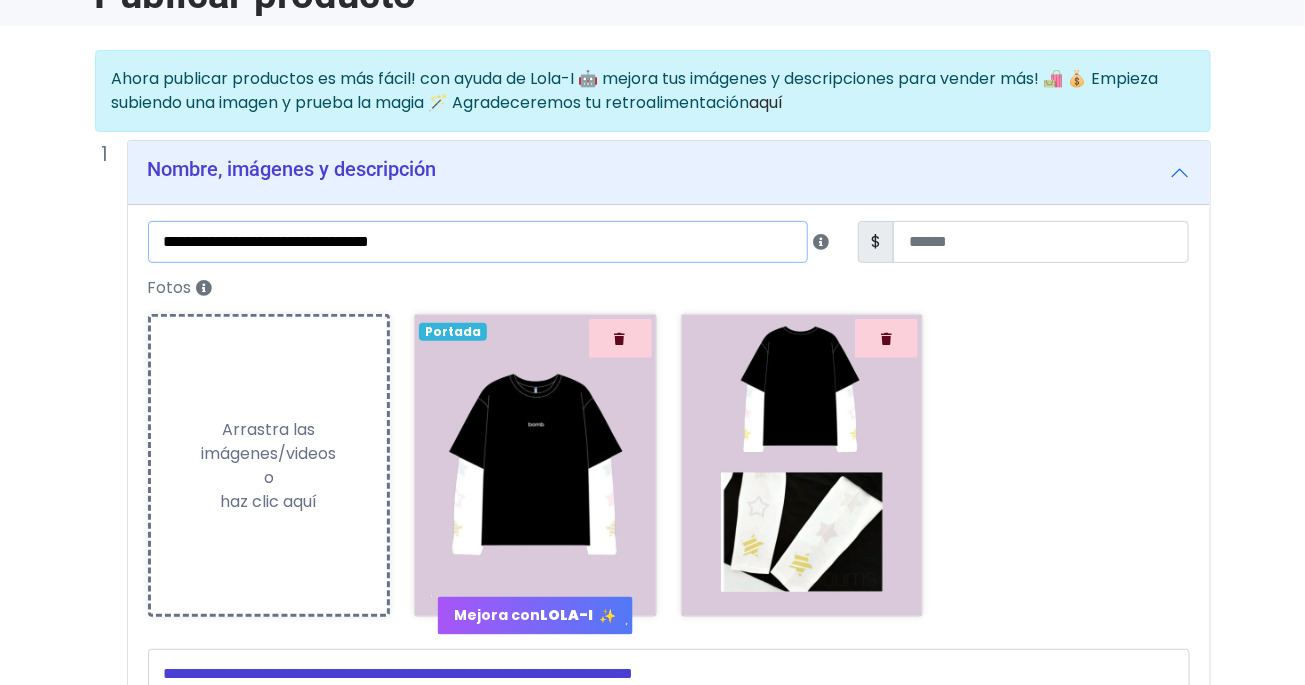 click on "**********" at bounding box center [478, 242] 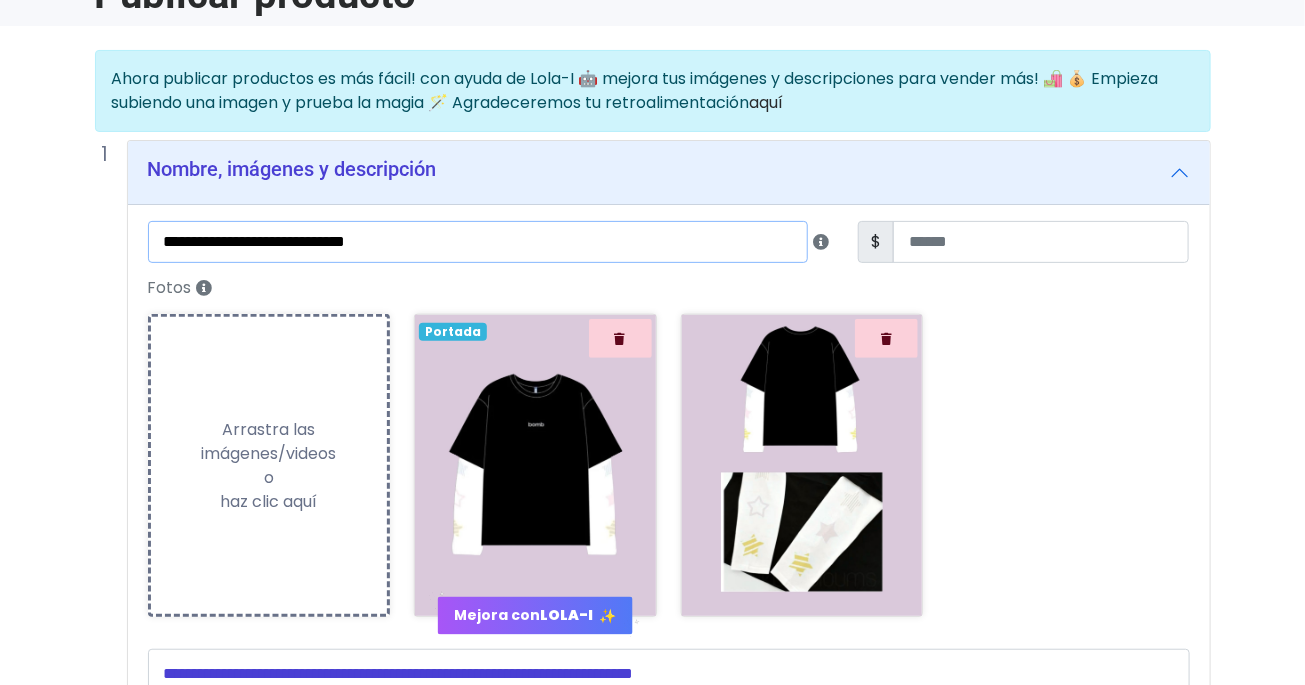 click on "**********" at bounding box center [478, 242] 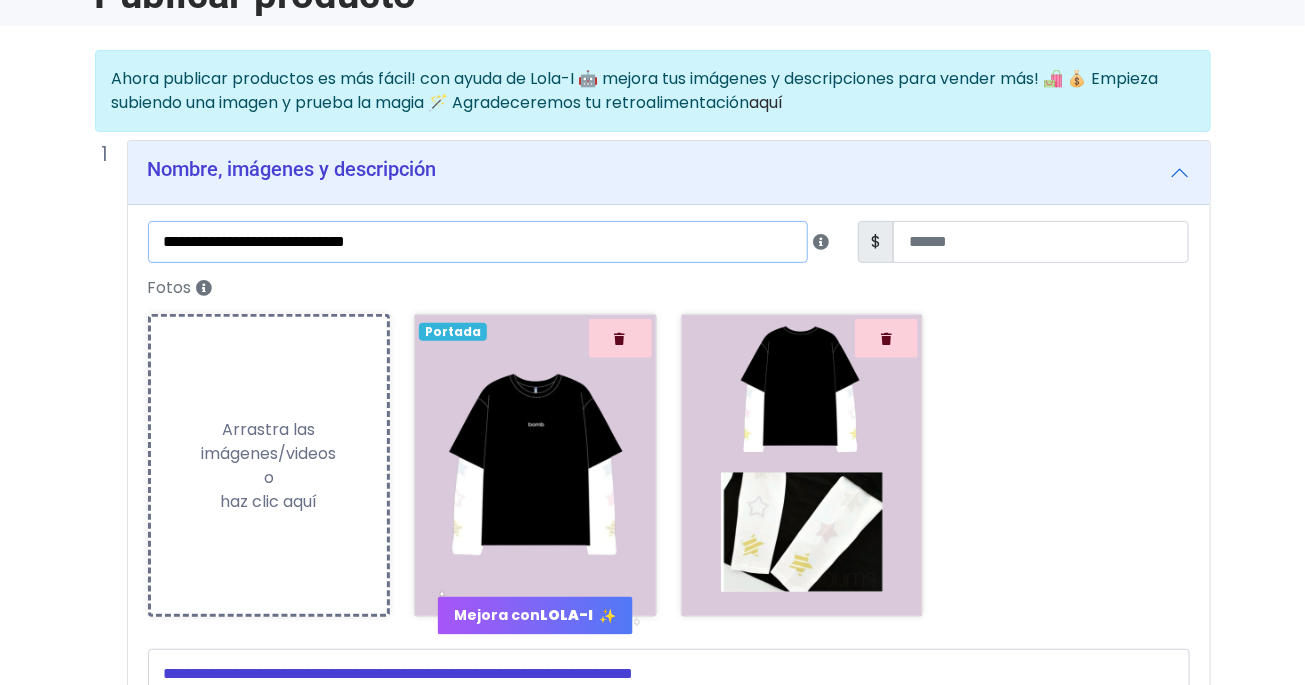 click on "**********" at bounding box center (478, 242) 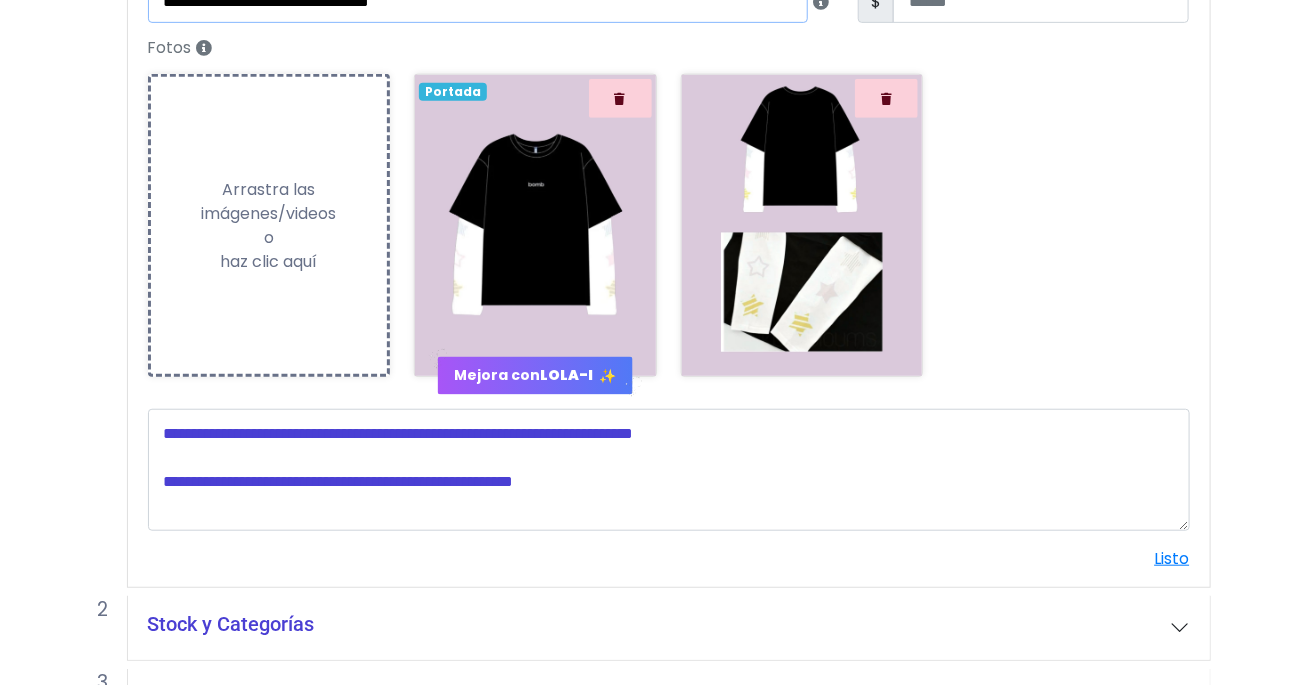 scroll, scrollTop: 389, scrollLeft: 0, axis: vertical 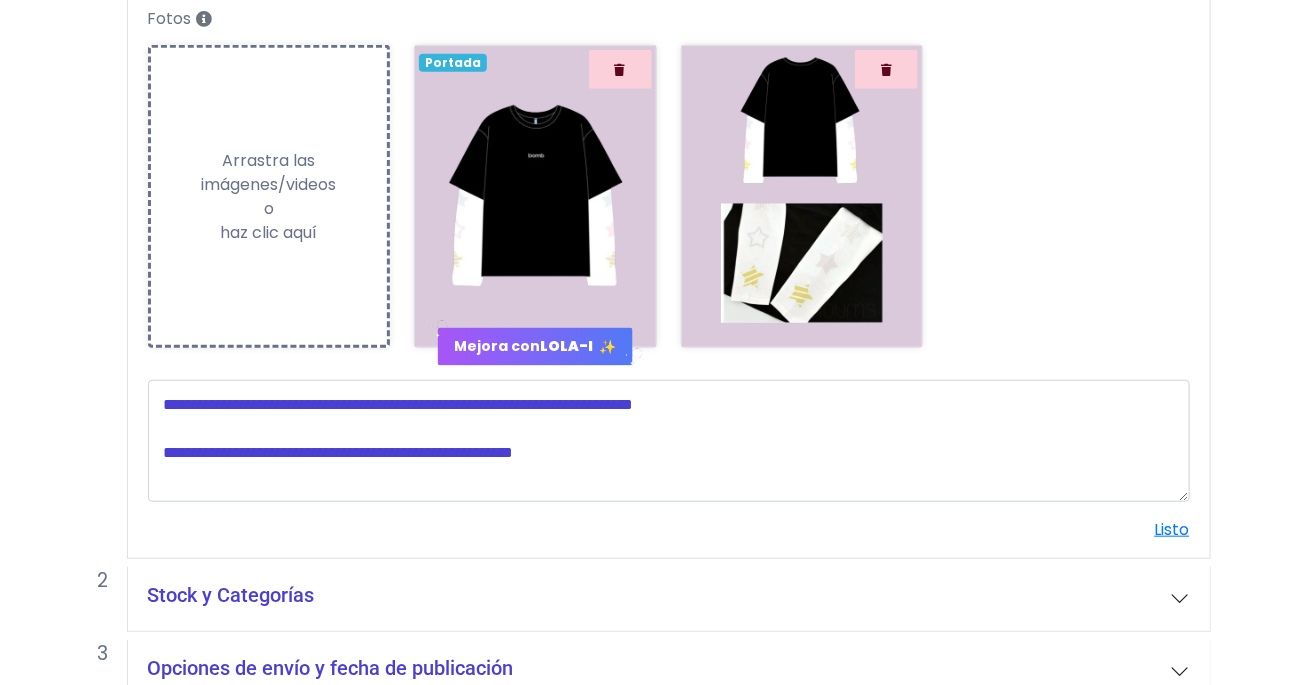 type on "**********" 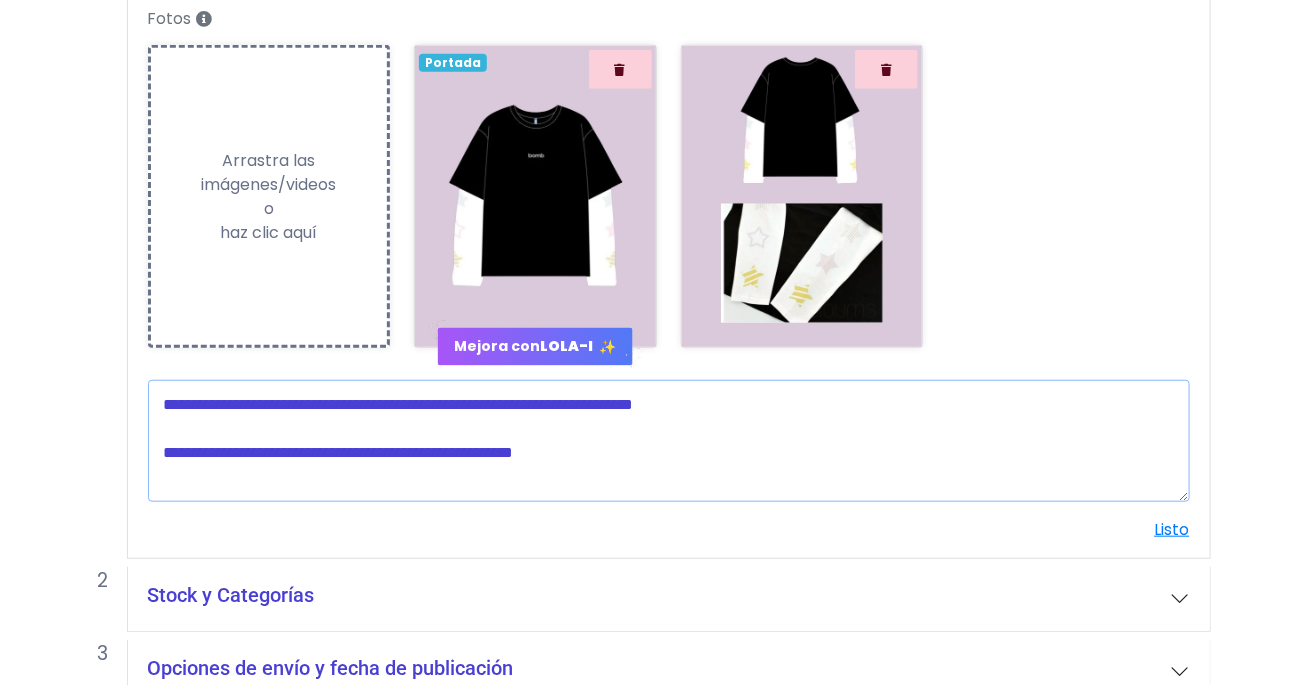 click at bounding box center [669, 441] 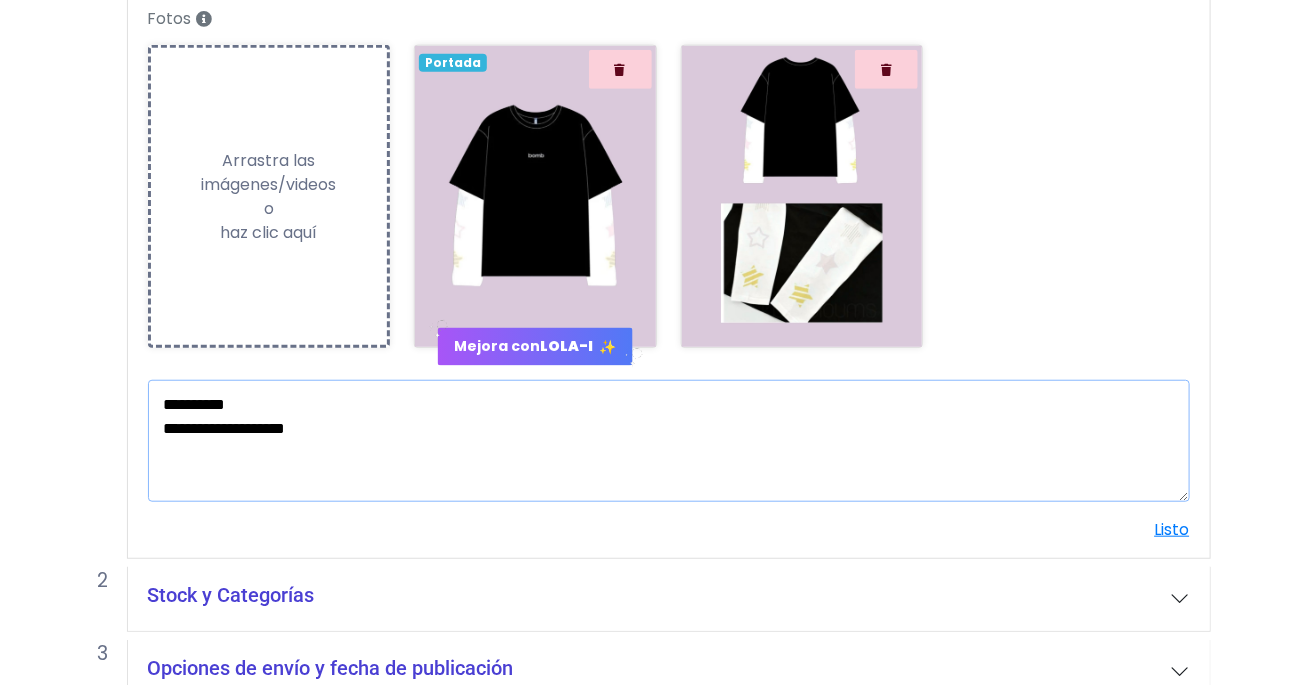 type on "**********" 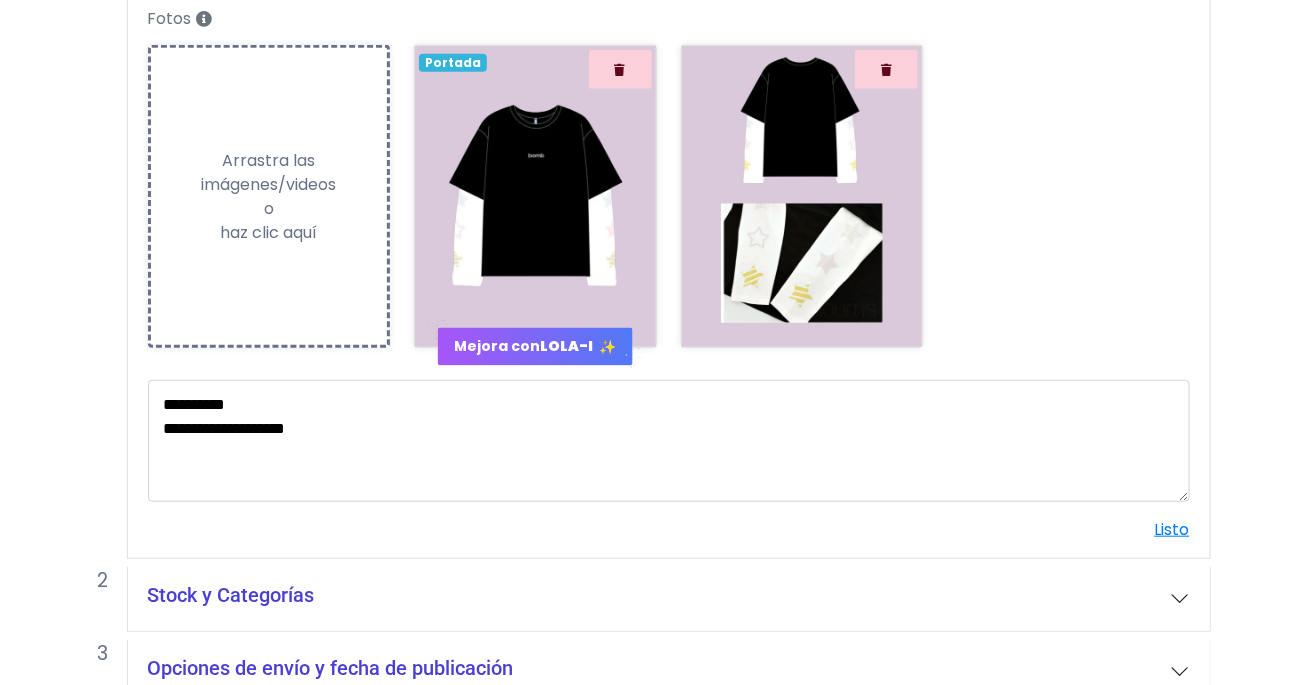 click on "Stock y Categorías" at bounding box center (231, 595) 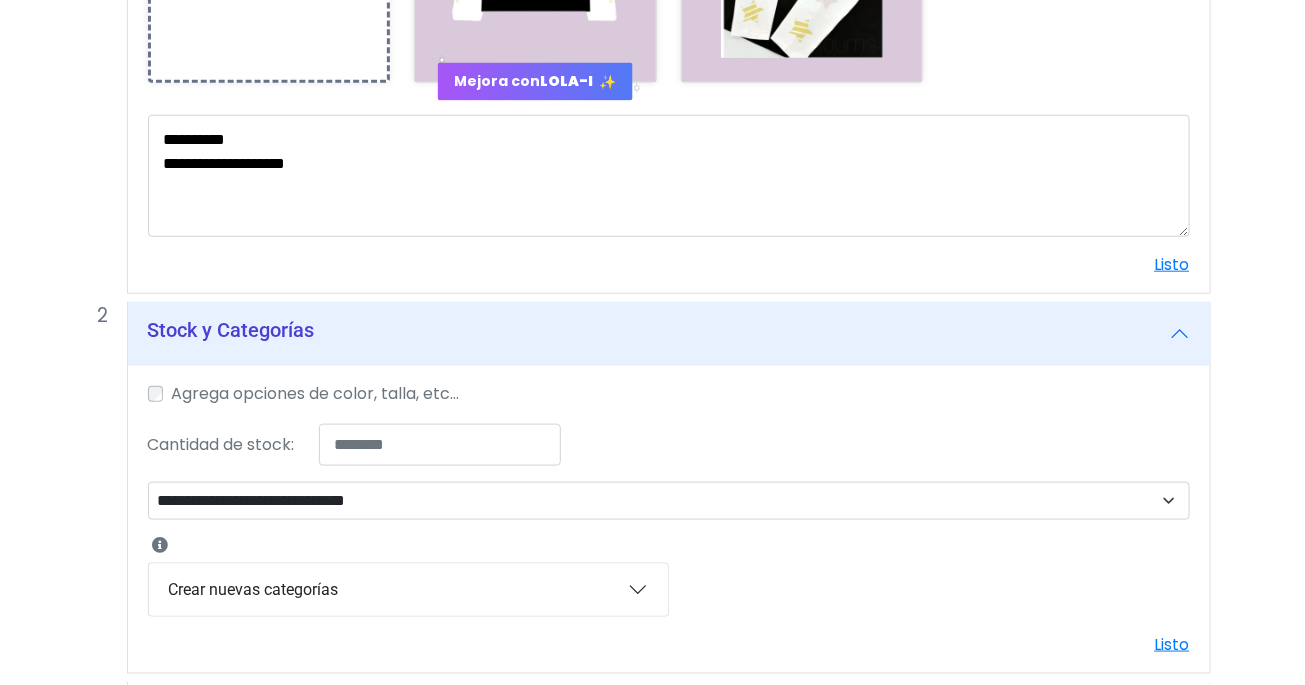 scroll, scrollTop: 658, scrollLeft: 0, axis: vertical 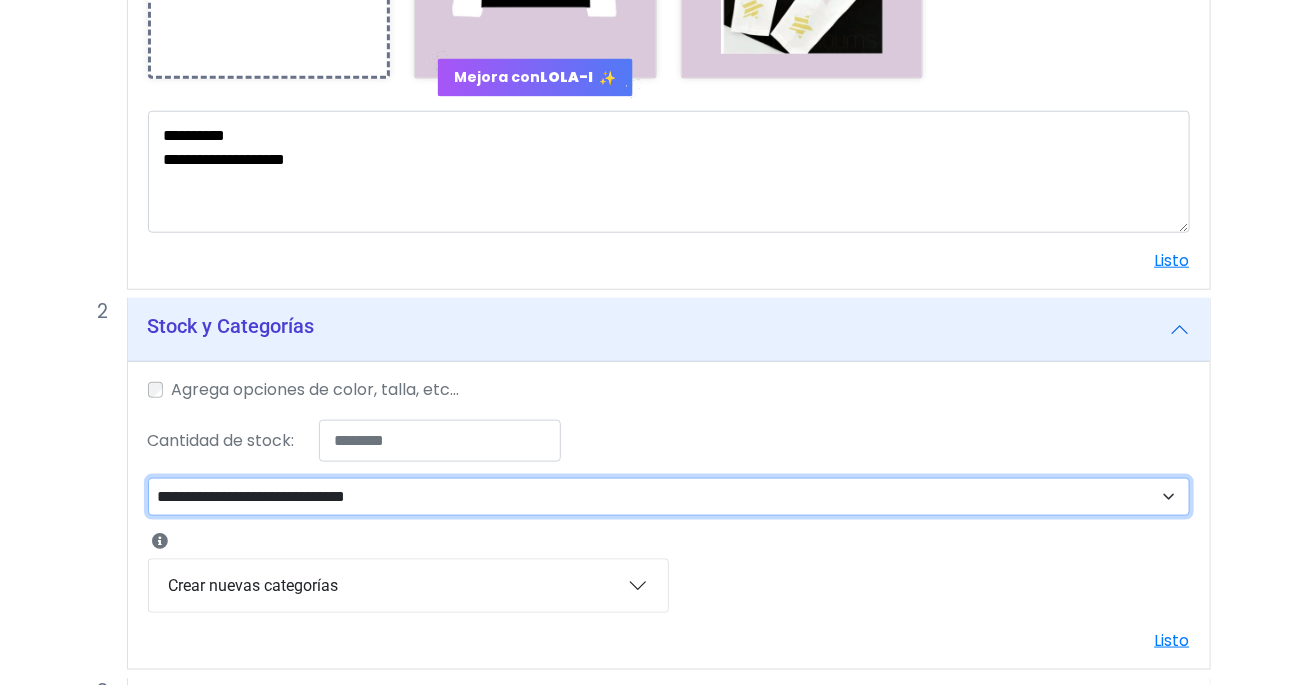 click on "**********" at bounding box center [669, 497] 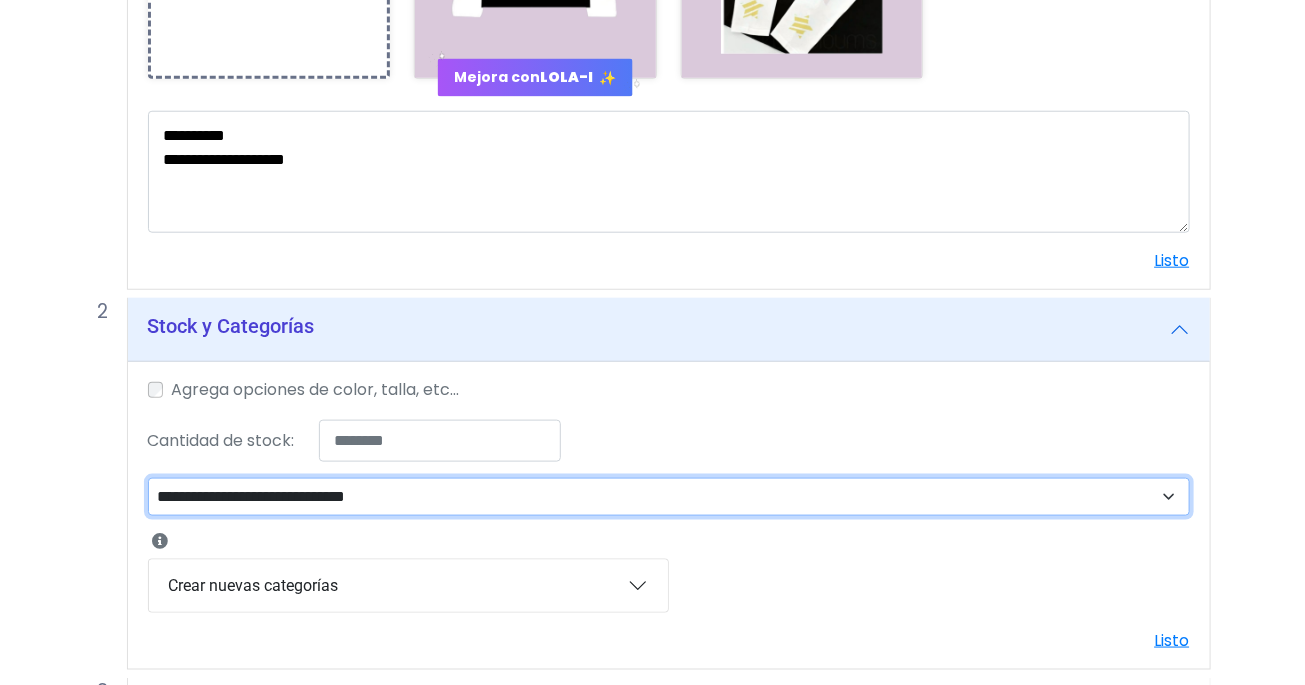 select on "**" 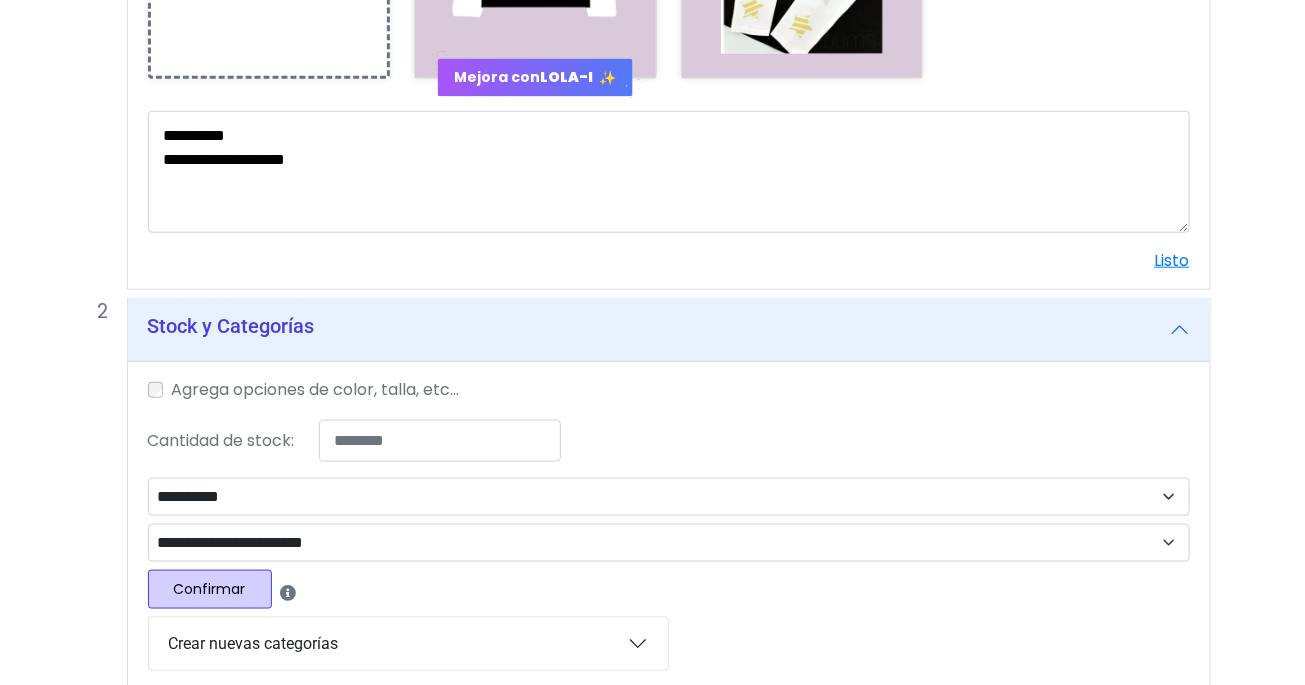 click on "Confirmar" at bounding box center [210, 589] 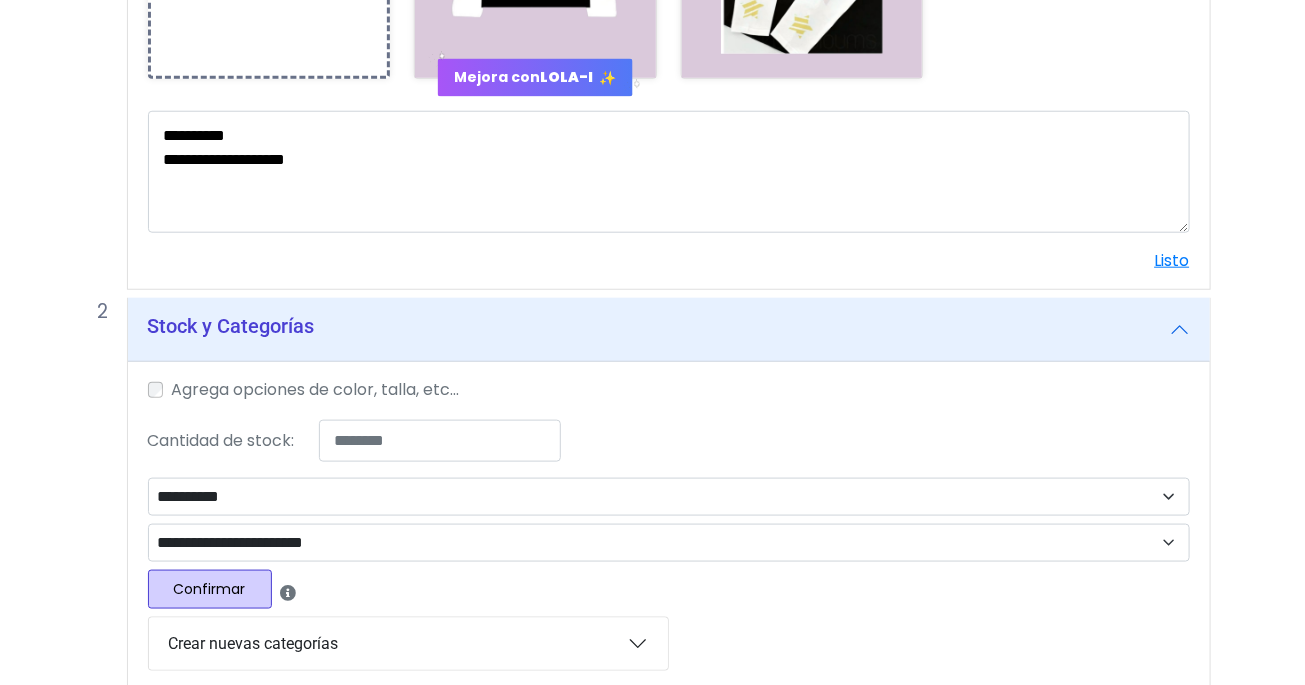 select 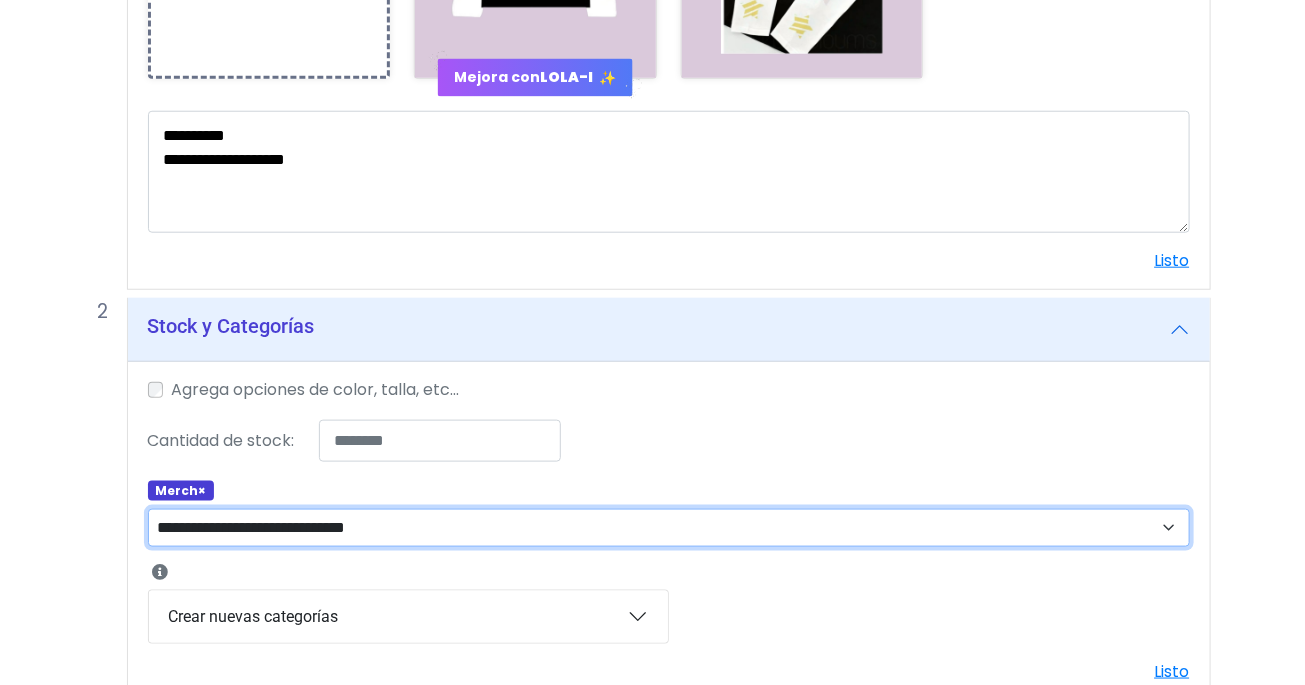 click on "**********" at bounding box center (669, 528) 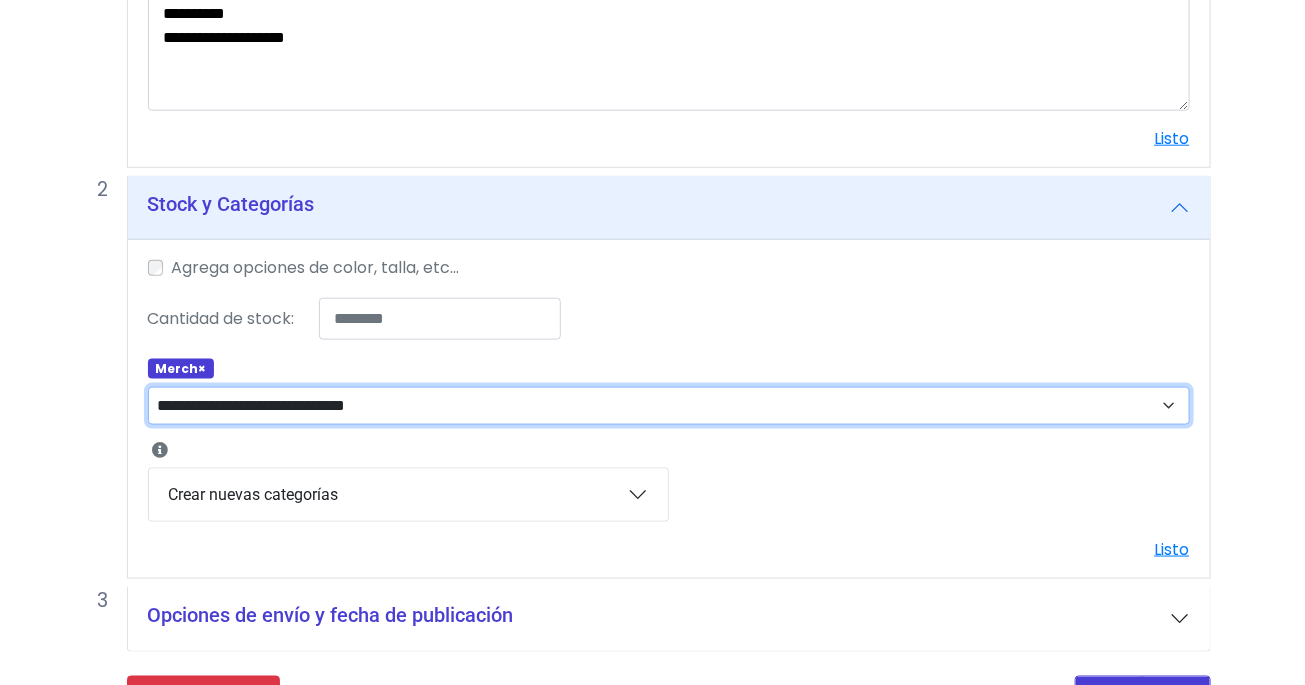 scroll, scrollTop: 832, scrollLeft: 0, axis: vertical 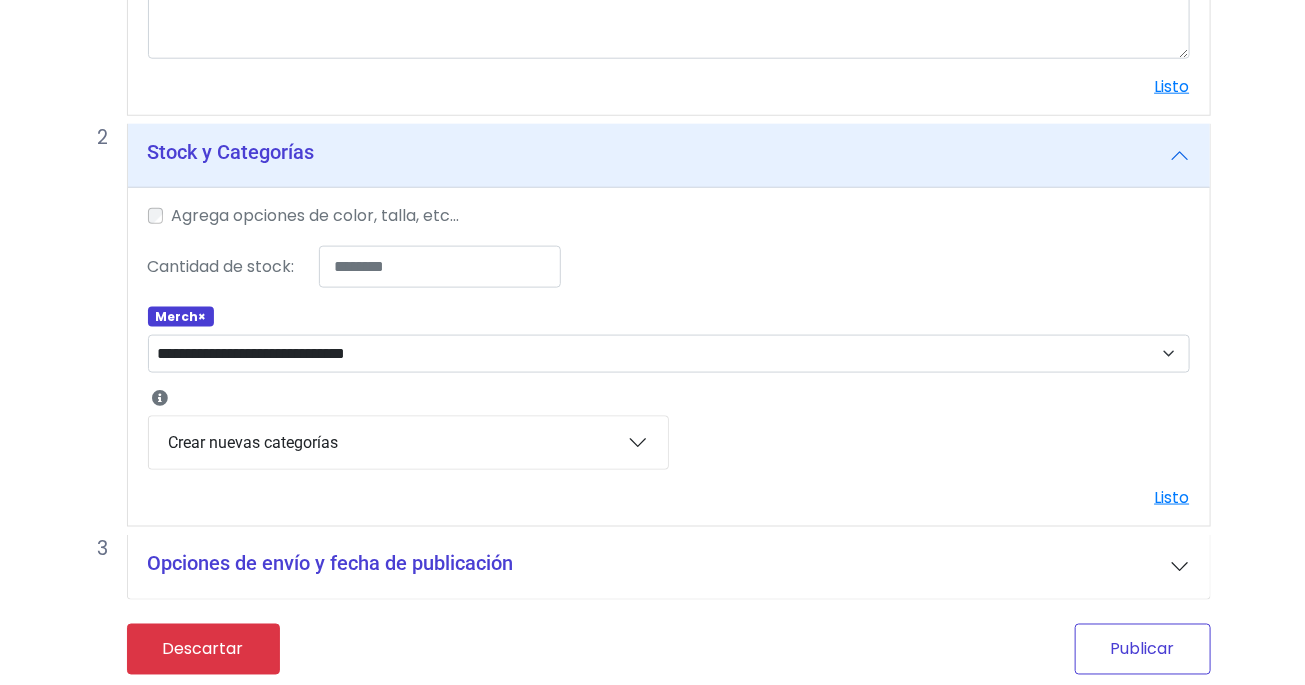 click on "Publicar" at bounding box center [1143, 649] 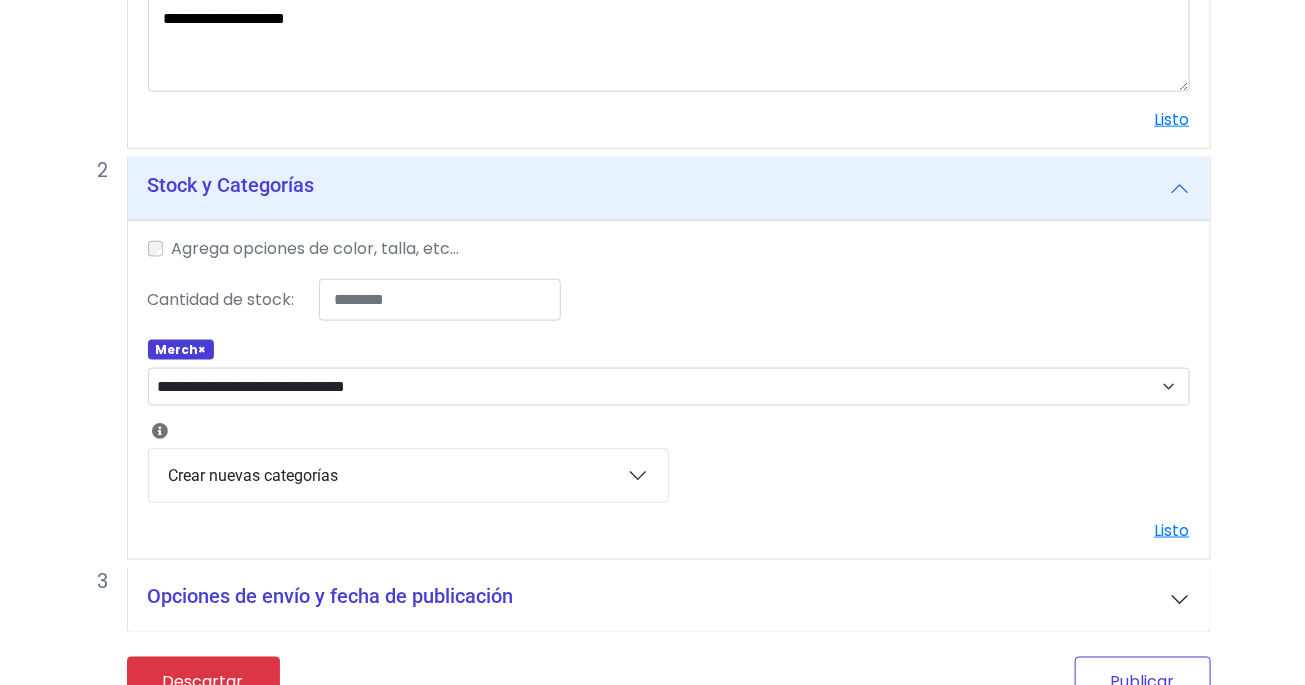scroll, scrollTop: 865, scrollLeft: 0, axis: vertical 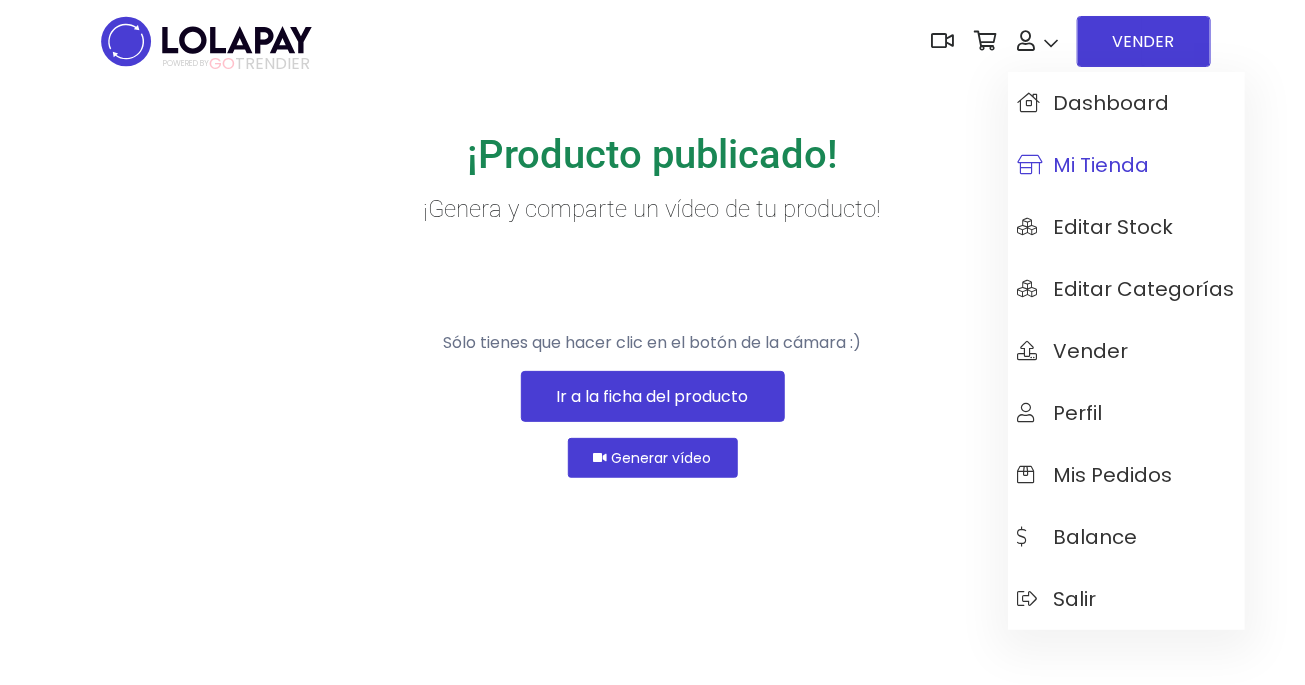 click on "Mi tienda" at bounding box center [1084, 165] 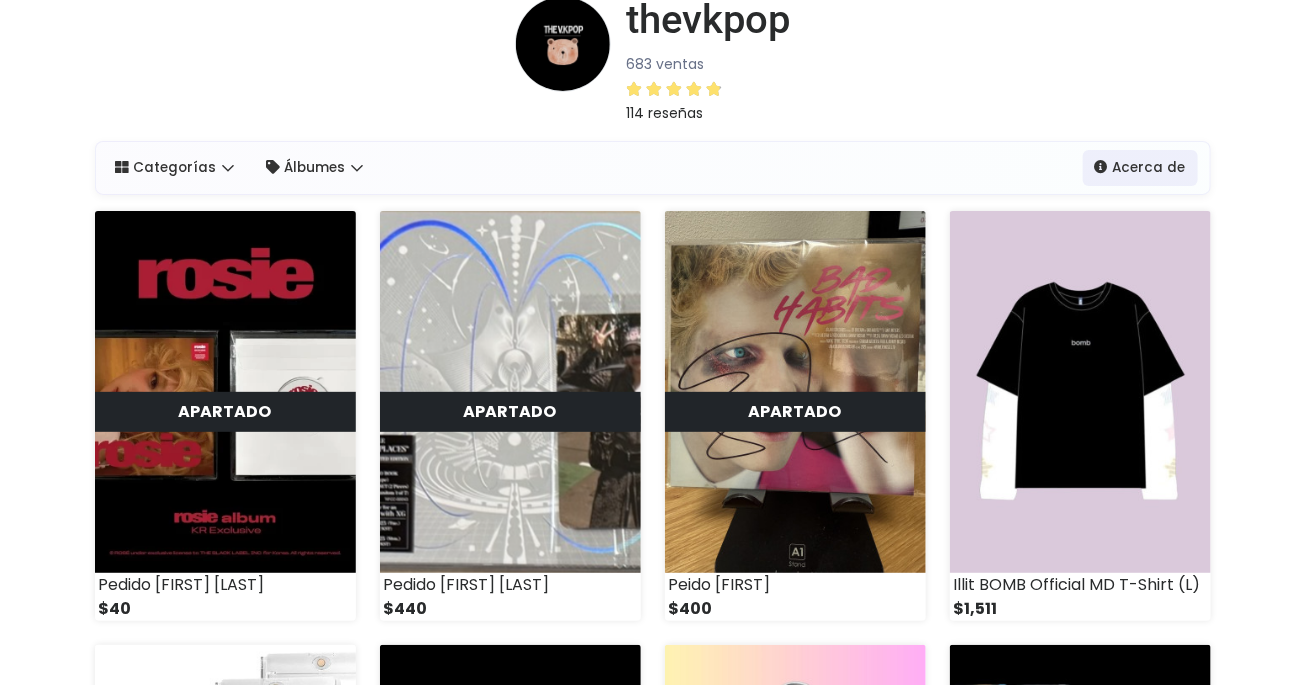 scroll, scrollTop: 0, scrollLeft: 0, axis: both 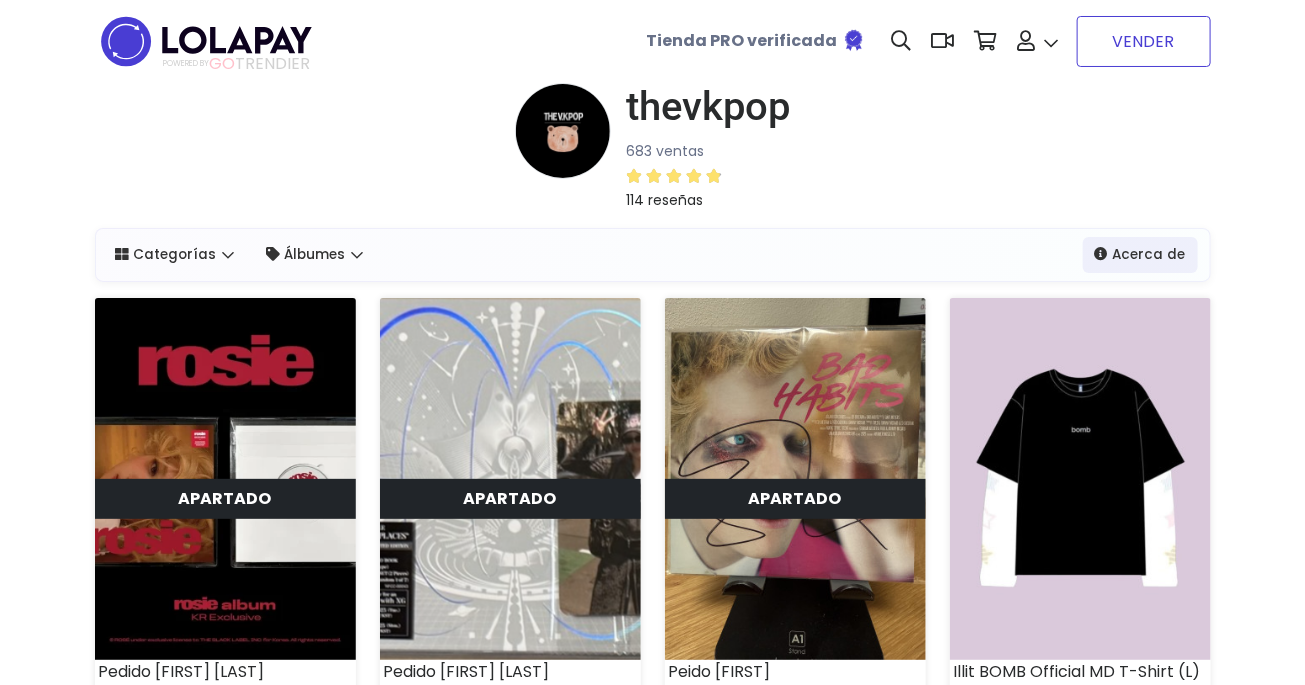 click on "VENDER" at bounding box center (1144, 41) 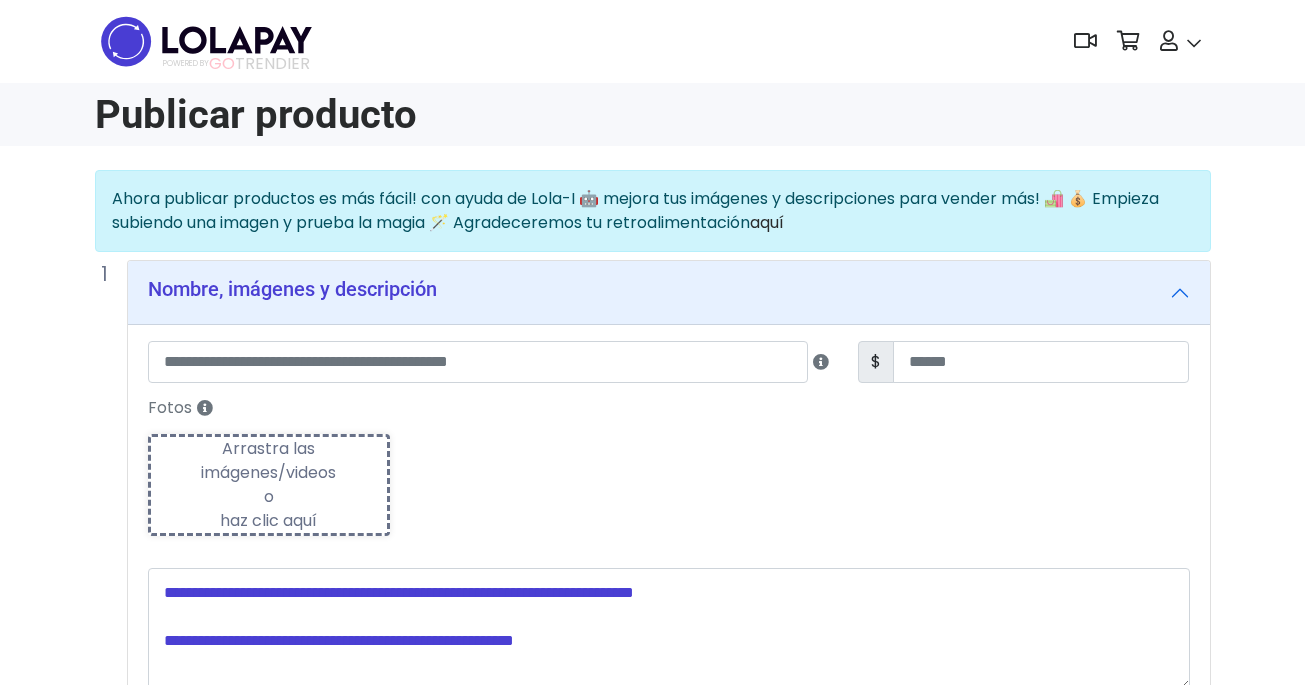 scroll, scrollTop: 0, scrollLeft: 0, axis: both 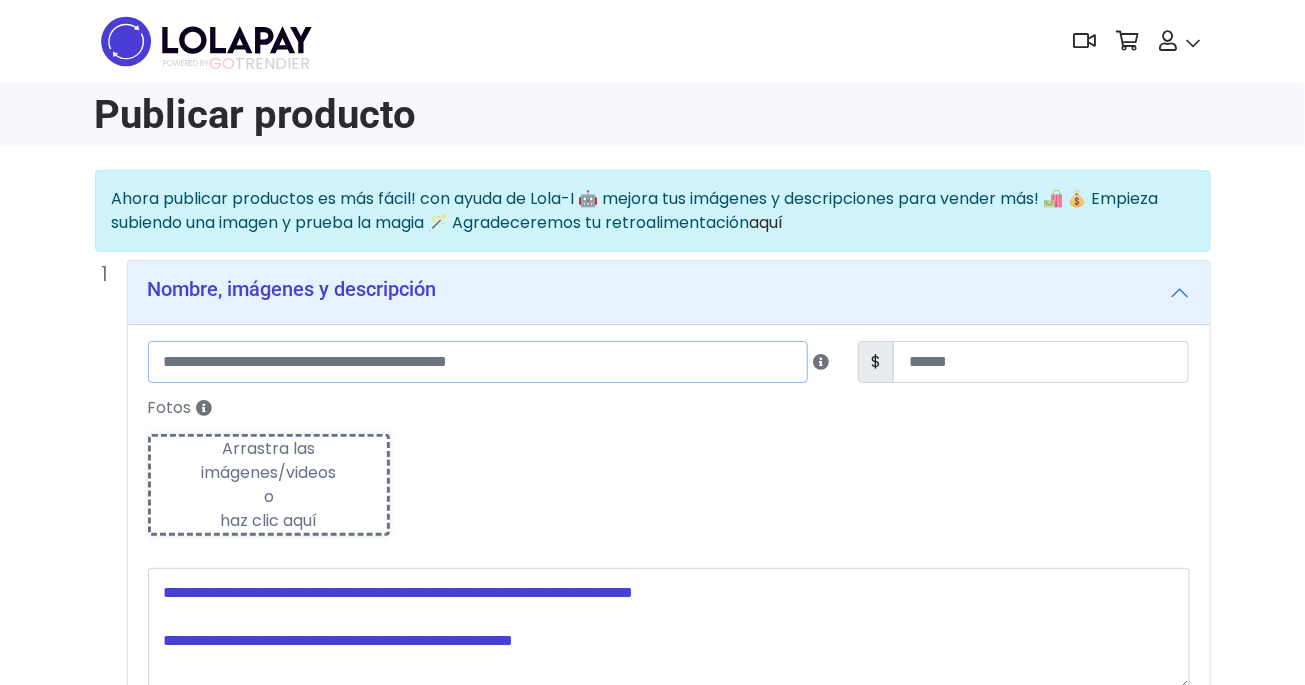 click at bounding box center [478, 362] 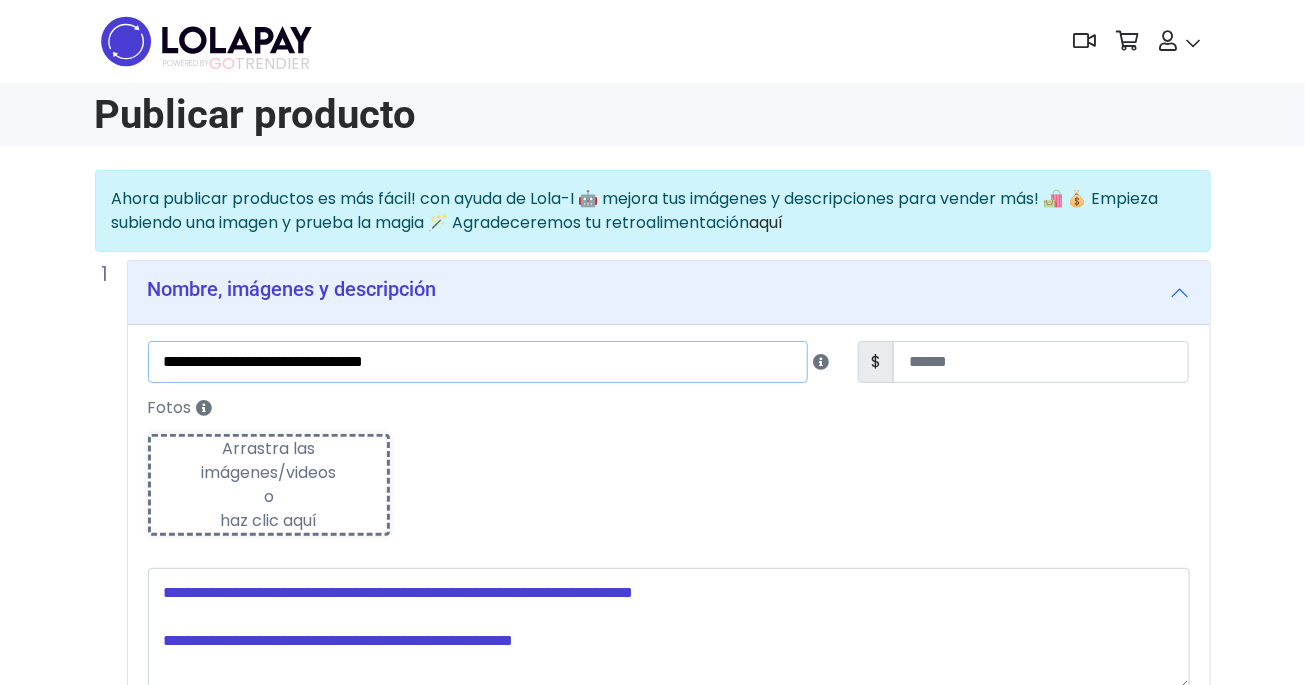 type on "**********" 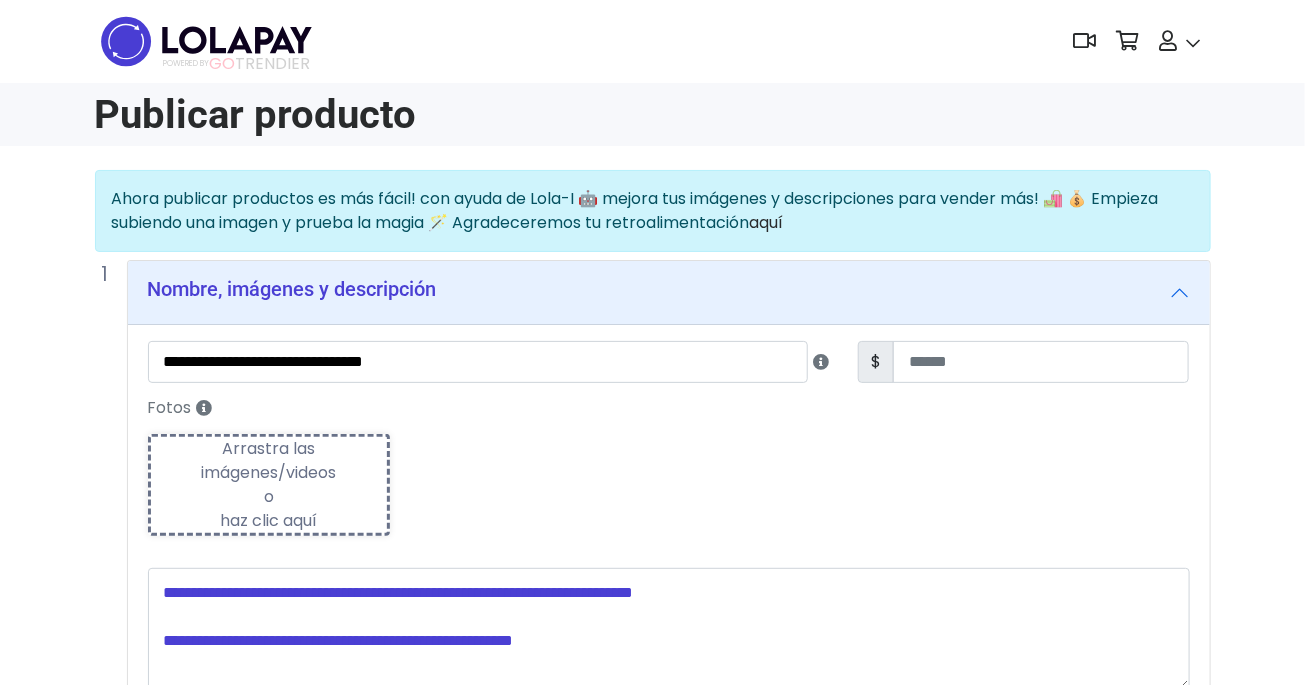 click on "Arrastra las
imágenes/videos
o
haz clic aquí" at bounding box center (269, 485) 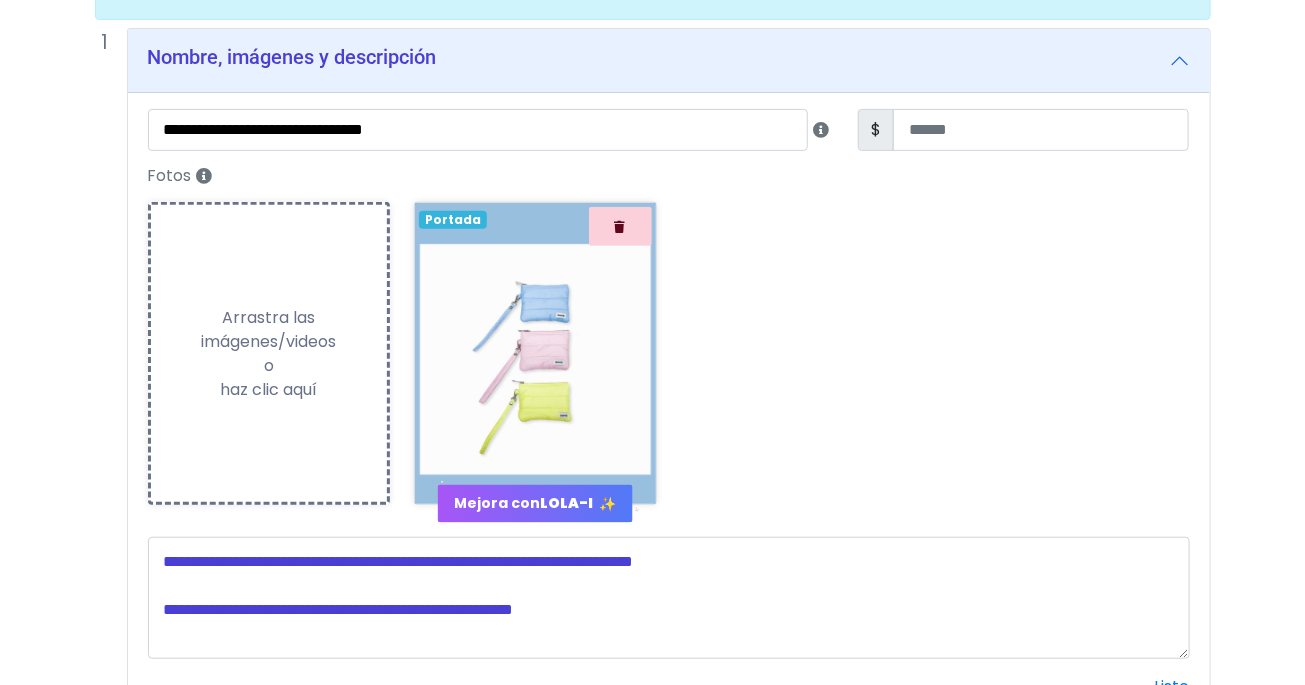 scroll, scrollTop: 233, scrollLeft: 0, axis: vertical 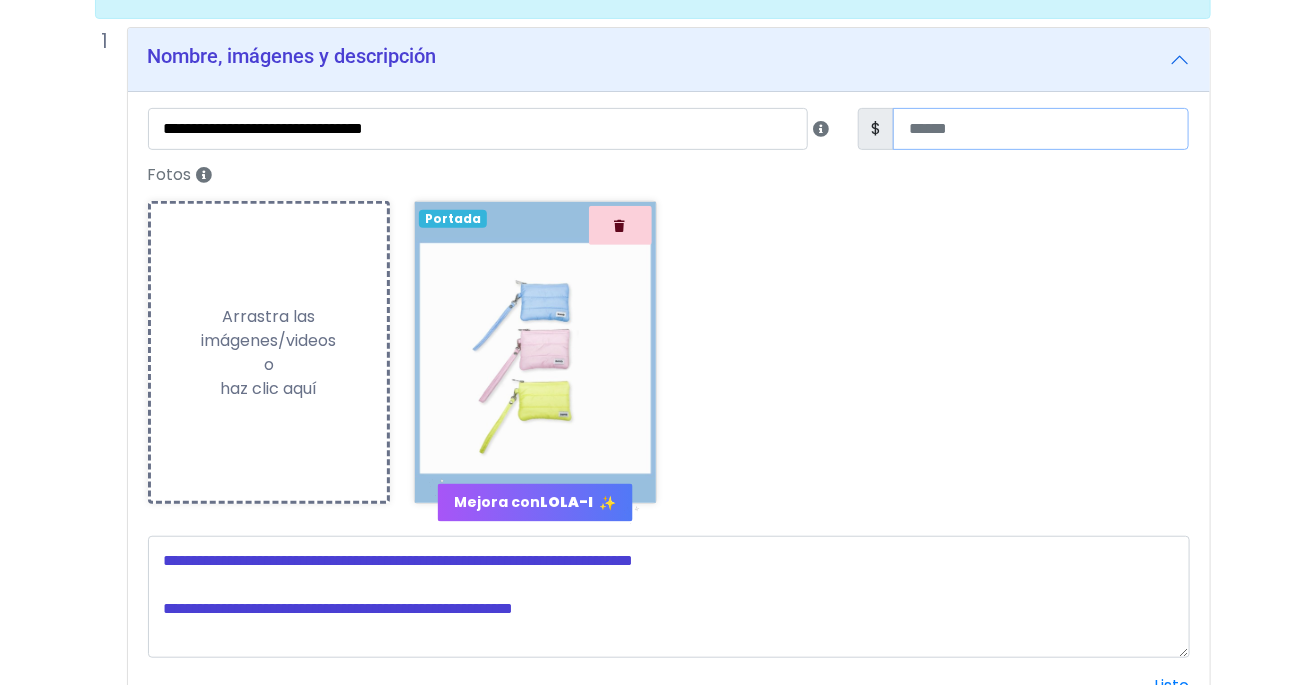 click at bounding box center [1041, 129] 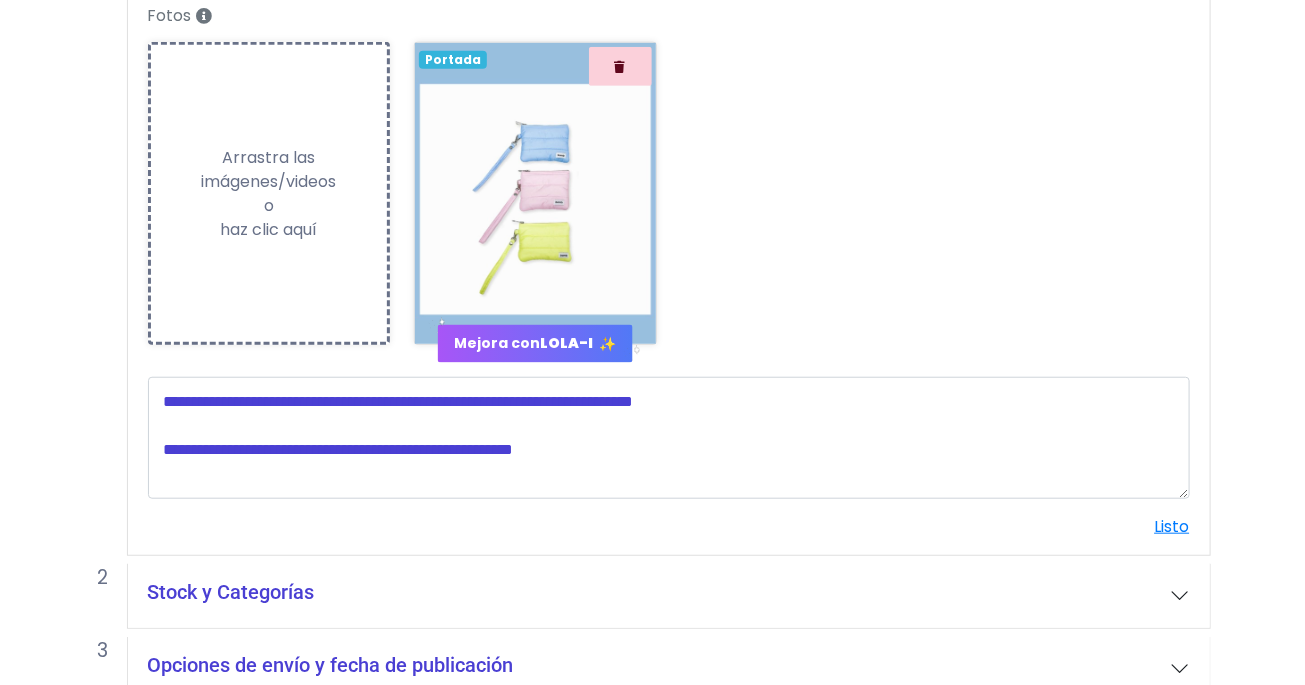scroll, scrollTop: 496, scrollLeft: 0, axis: vertical 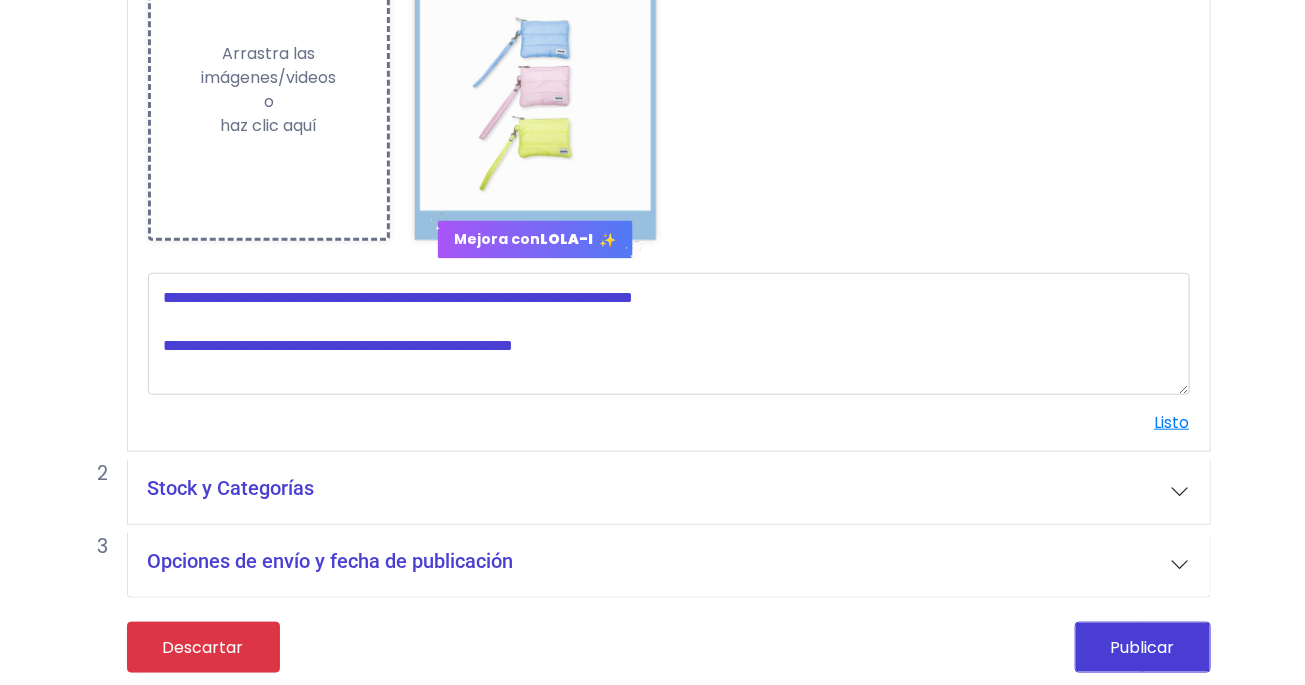 type on "***" 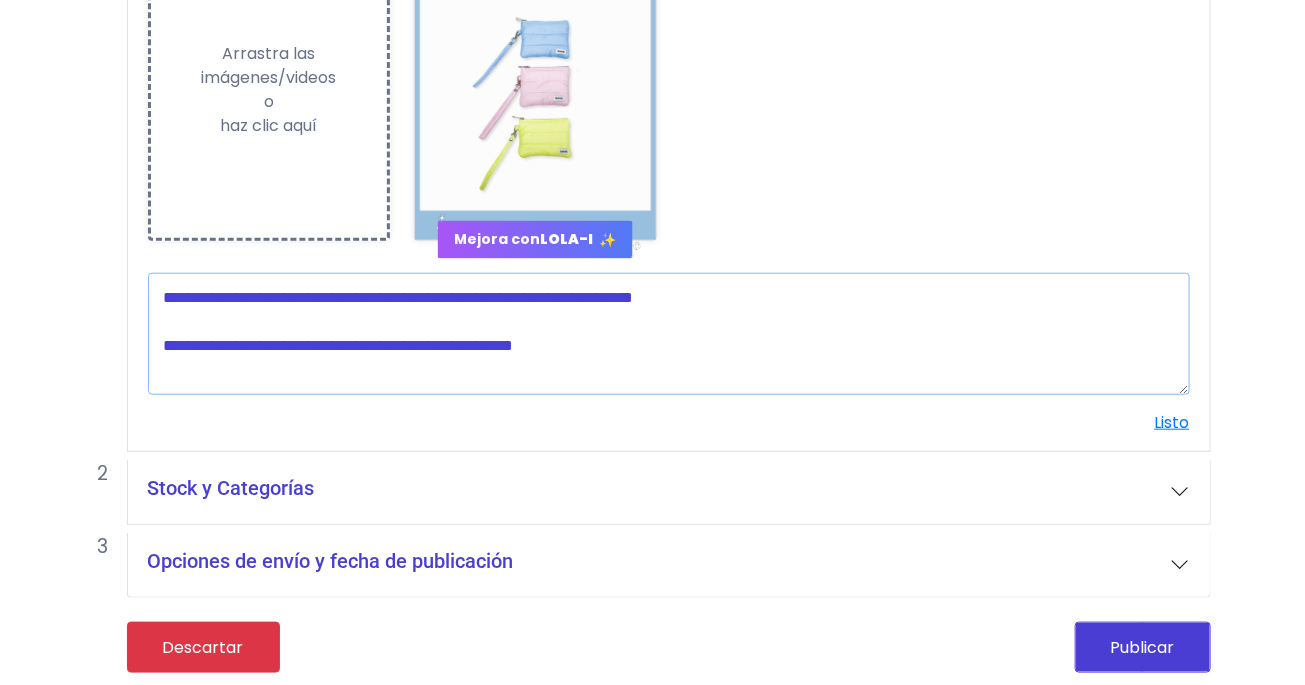 click at bounding box center (669, 334) 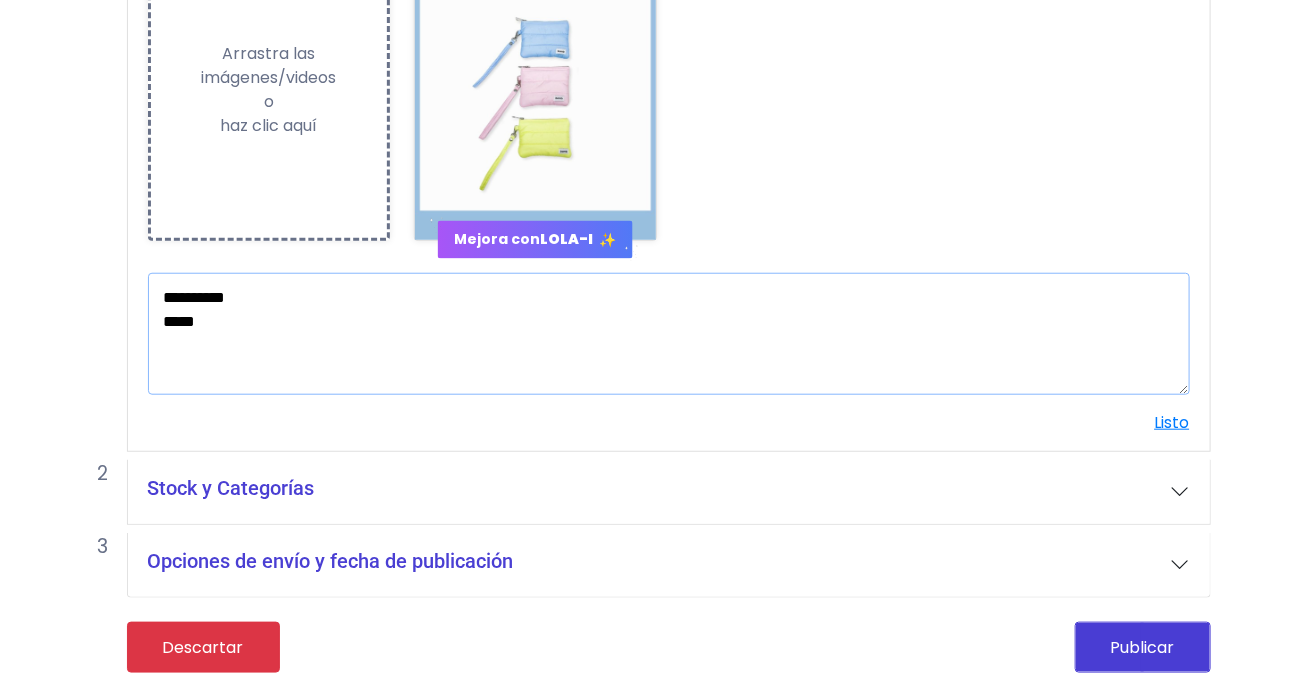 type on "**********" 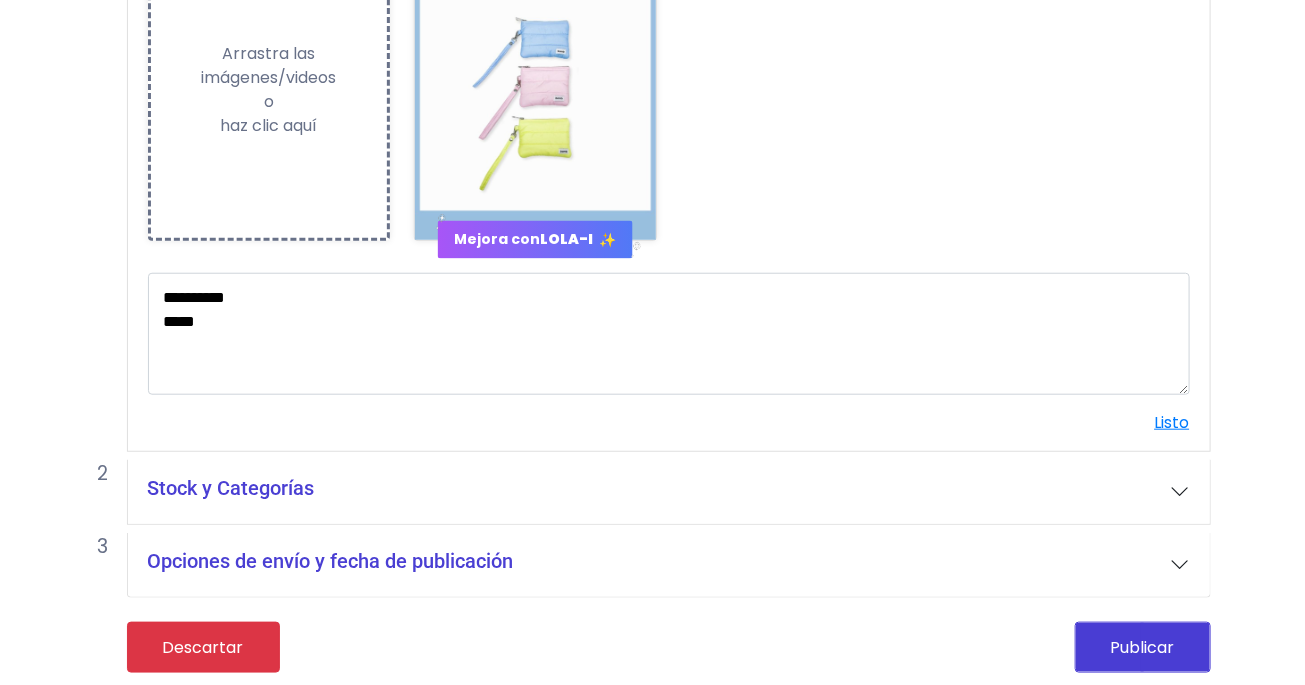 click on "Stock y Categorías" at bounding box center (669, 492) 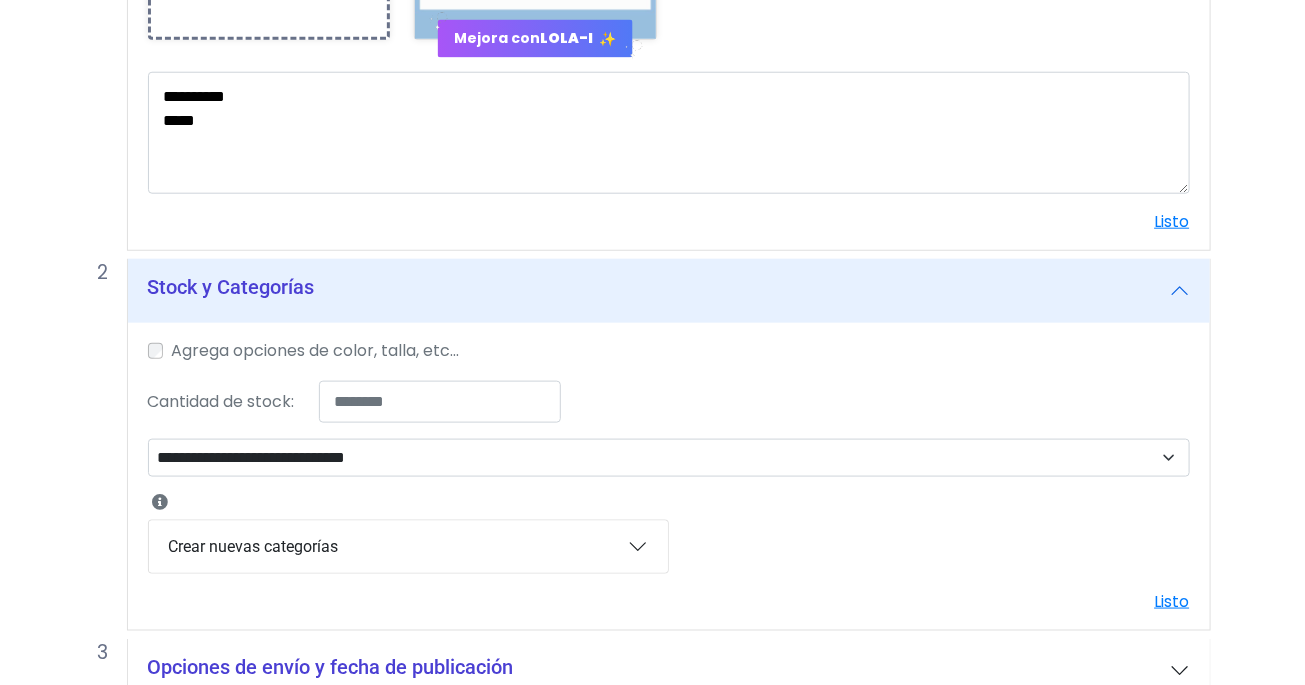 scroll, scrollTop: 801, scrollLeft: 0, axis: vertical 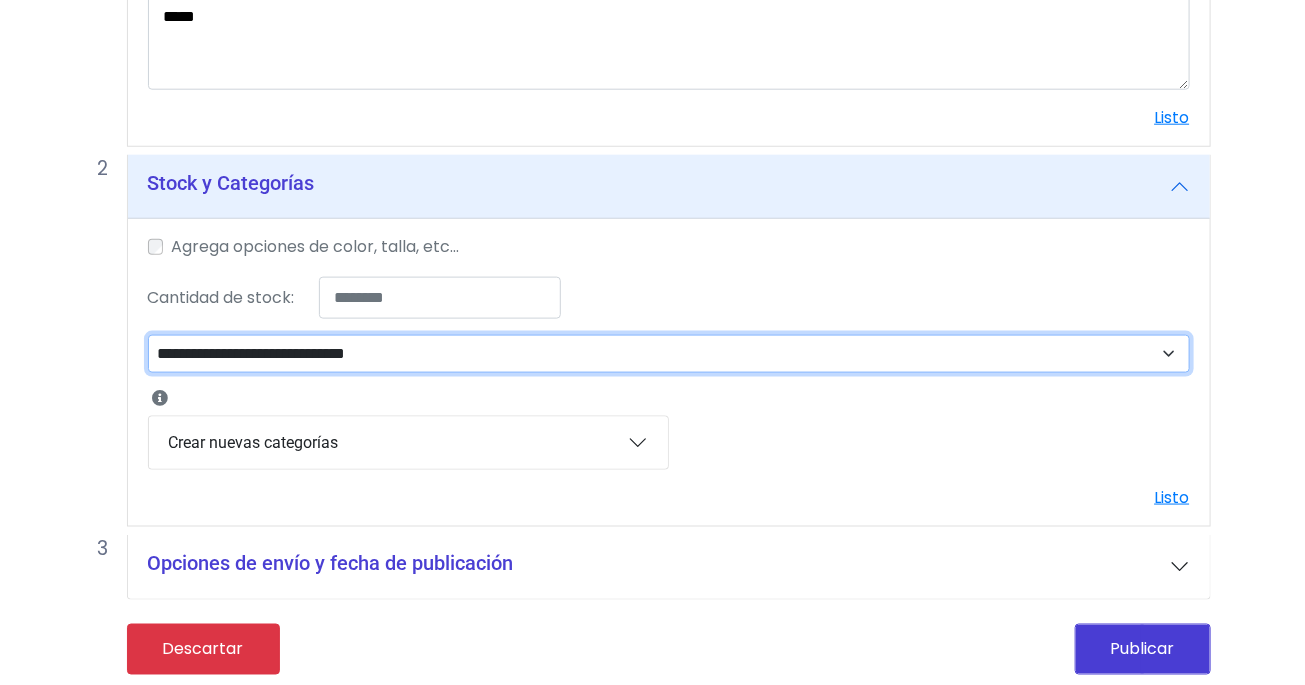 click on "**********" at bounding box center [669, 354] 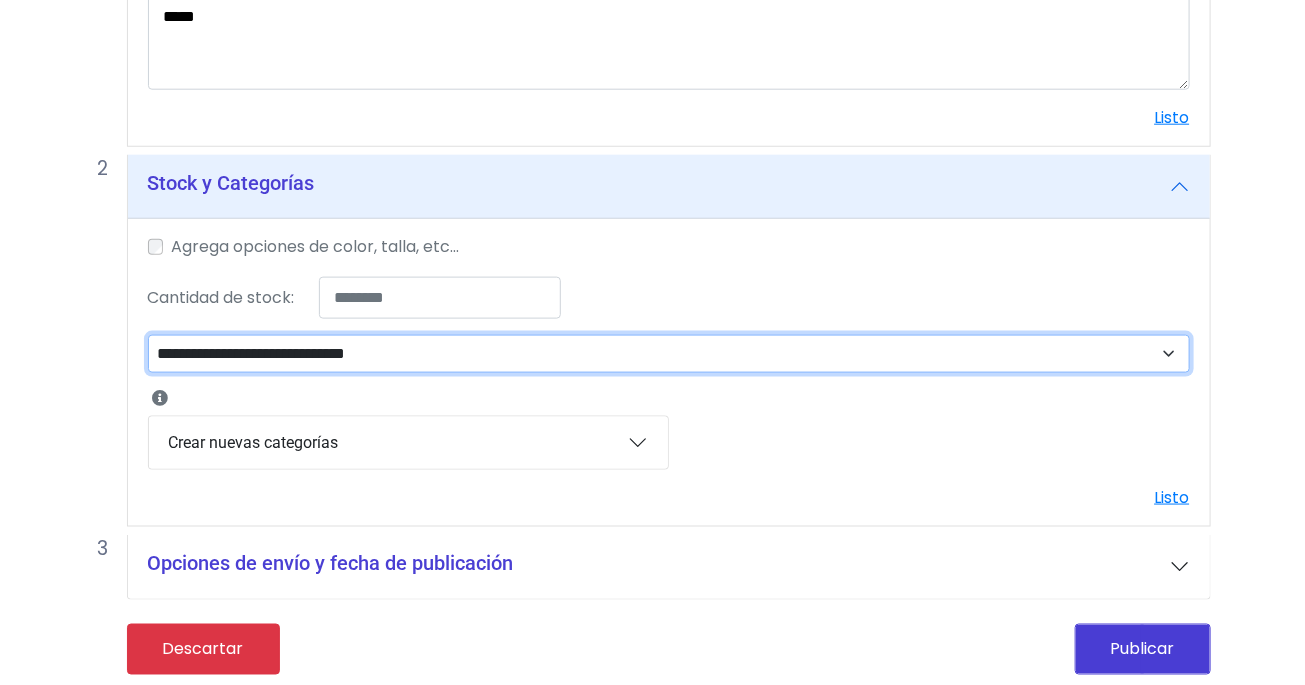 select on "**" 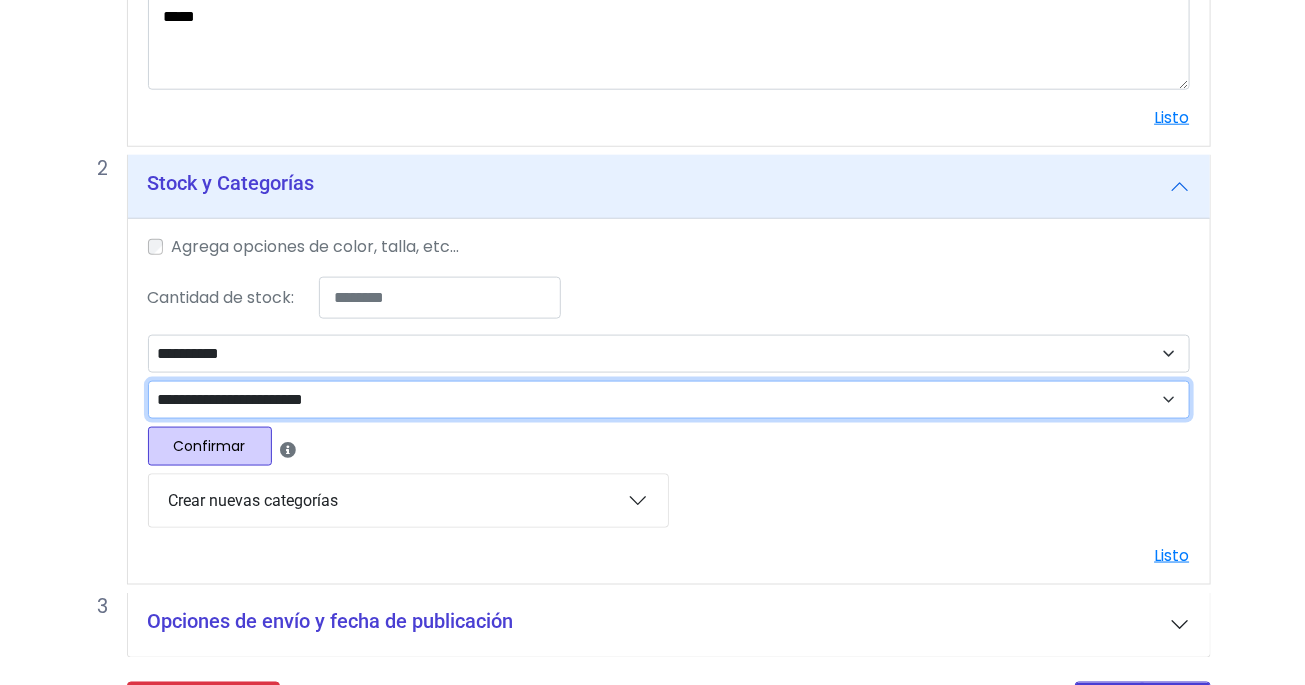 click on "**********" at bounding box center (669, 400) 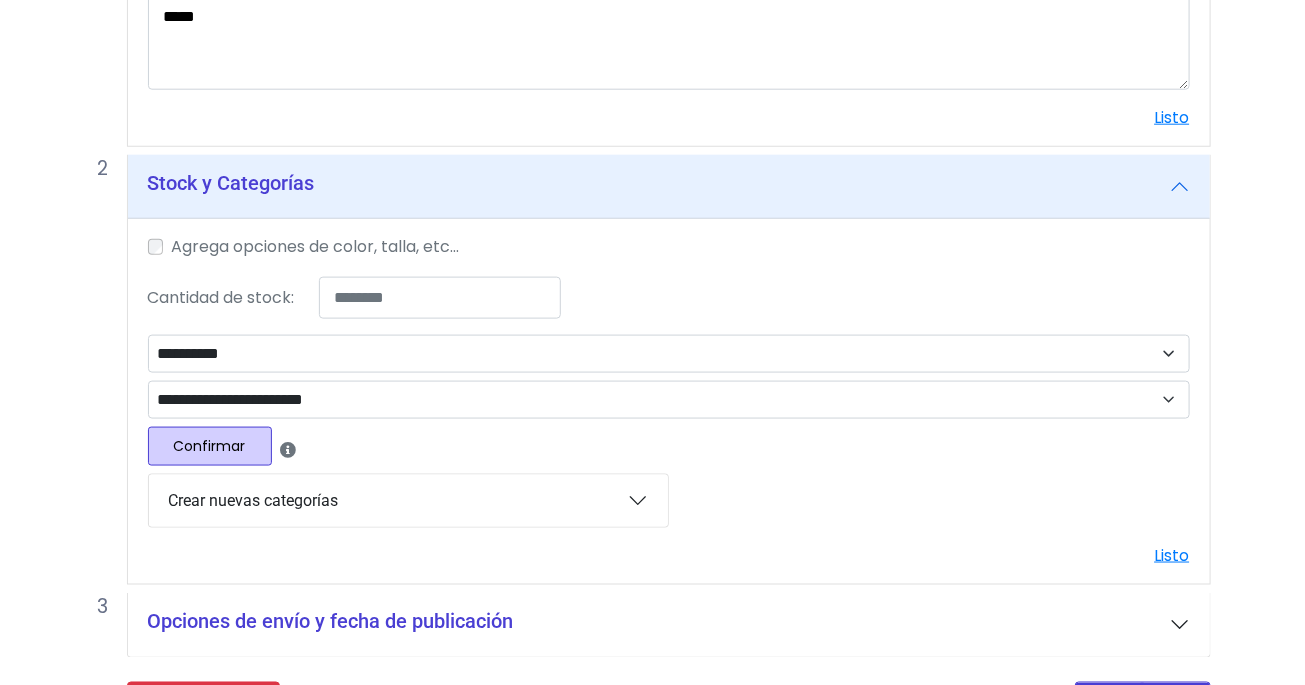 click on "Confirmar" at bounding box center (210, 446) 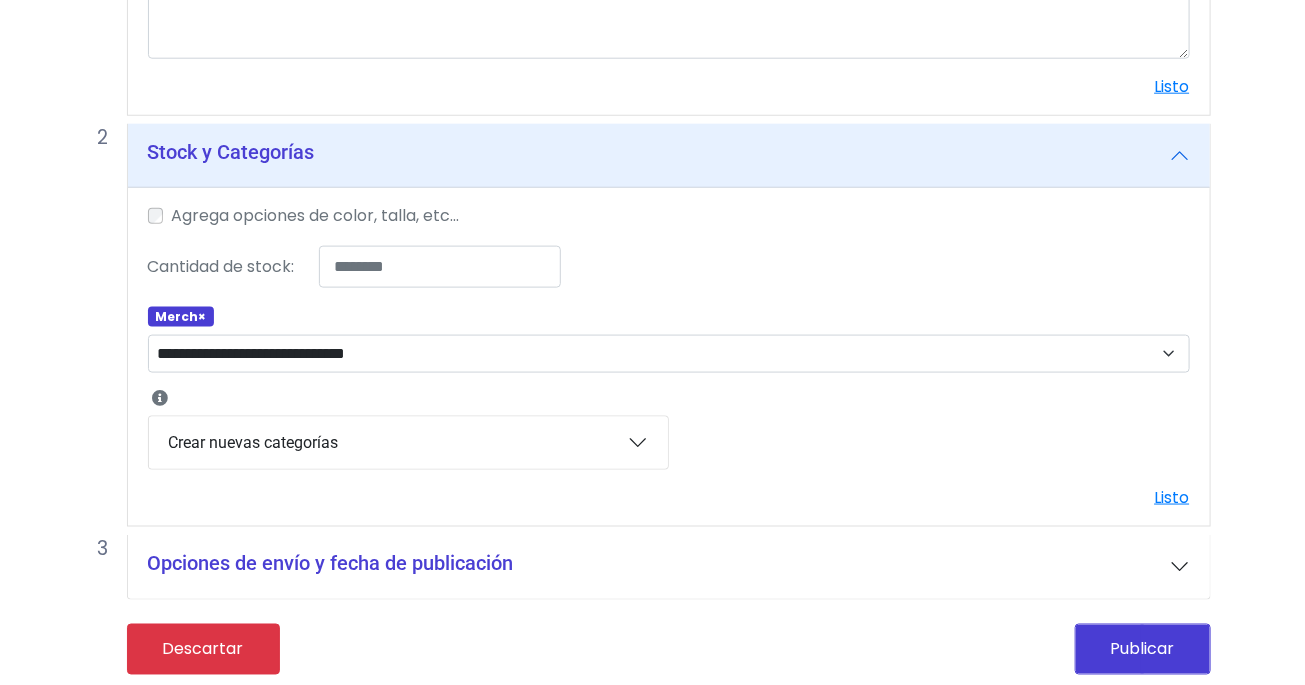 scroll, scrollTop: 831, scrollLeft: 0, axis: vertical 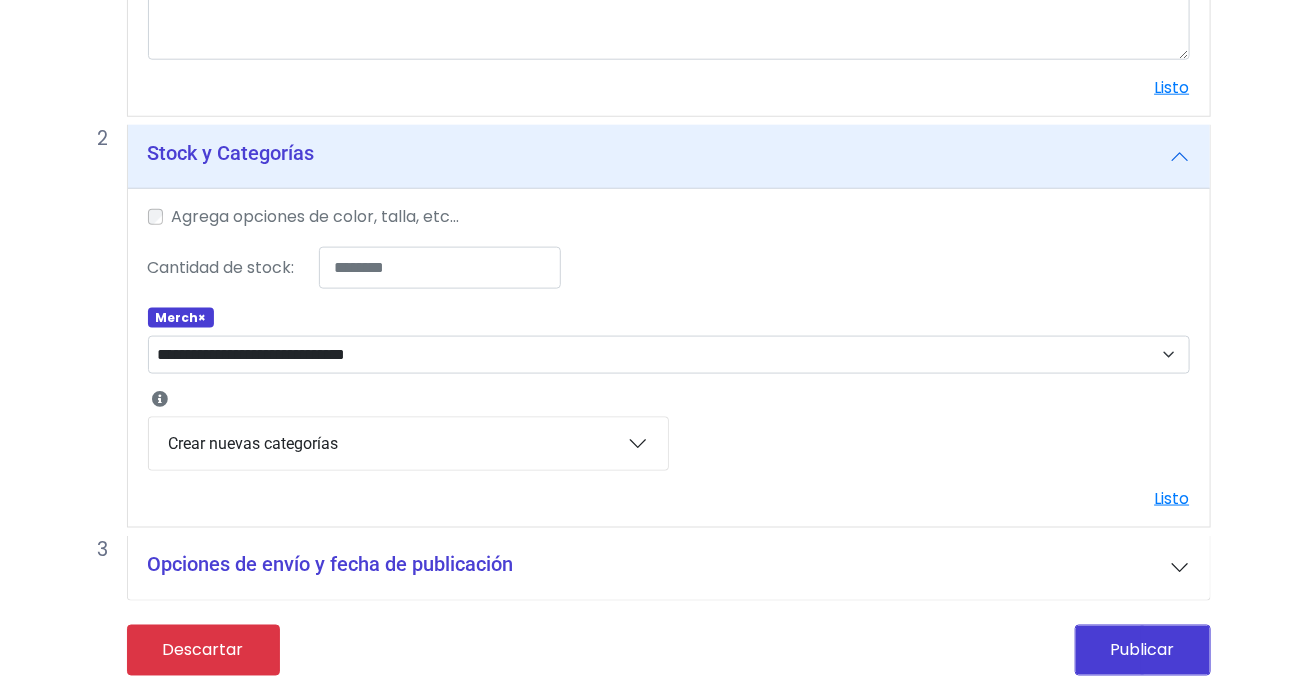 click on "Agrega opciones de color, talla, etc..." at bounding box center (669, 217) 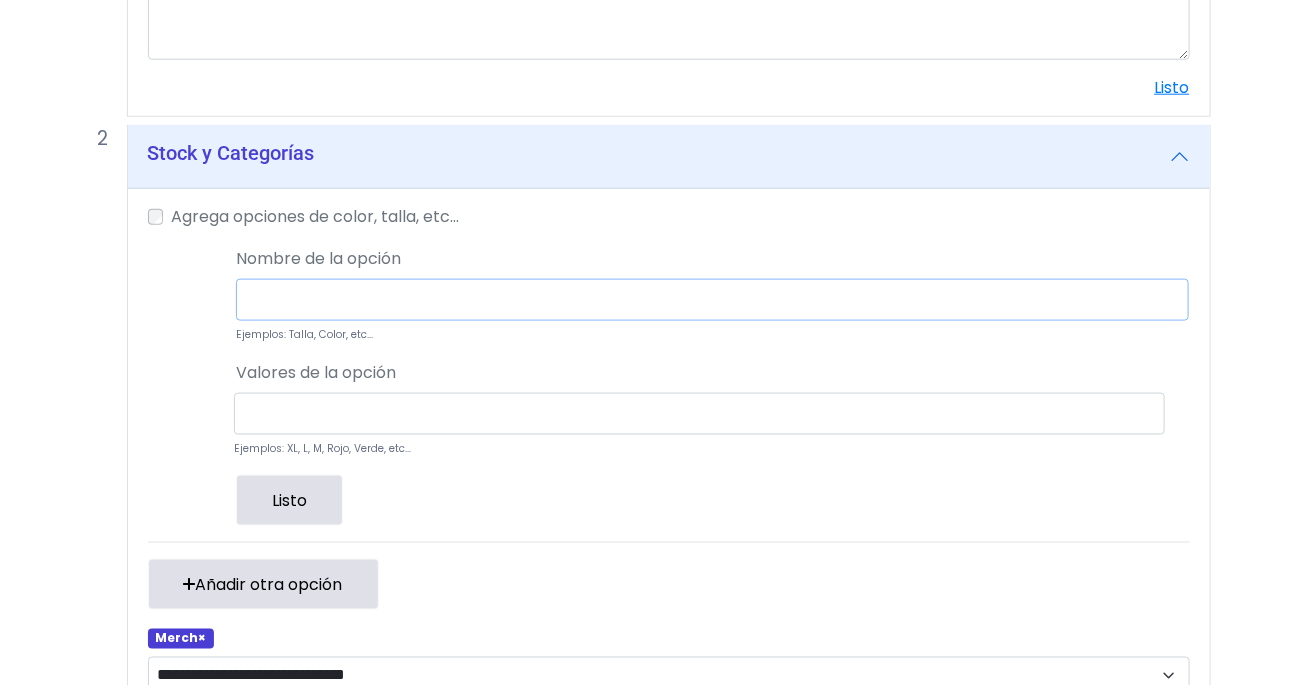 click at bounding box center [712, 300] 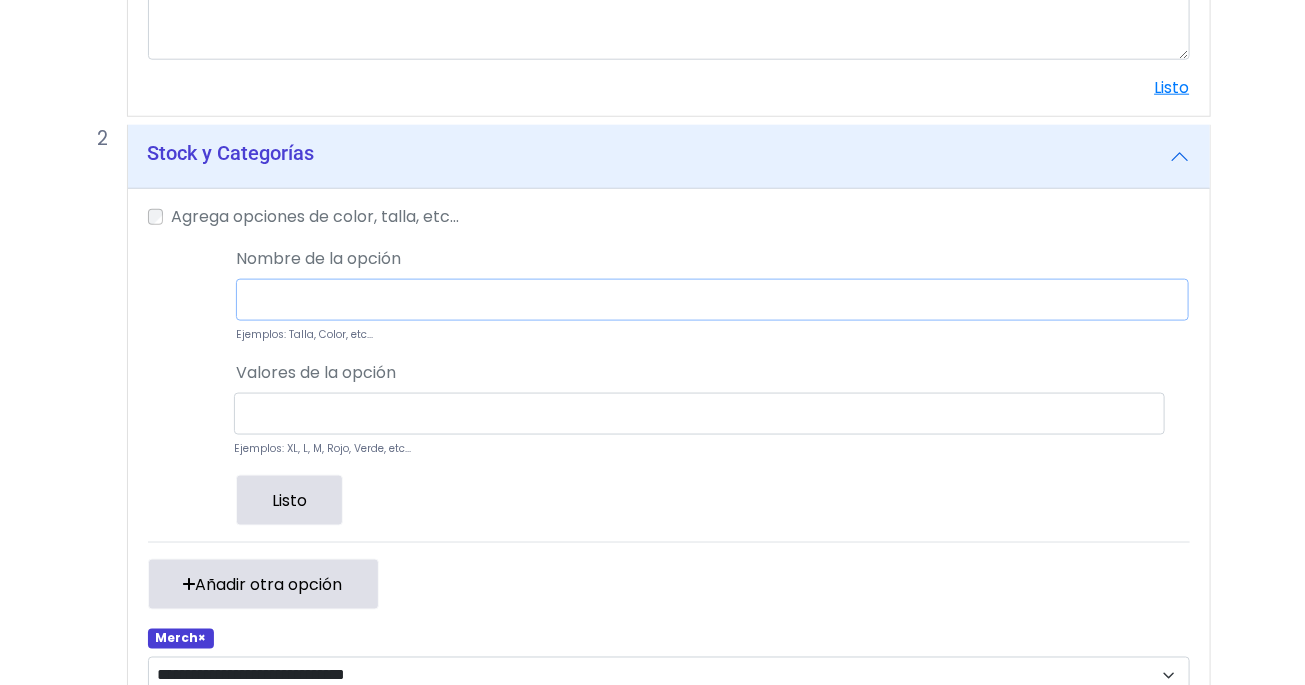 type on "******" 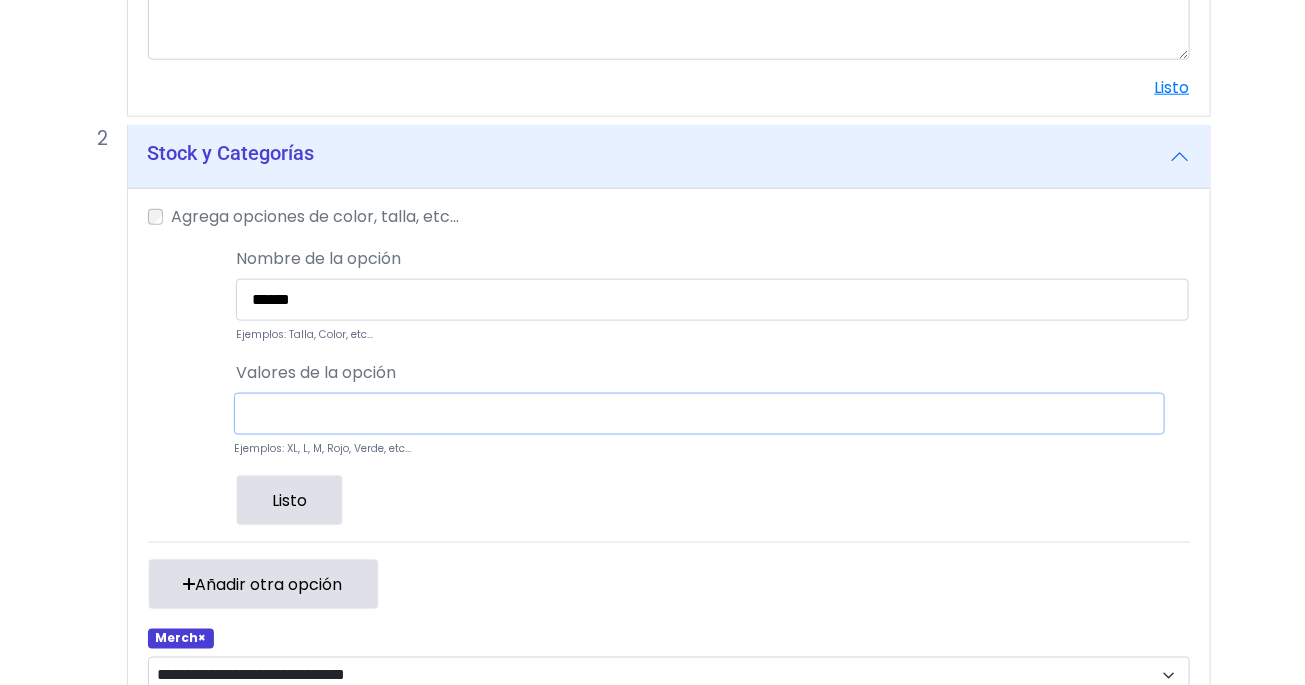 click at bounding box center (699, 414) 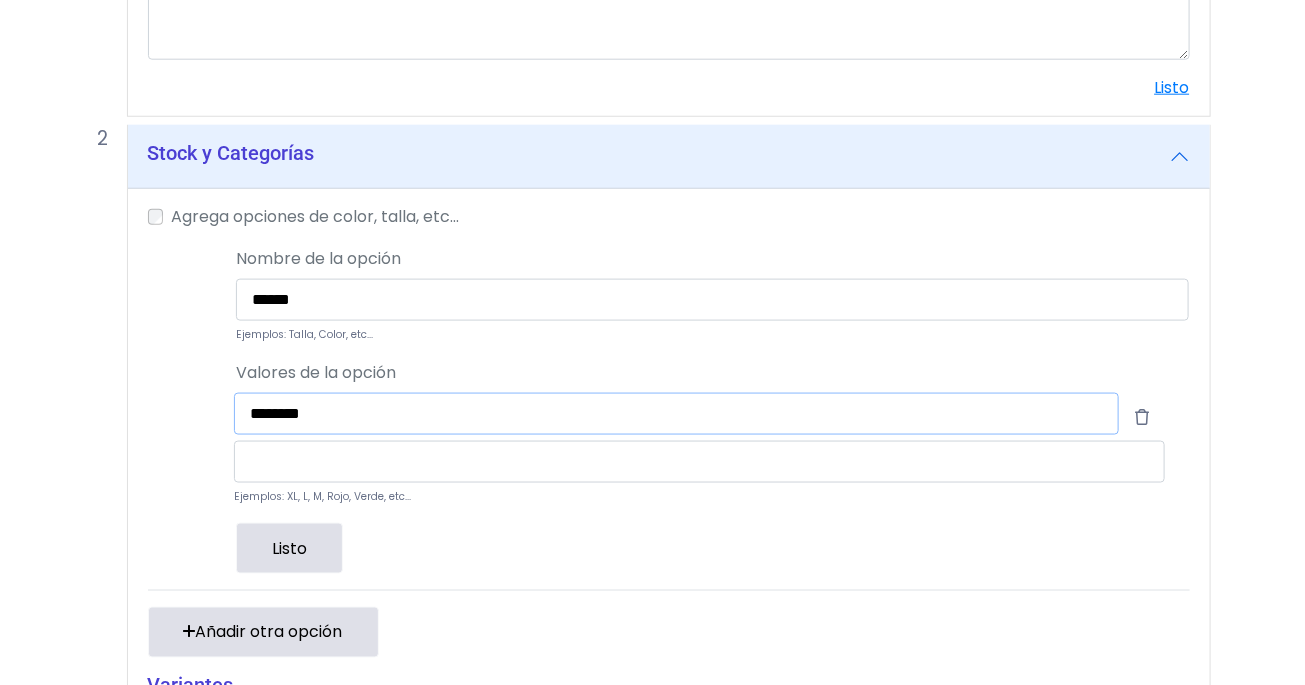 type on "********" 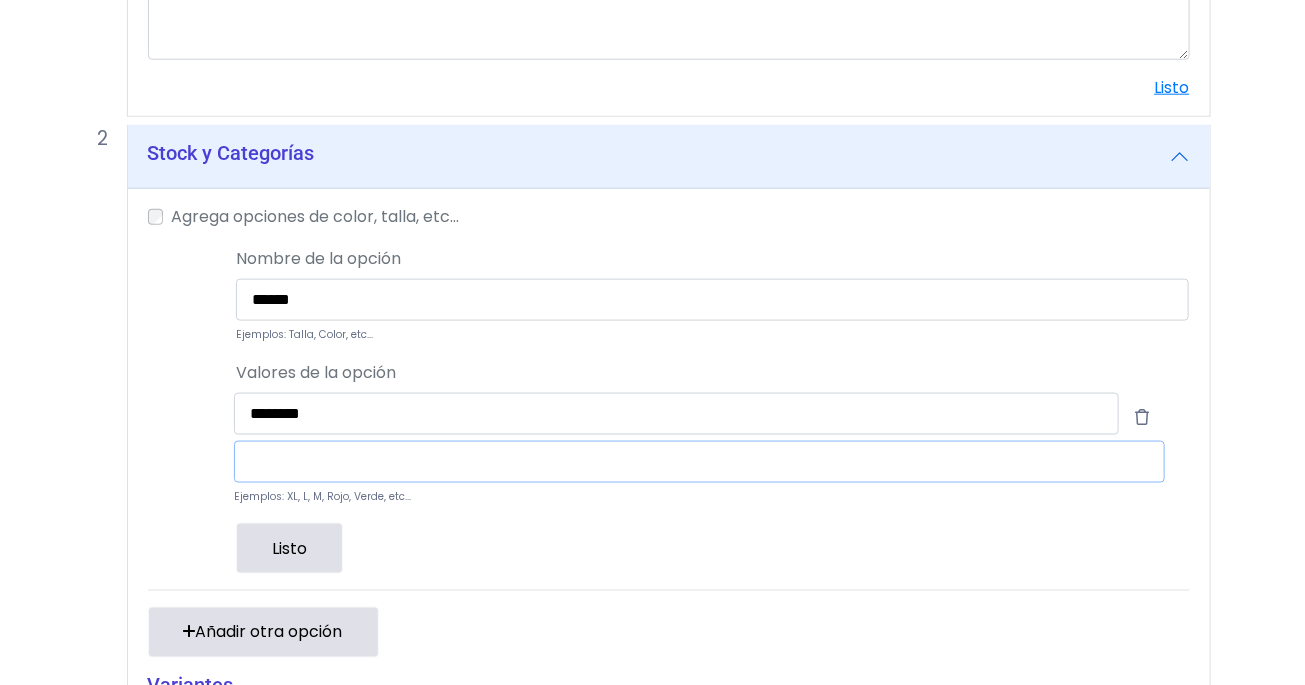 click at bounding box center (699, 462) 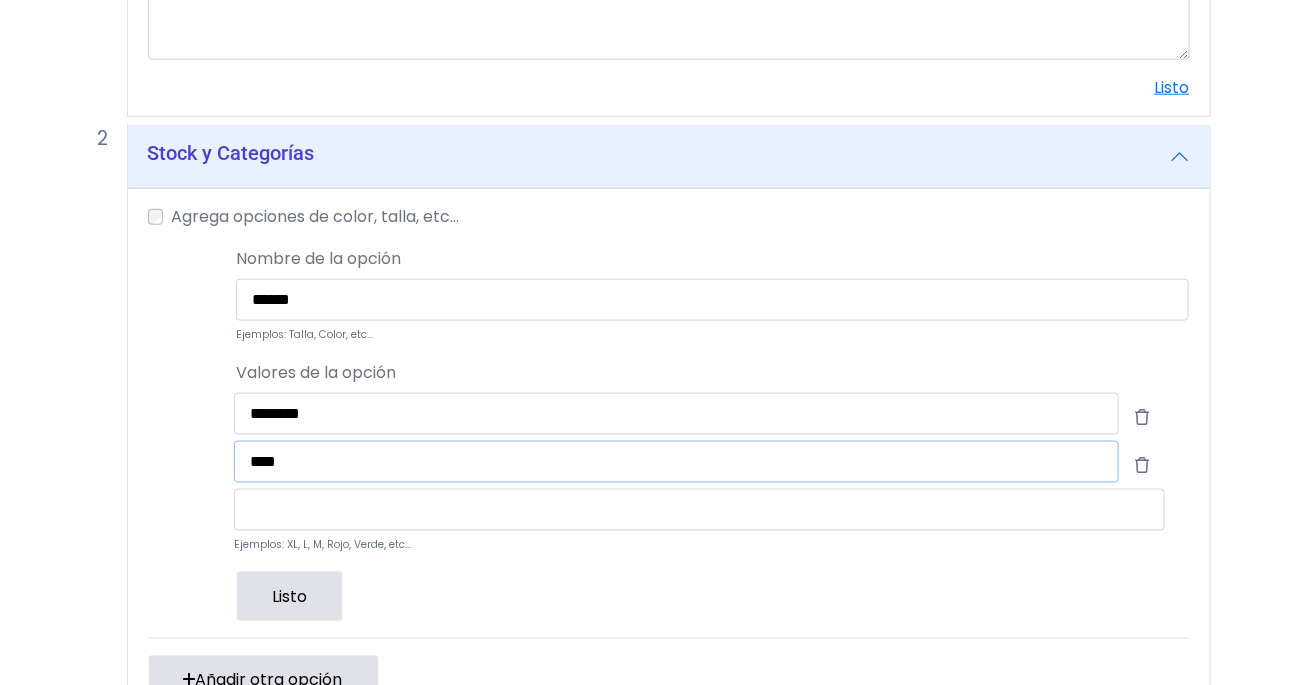 type on "****" 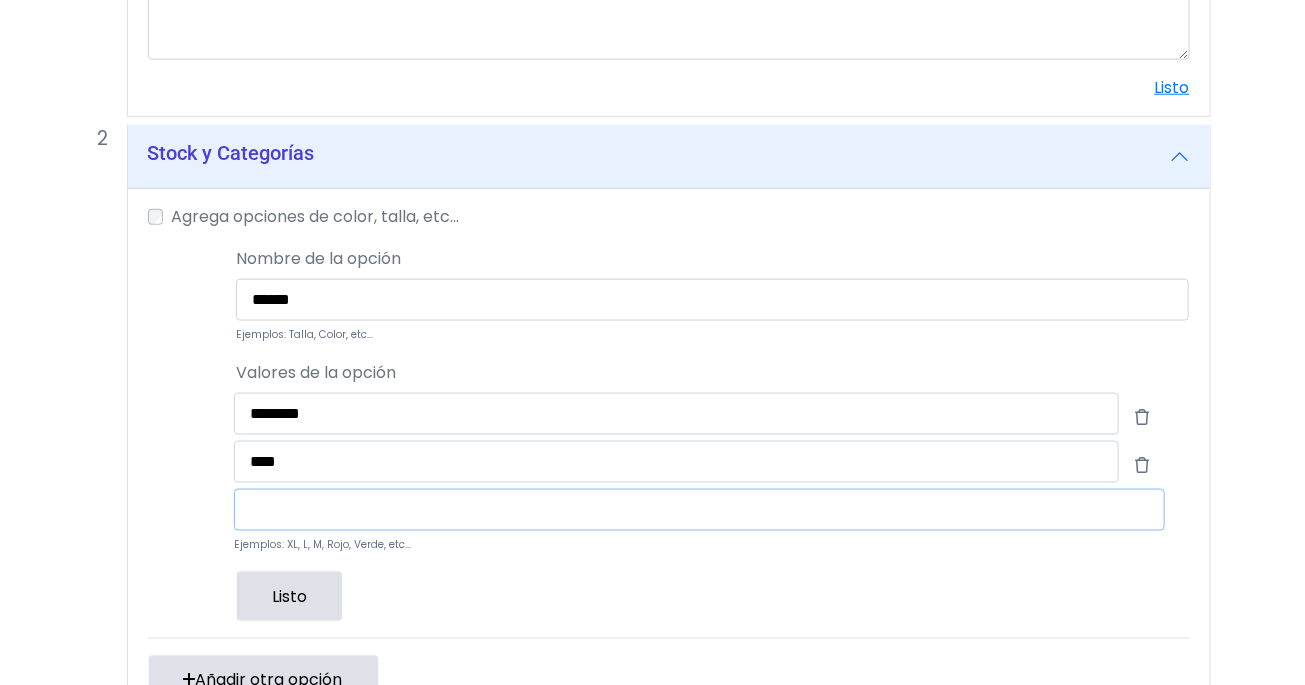 click at bounding box center [699, 510] 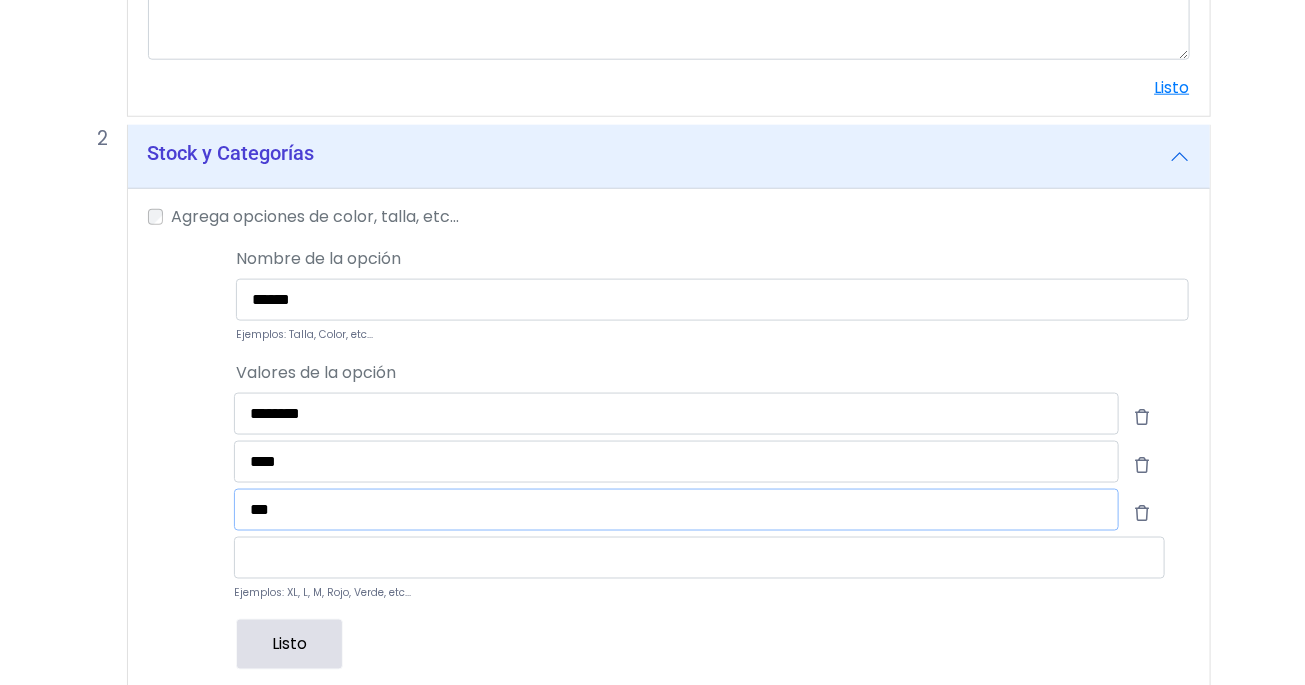 type on "****" 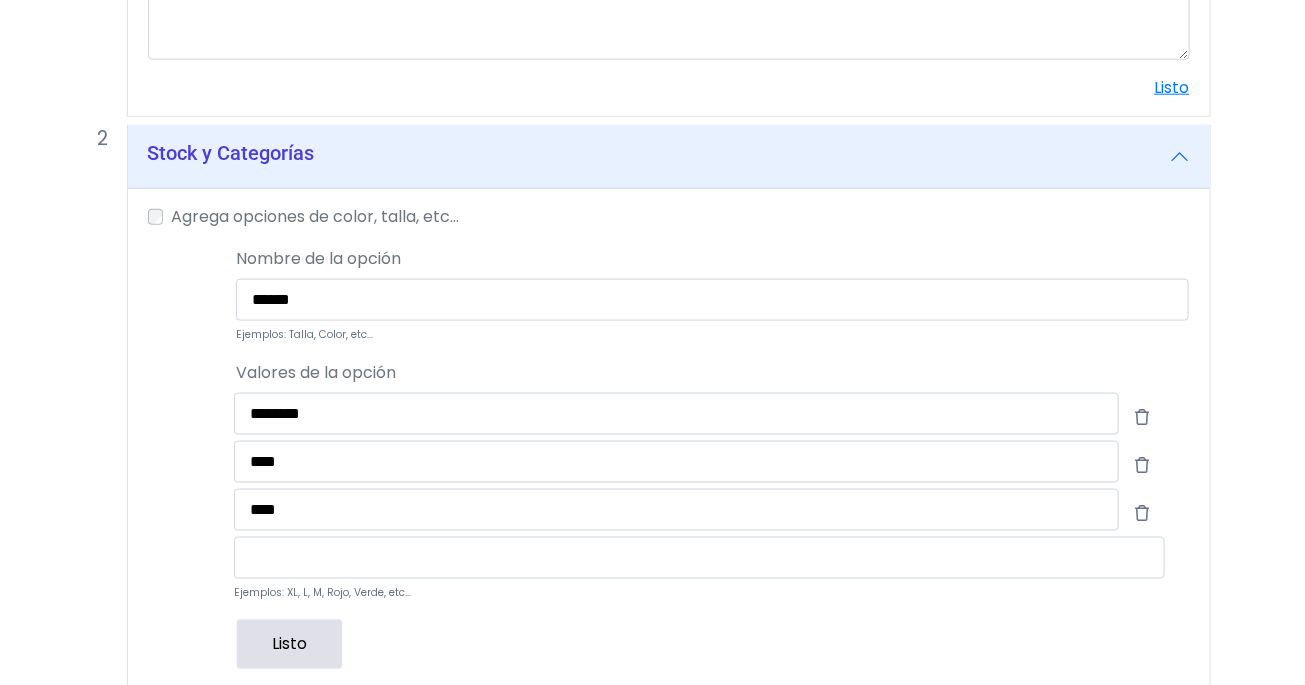 click on "Listo" at bounding box center (289, 644) 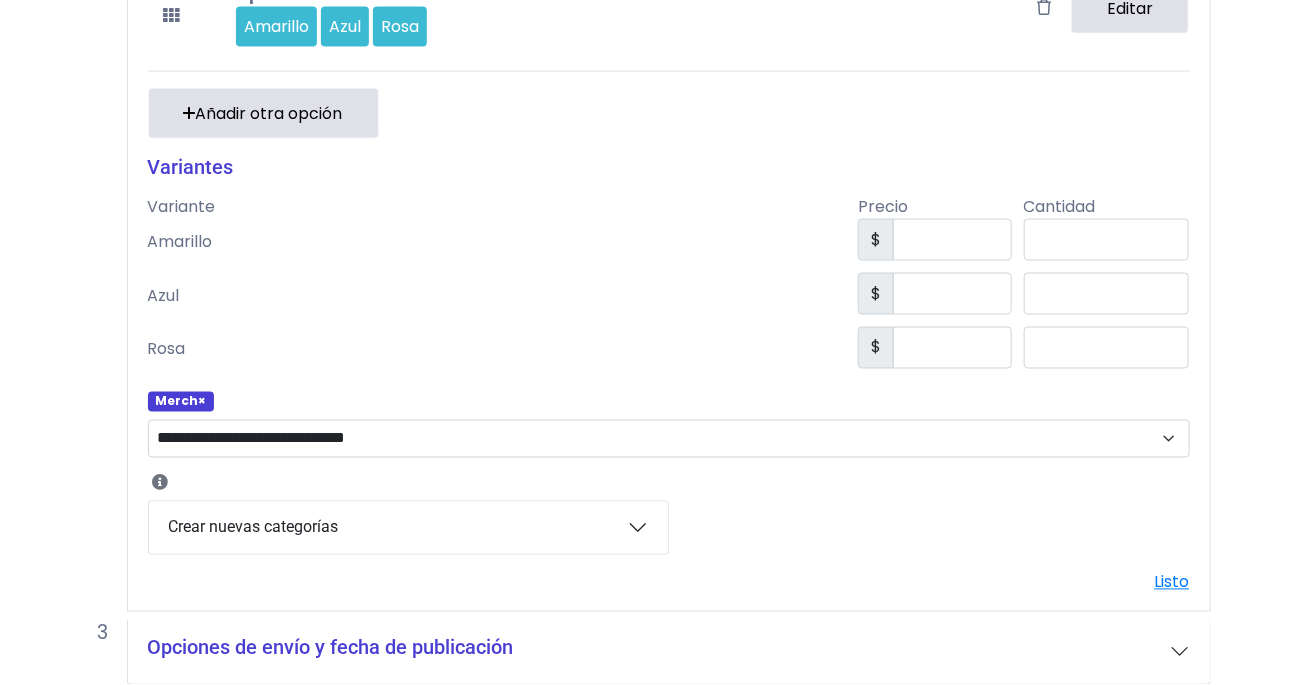 scroll, scrollTop: 1179, scrollLeft: 0, axis: vertical 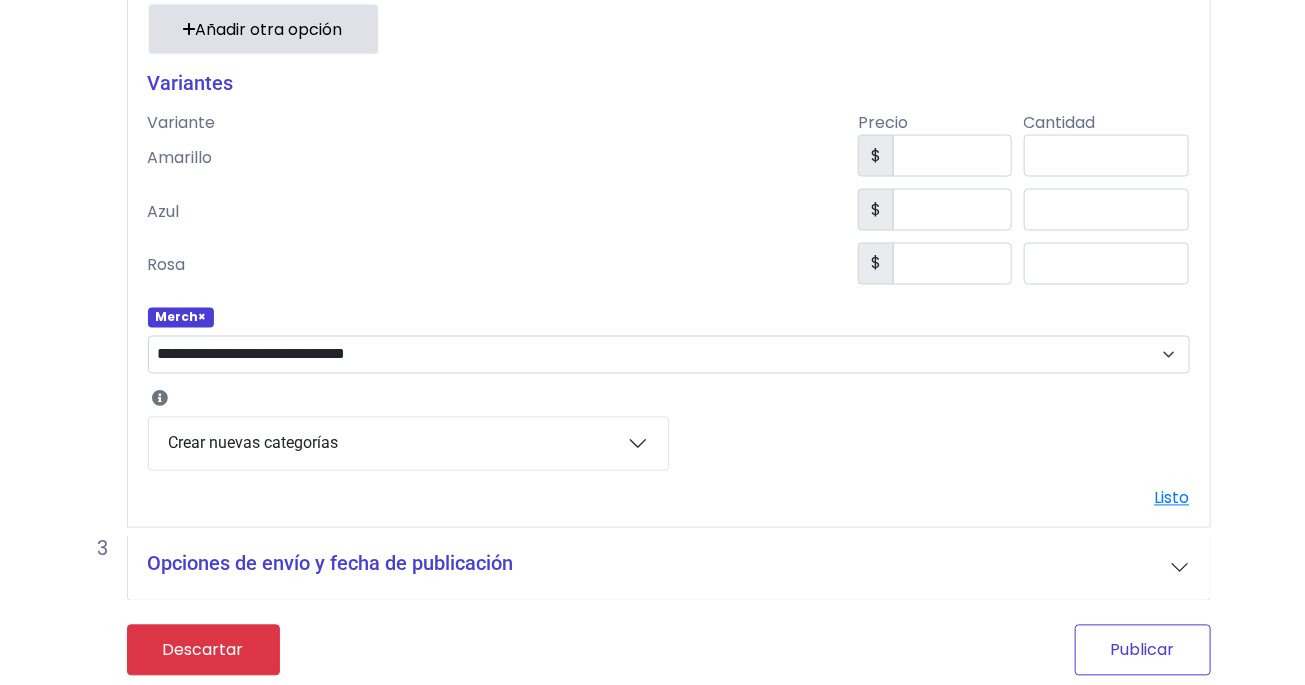 click on "Publicar" at bounding box center [1143, 650] 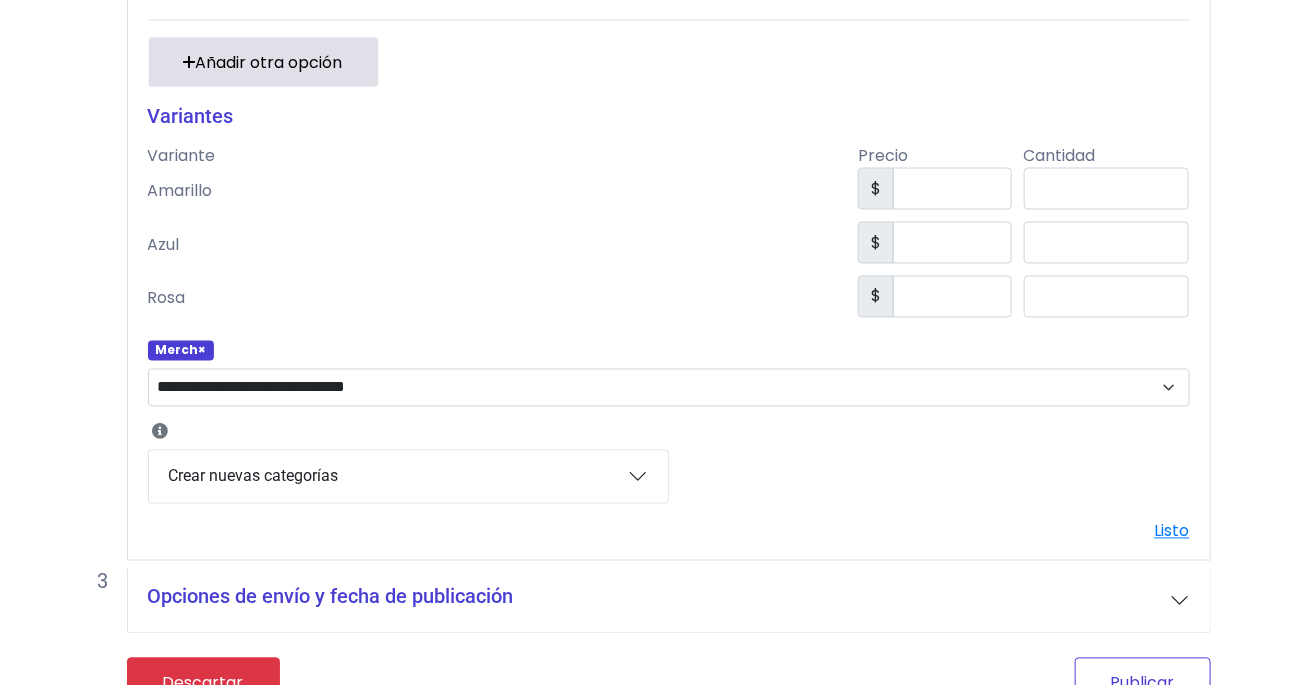 scroll, scrollTop: 1211, scrollLeft: 0, axis: vertical 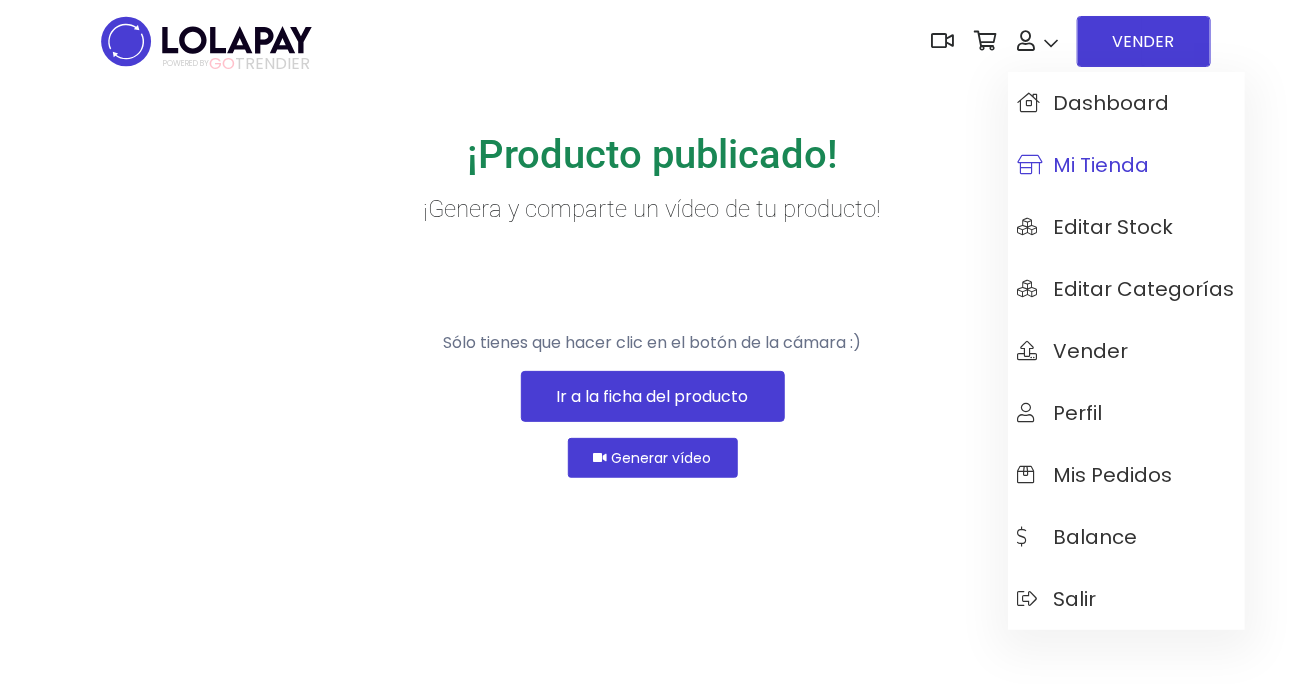 click on "Mi tienda" at bounding box center [1084, 165] 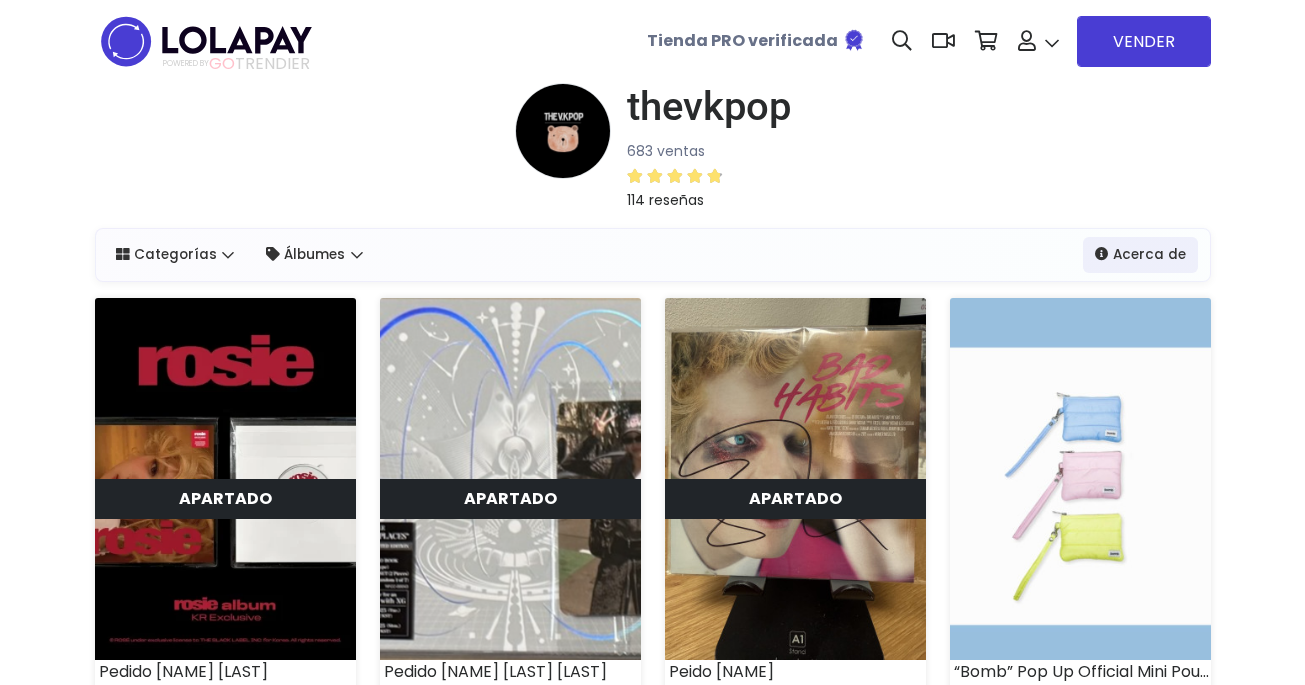 select on "*" 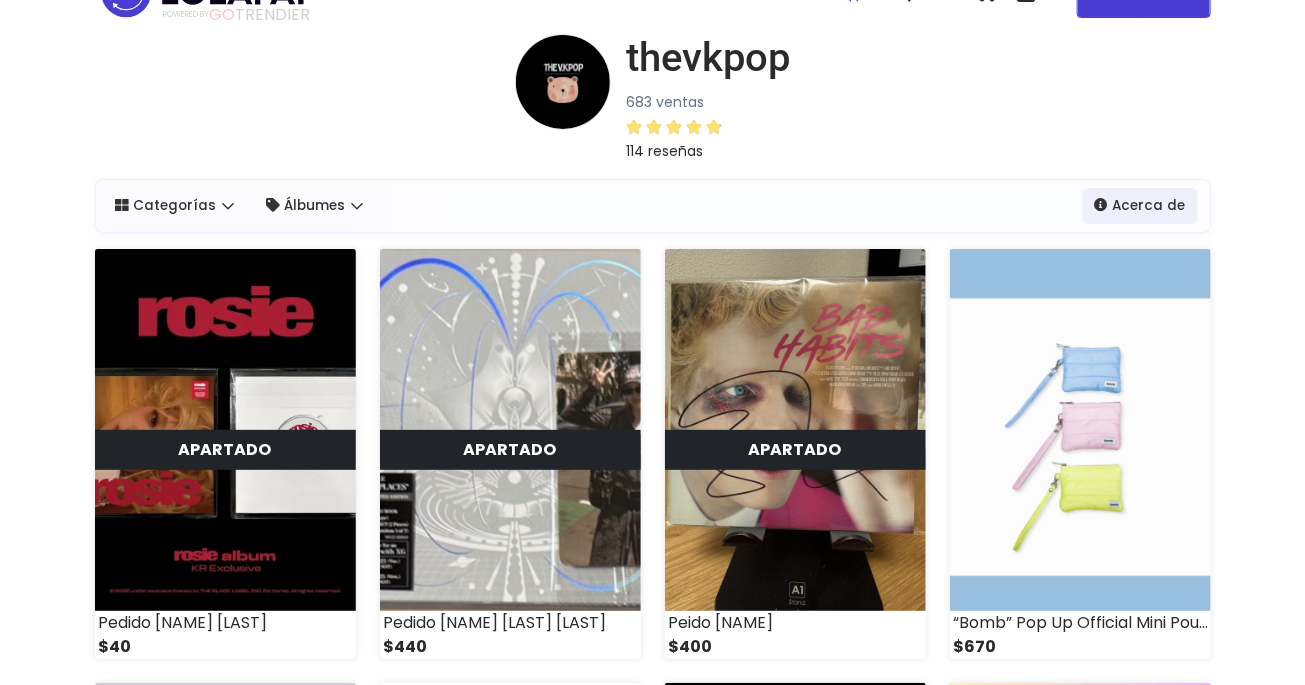 scroll, scrollTop: 0, scrollLeft: 0, axis: both 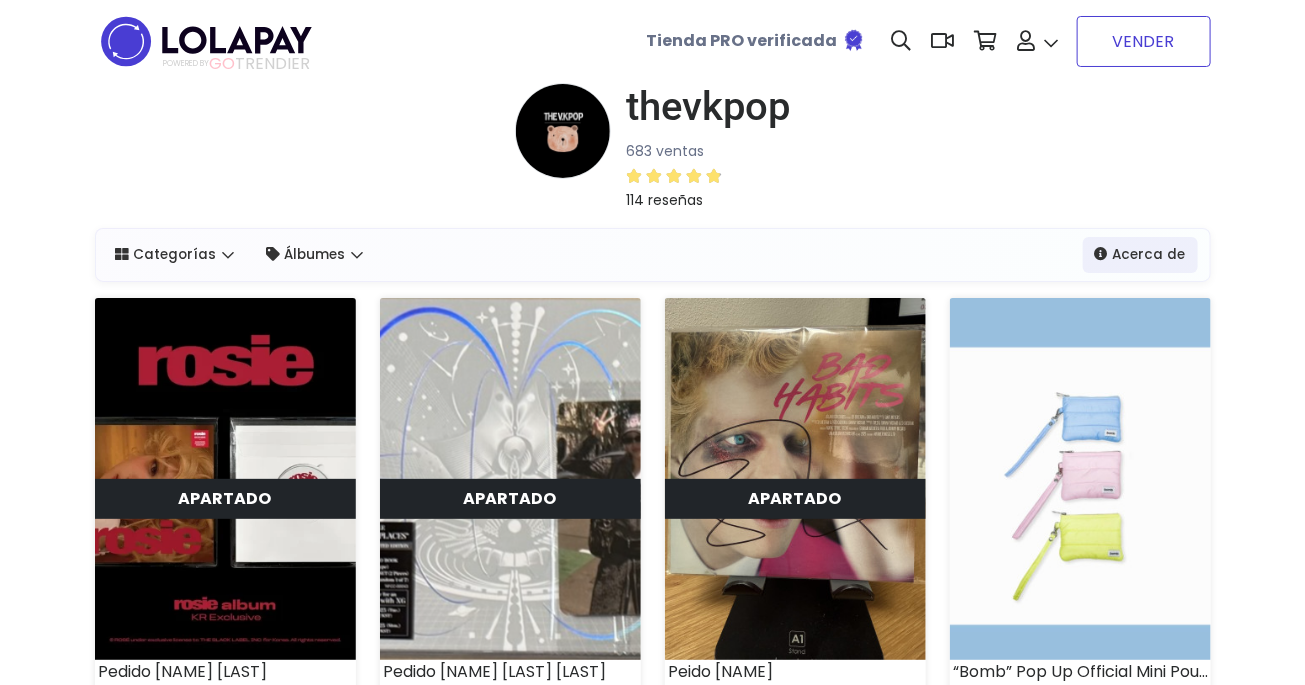 click on "VENDER" at bounding box center [1144, 41] 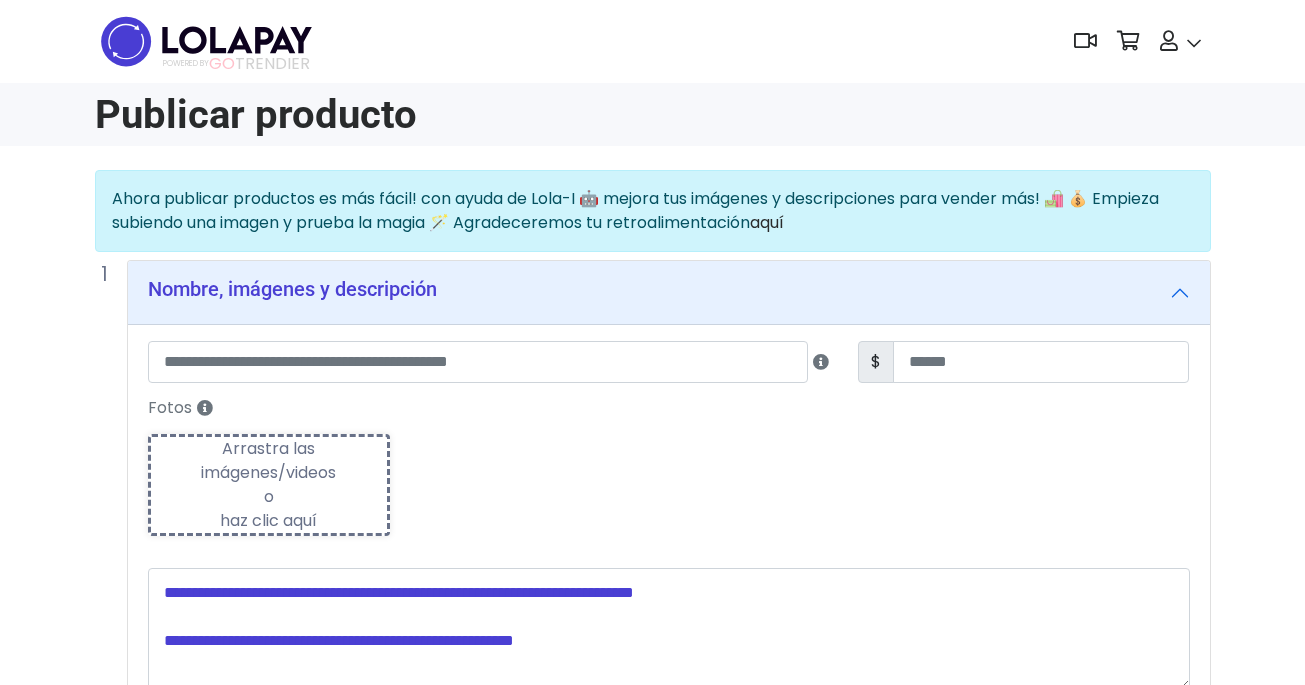 scroll, scrollTop: 0, scrollLeft: 0, axis: both 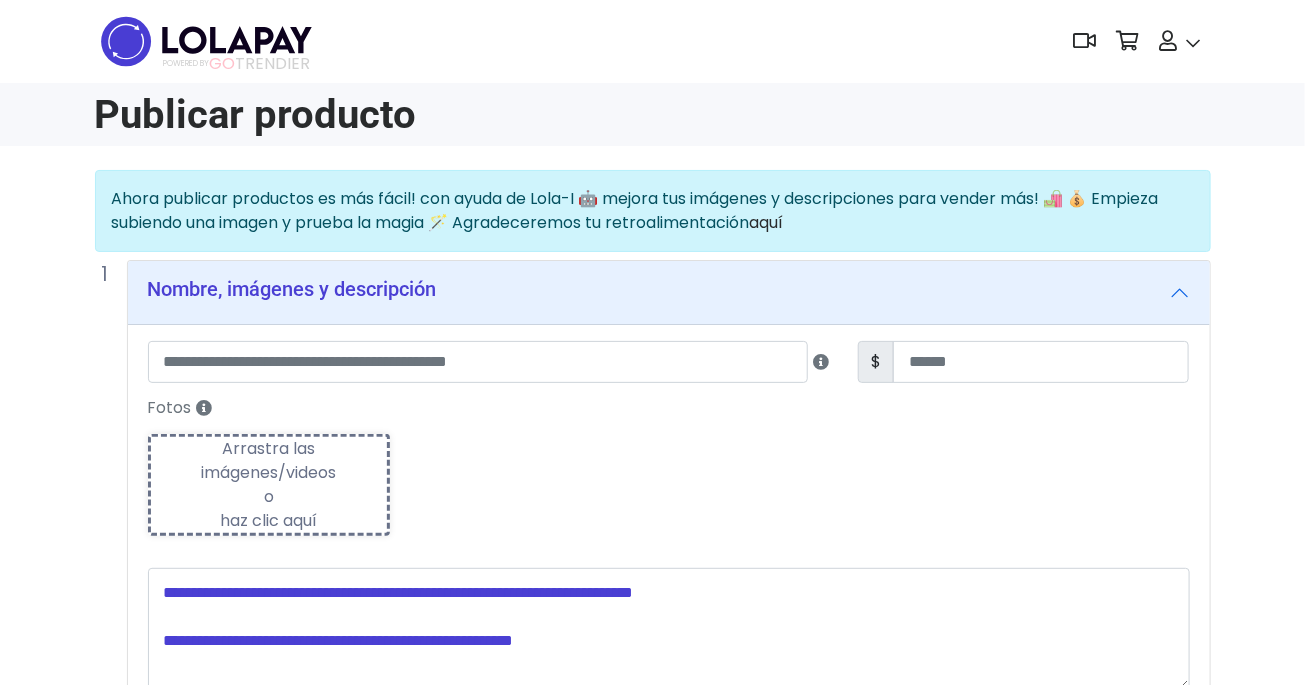 click on "Arrastra las
imágenes/videos
o
haz clic aquí" at bounding box center [269, 485] 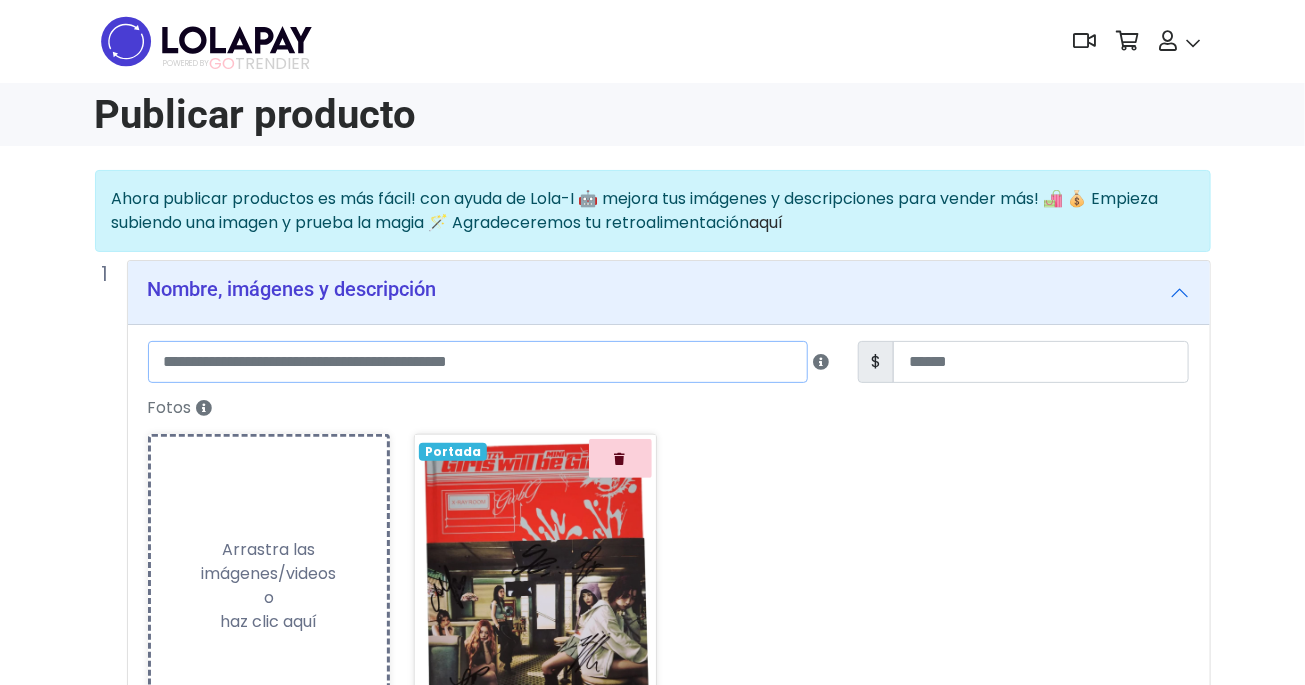 click at bounding box center [478, 362] 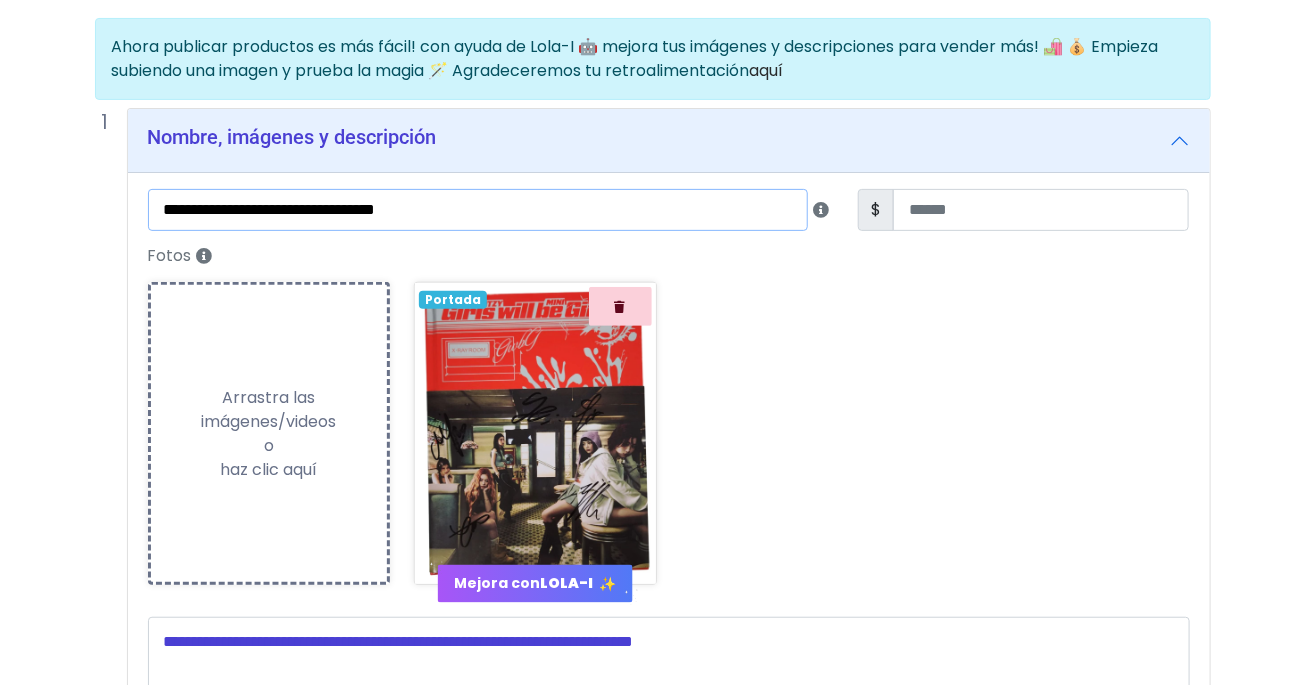 scroll, scrollTop: 160, scrollLeft: 0, axis: vertical 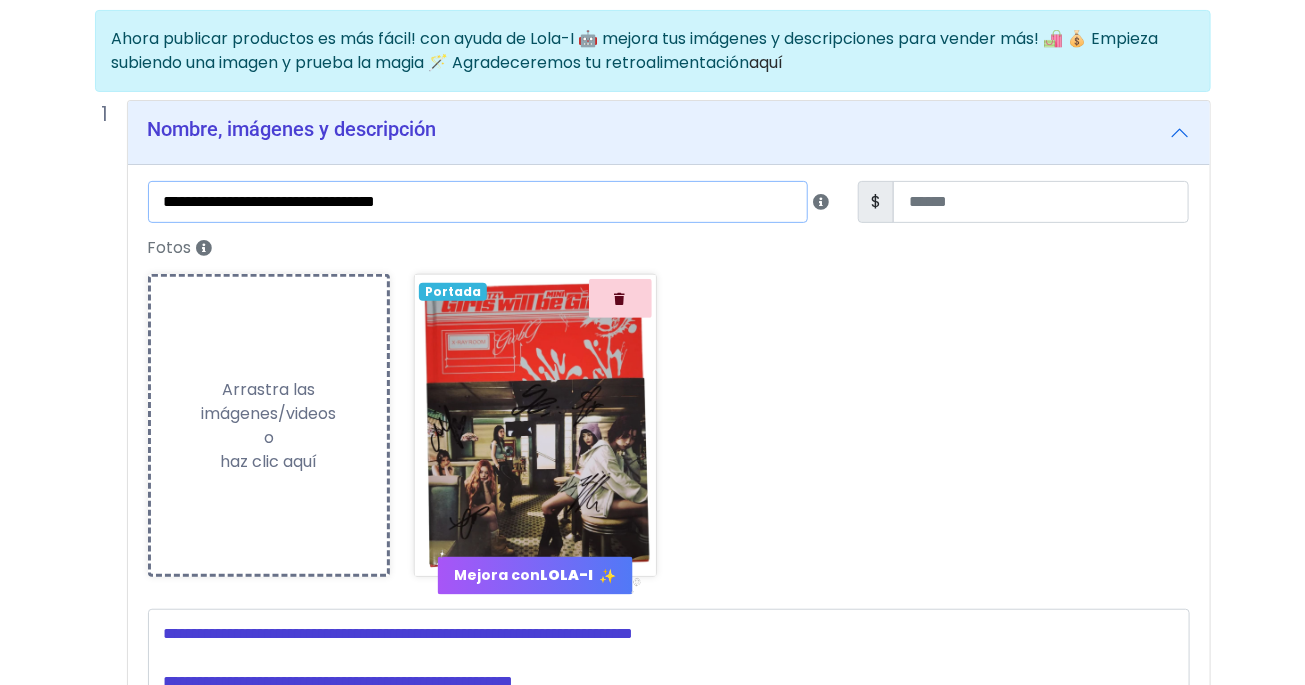 type on "**********" 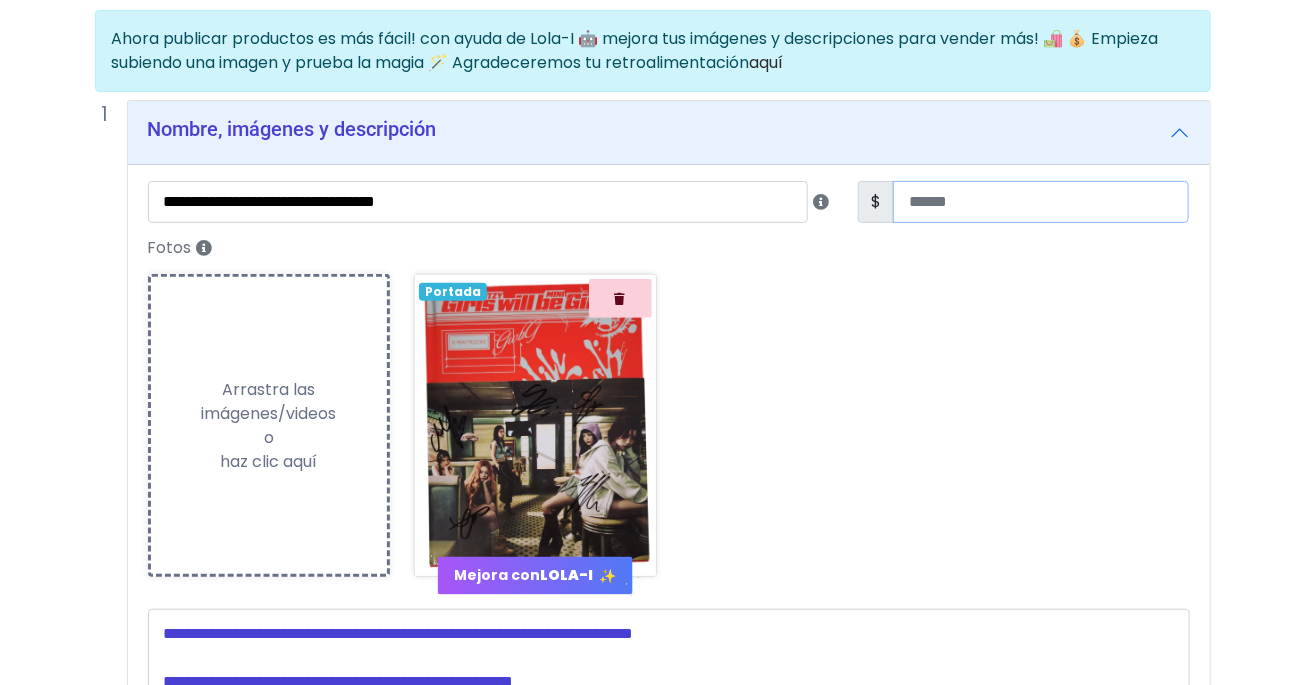 click at bounding box center (1041, 202) 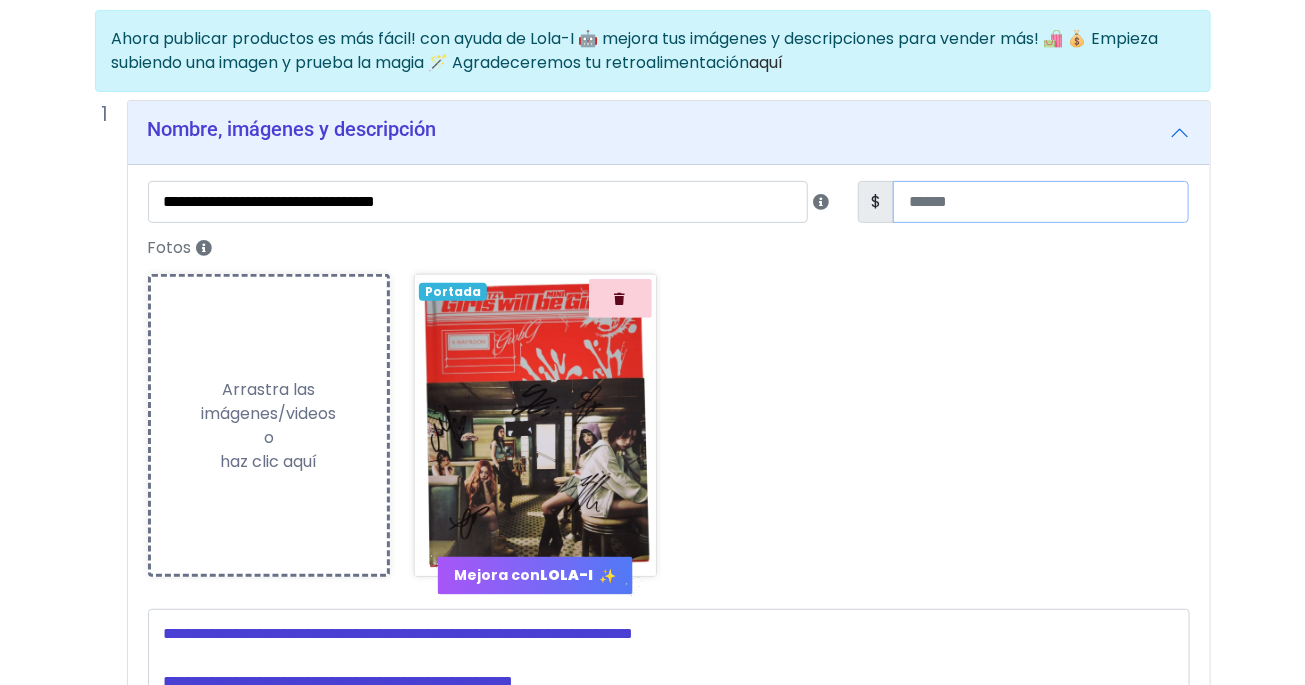 type on "****" 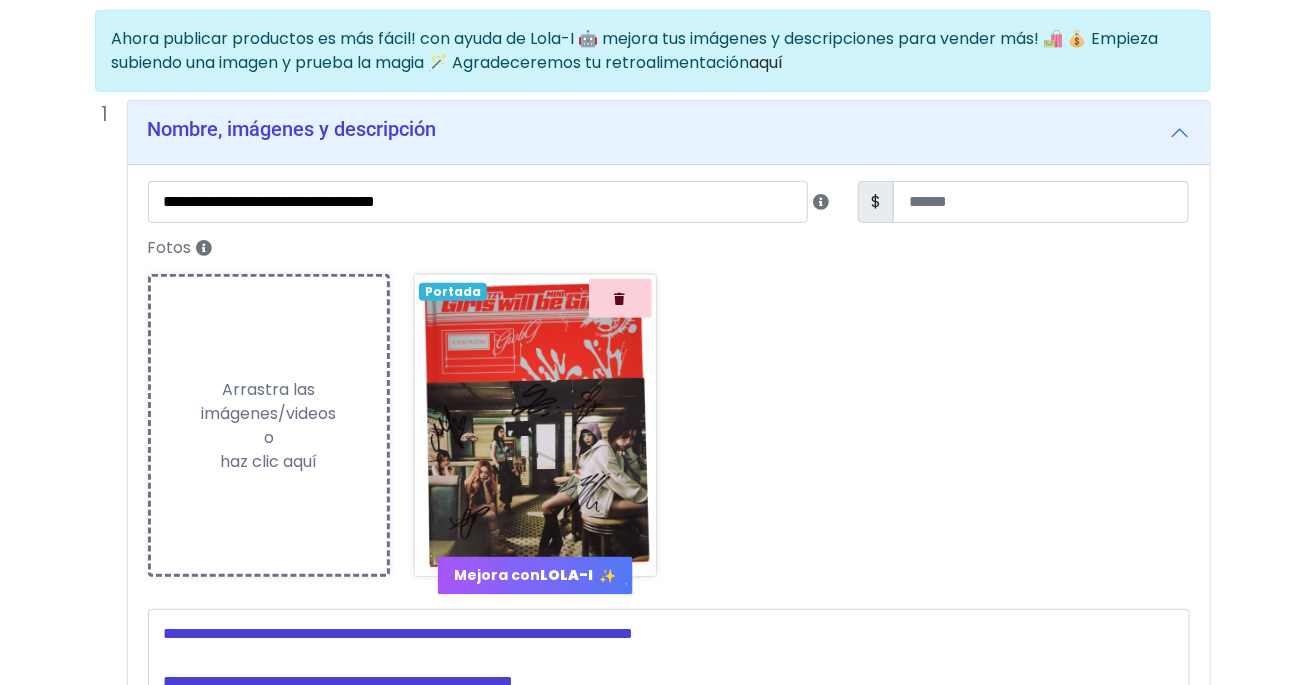 click on "Fotos
Subiendo
Arrastra las
imágenes/videos
o
haz clic aquí
Loading...
Portada
Mejora con  LOLA-I   ✨" at bounding box center [669, 412] 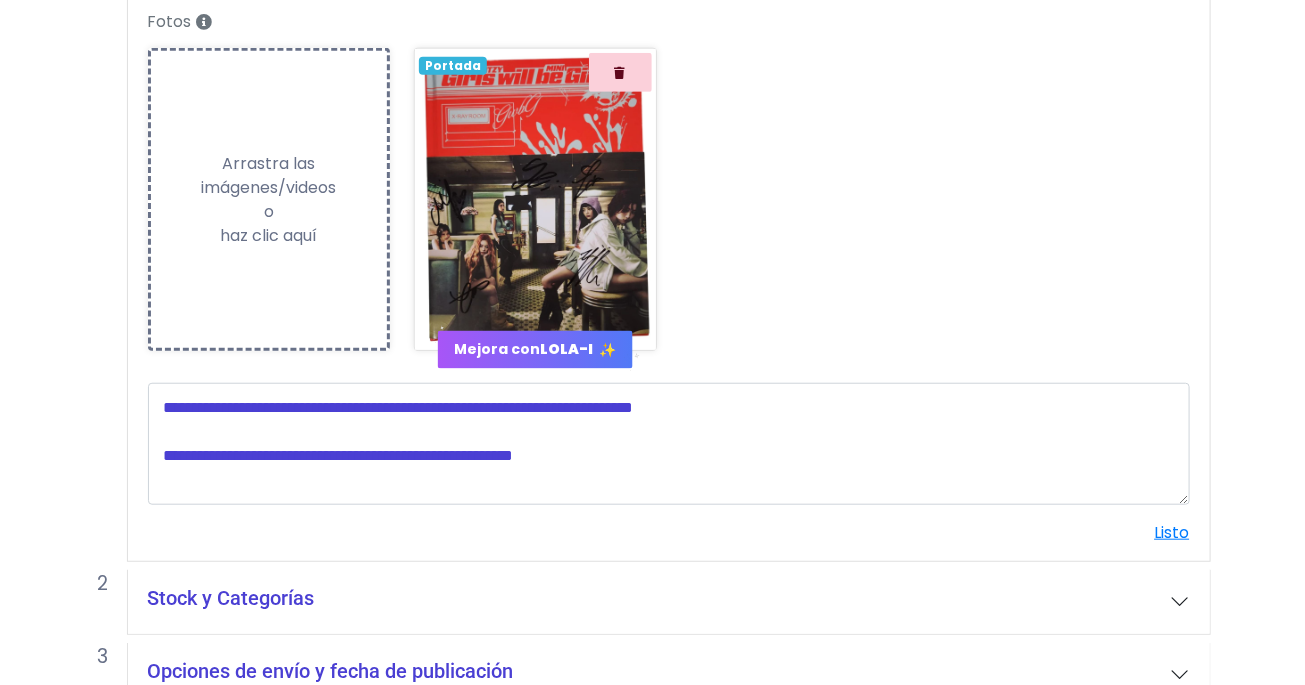 scroll, scrollTop: 408, scrollLeft: 0, axis: vertical 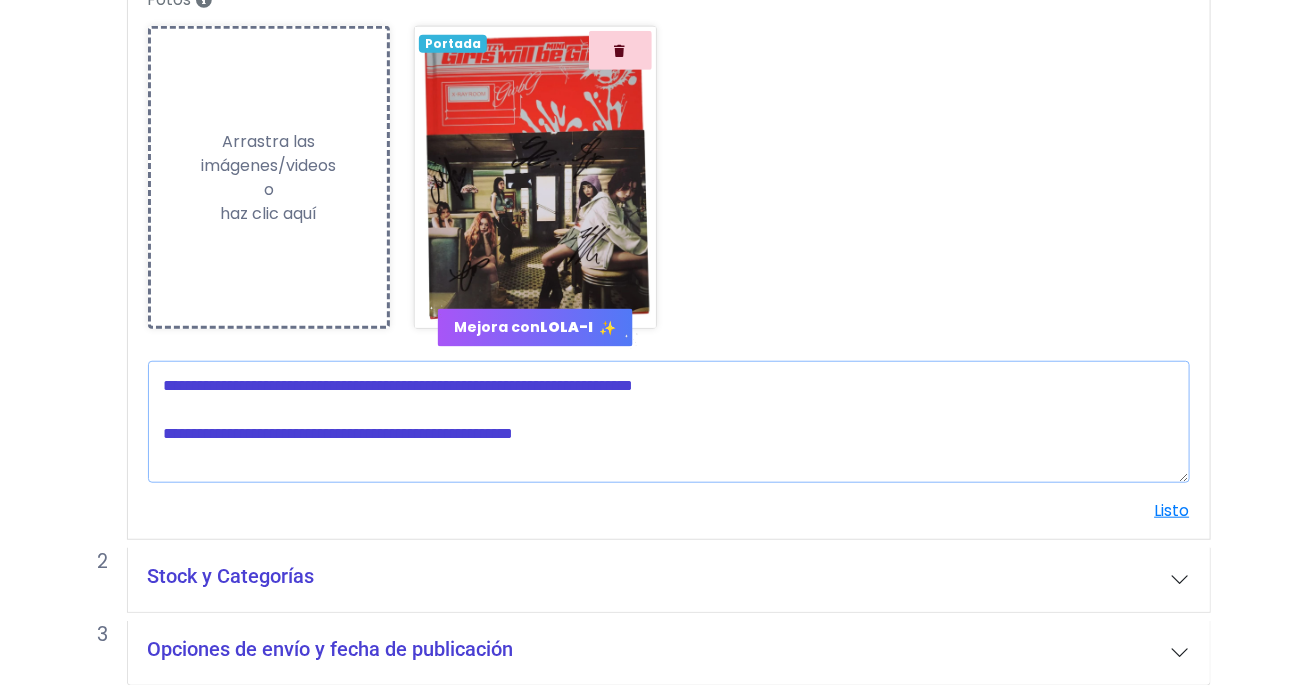 click at bounding box center [669, 422] 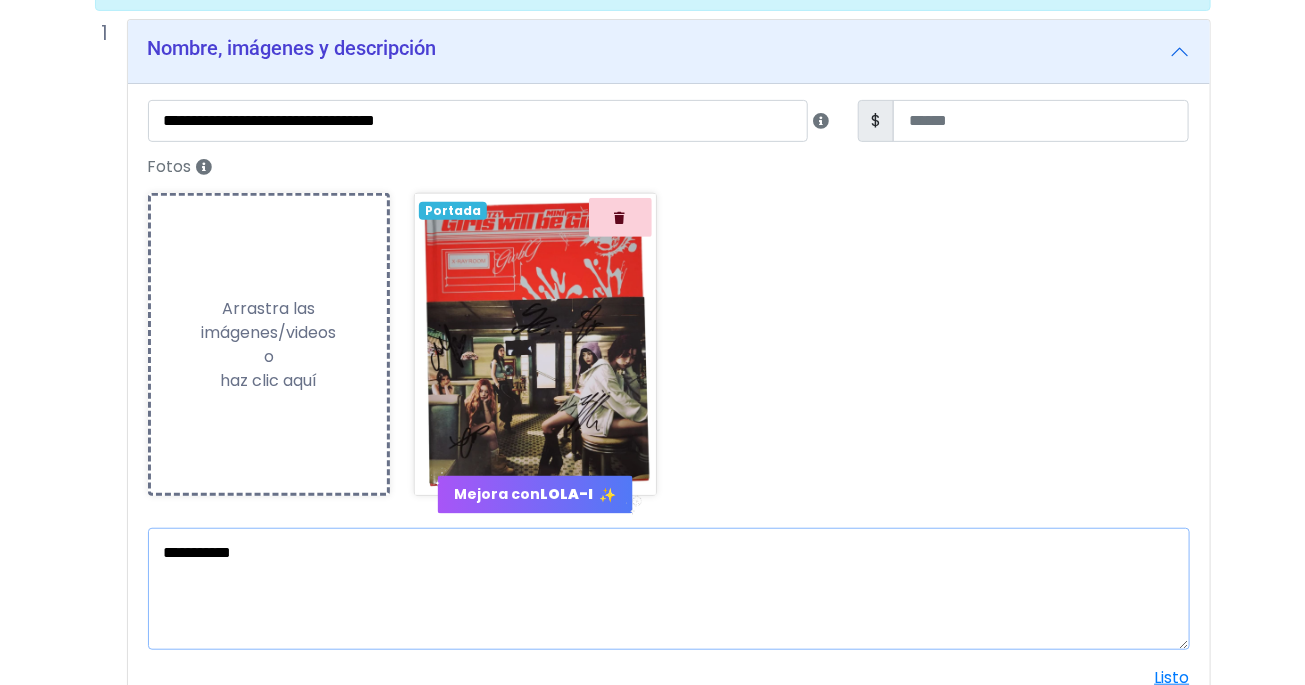 scroll, scrollTop: 237, scrollLeft: 0, axis: vertical 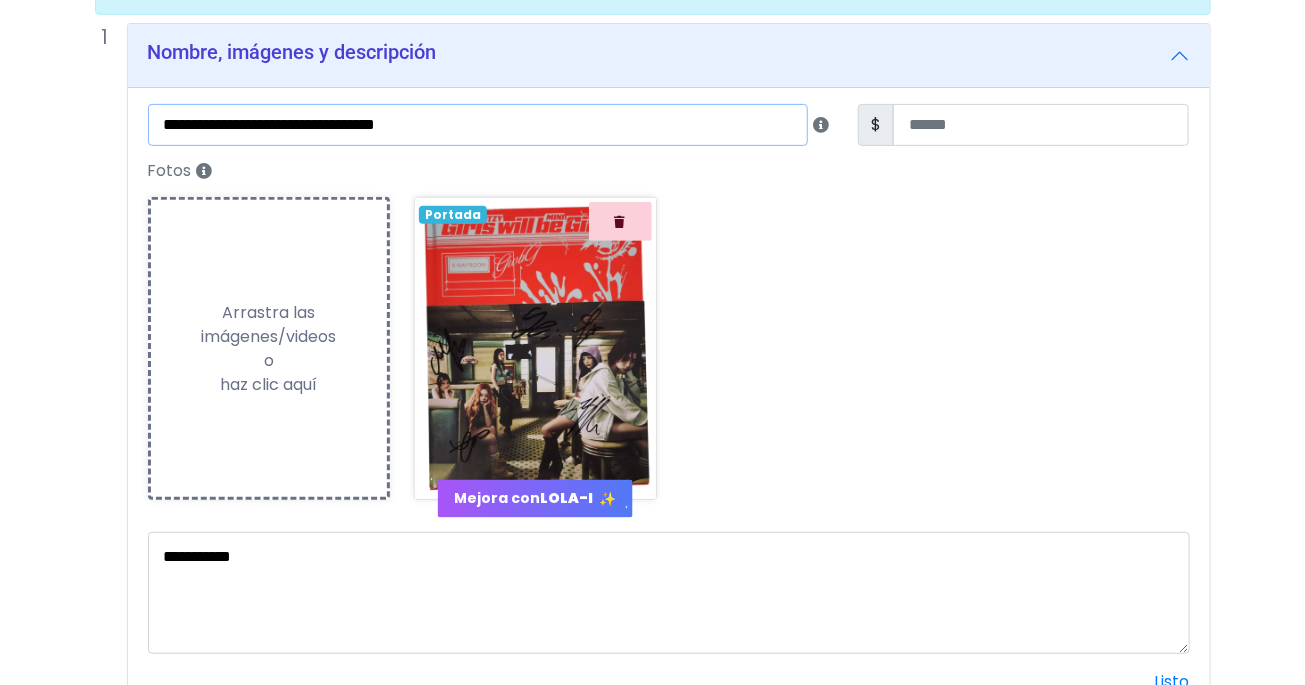 drag, startPoint x: 336, startPoint y: 122, endPoint x: 111, endPoint y: 128, distance: 225.07999 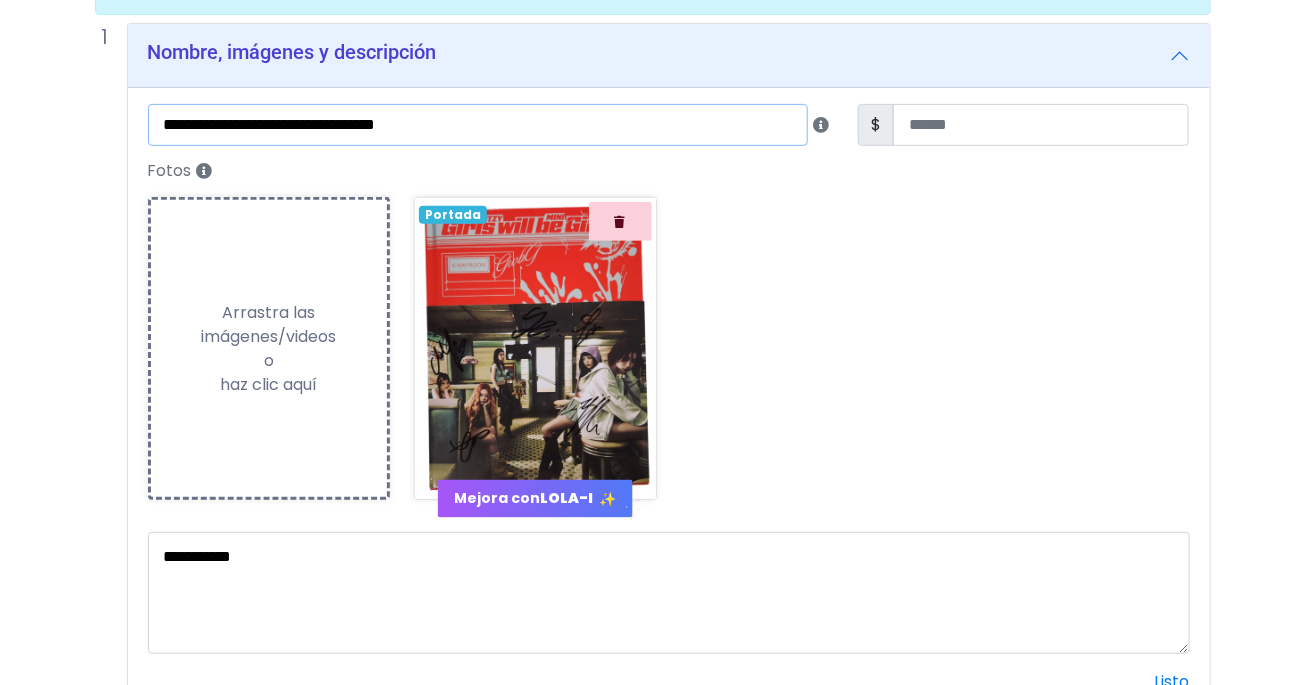 click on "**********" at bounding box center (653, 477) 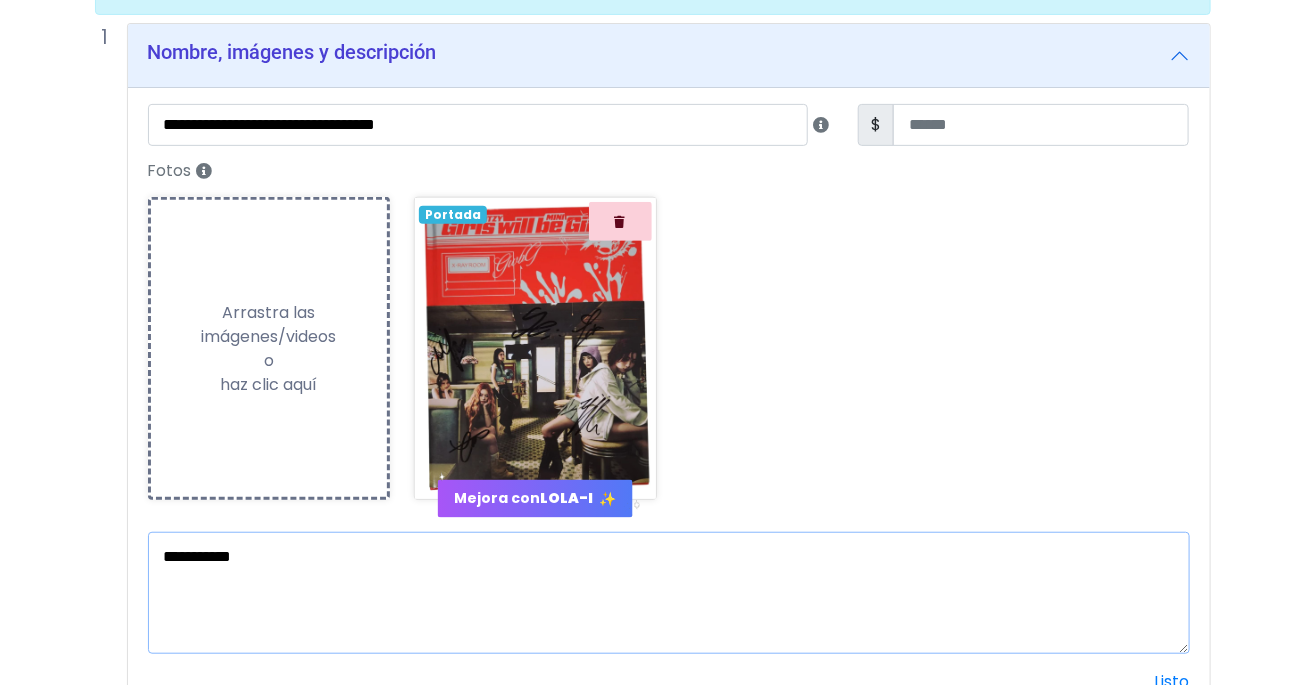 click on "**********" at bounding box center (669, 593) 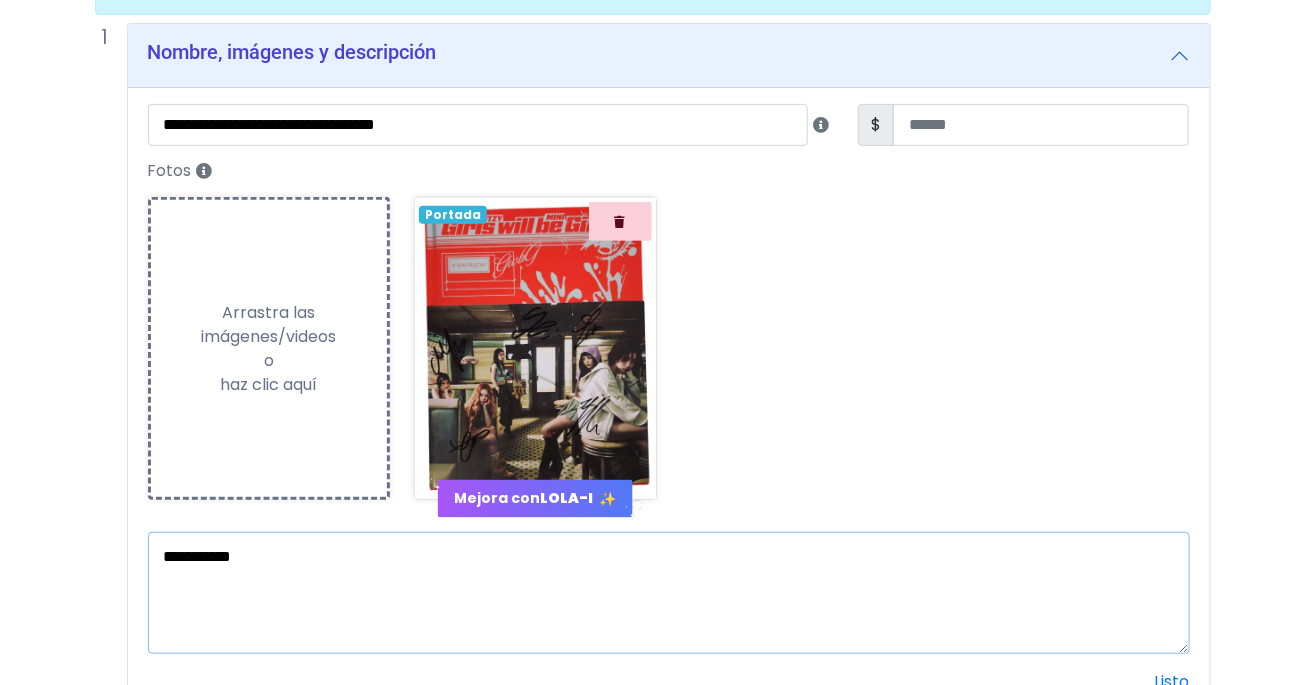 click on "**********" at bounding box center (669, 593) 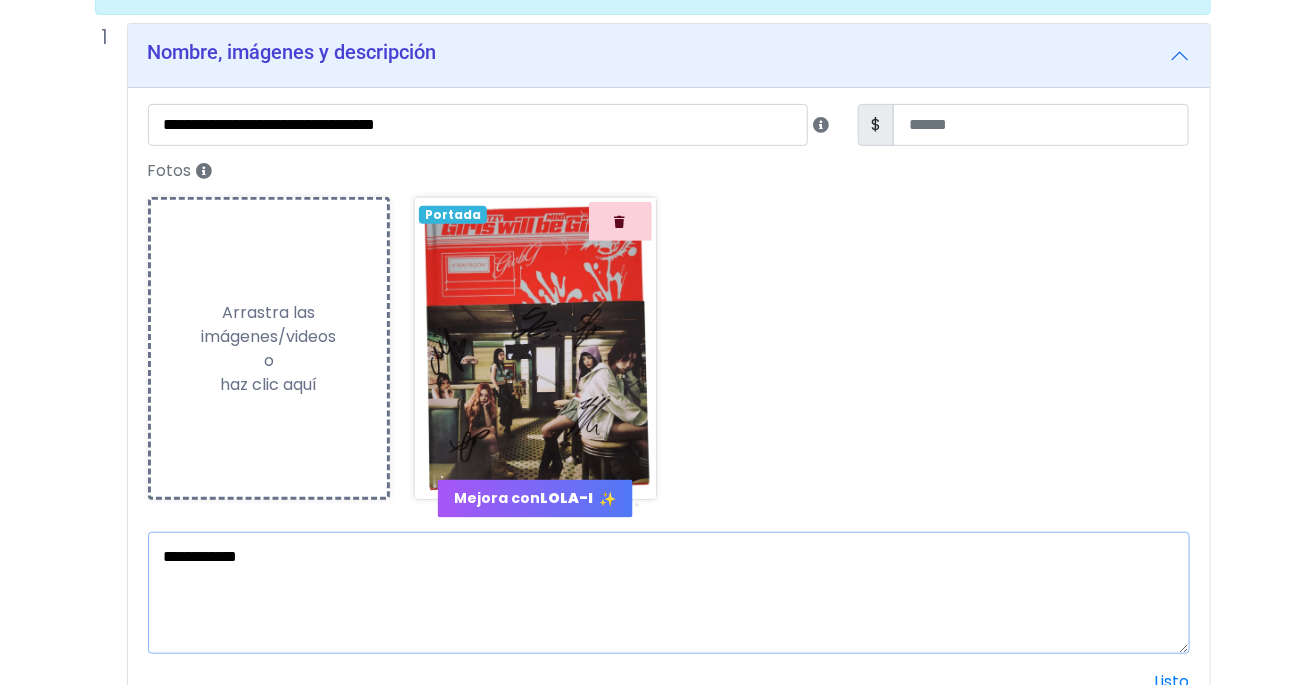 paste on "**********" 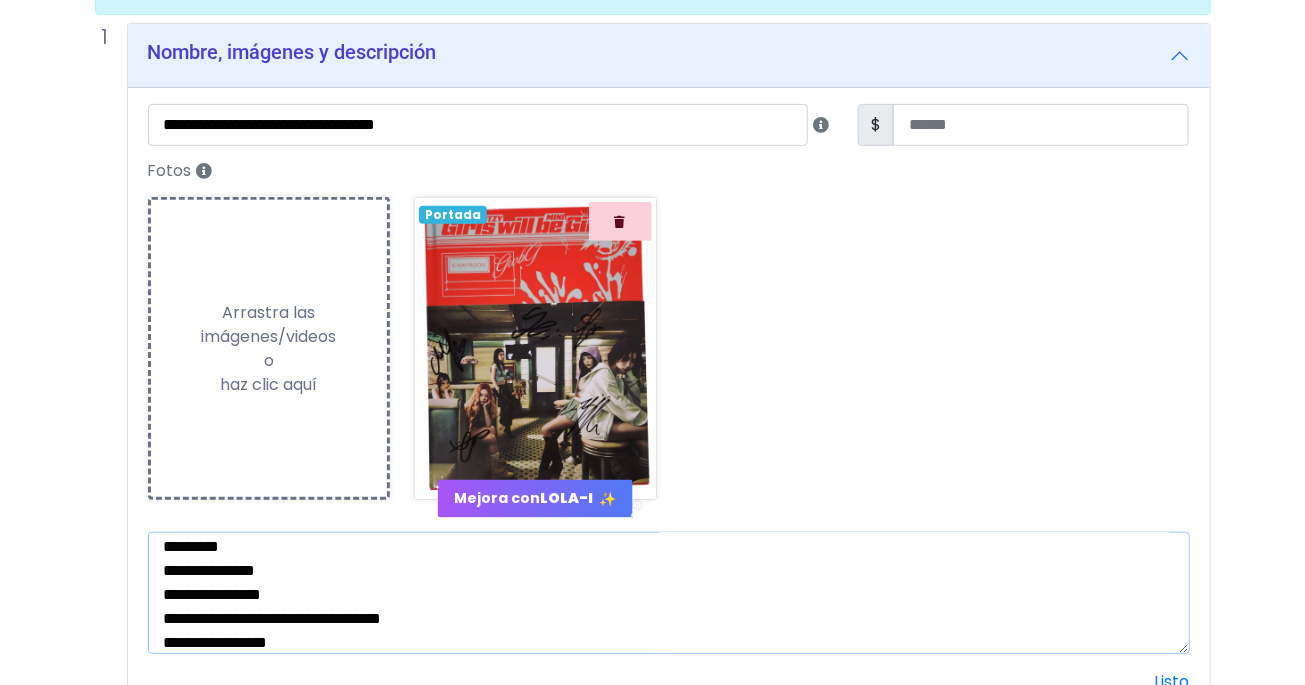 scroll, scrollTop: 0, scrollLeft: 0, axis: both 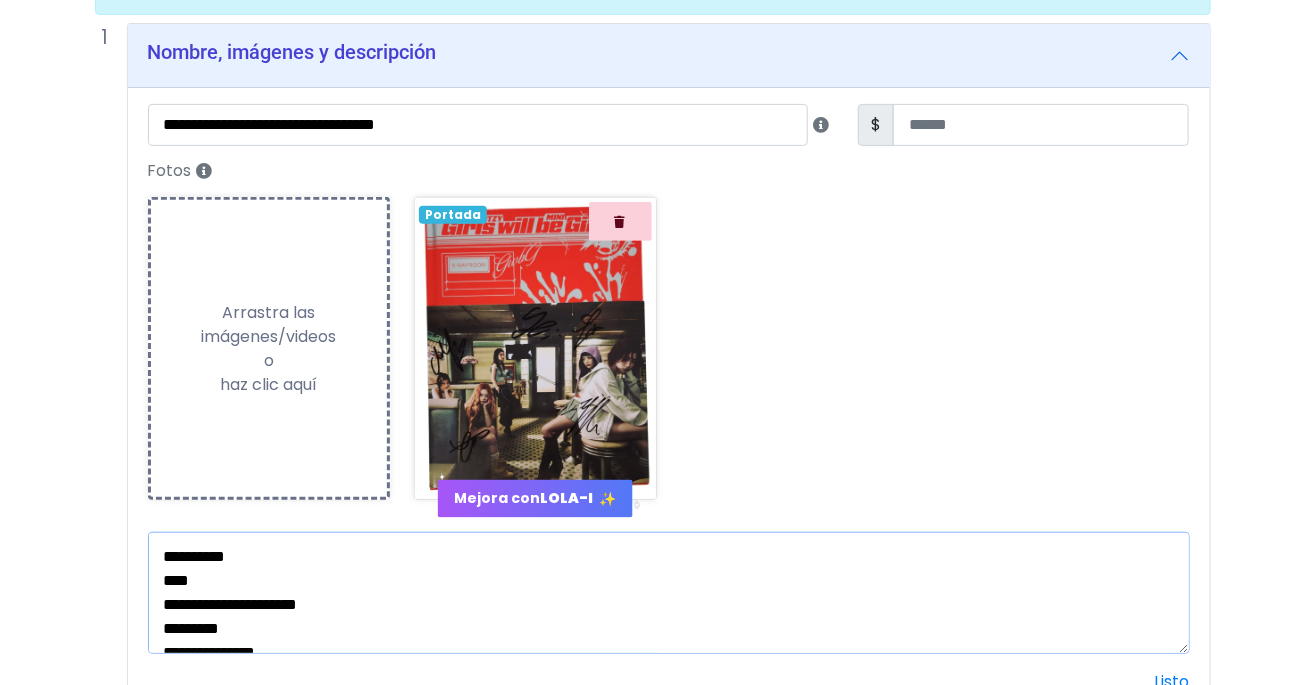 click on "**********" at bounding box center (669, 593) 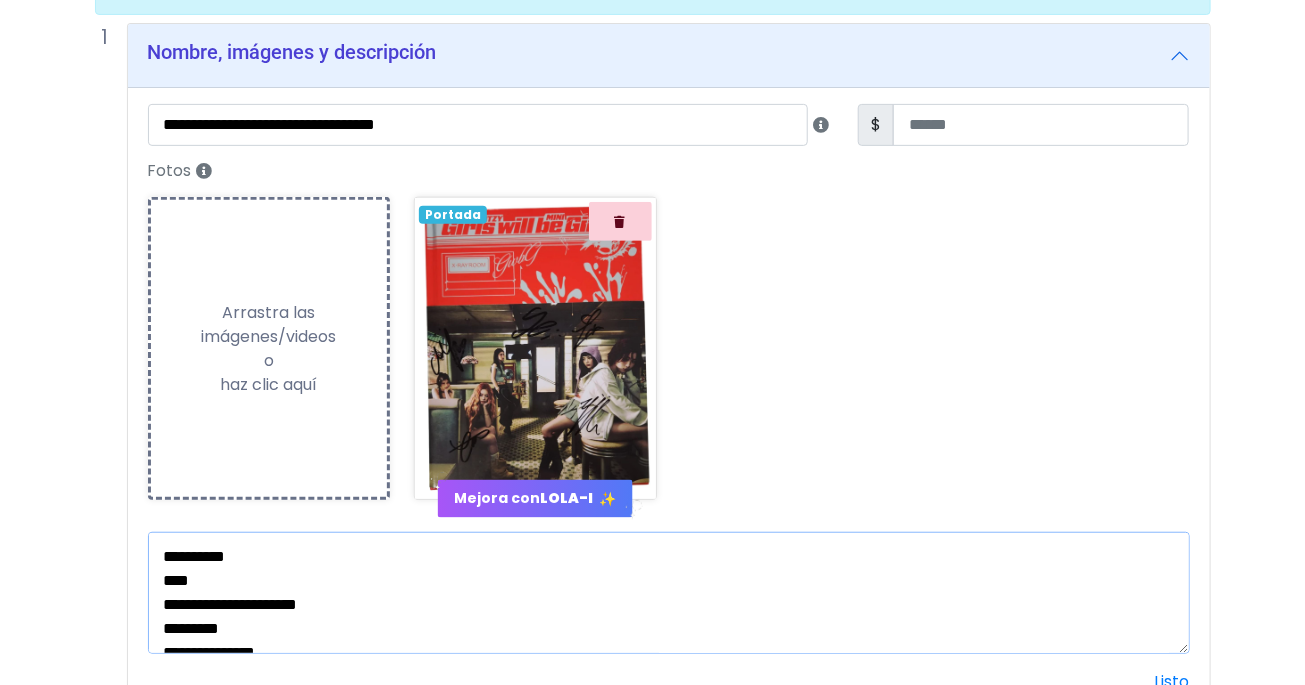 click on "**********" at bounding box center (669, 593) 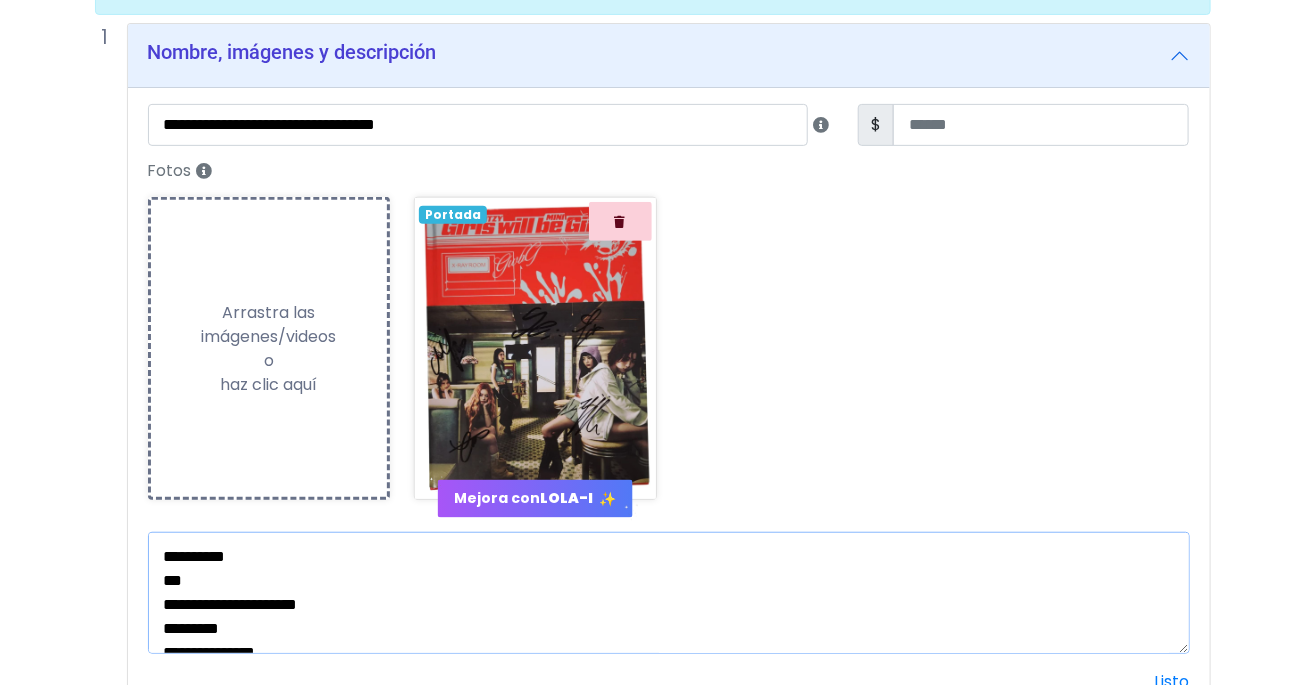 click on "**********" at bounding box center [669, 593] 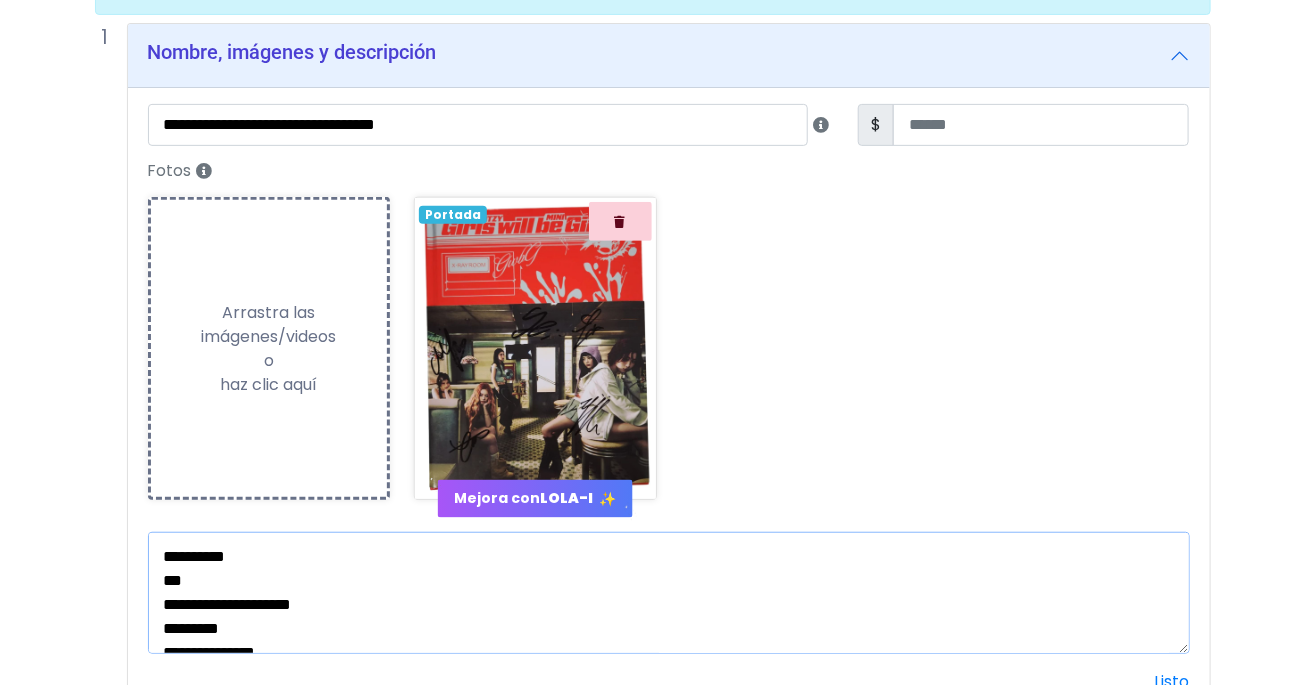 drag, startPoint x: 362, startPoint y: 604, endPoint x: 263, endPoint y: 603, distance: 99.00505 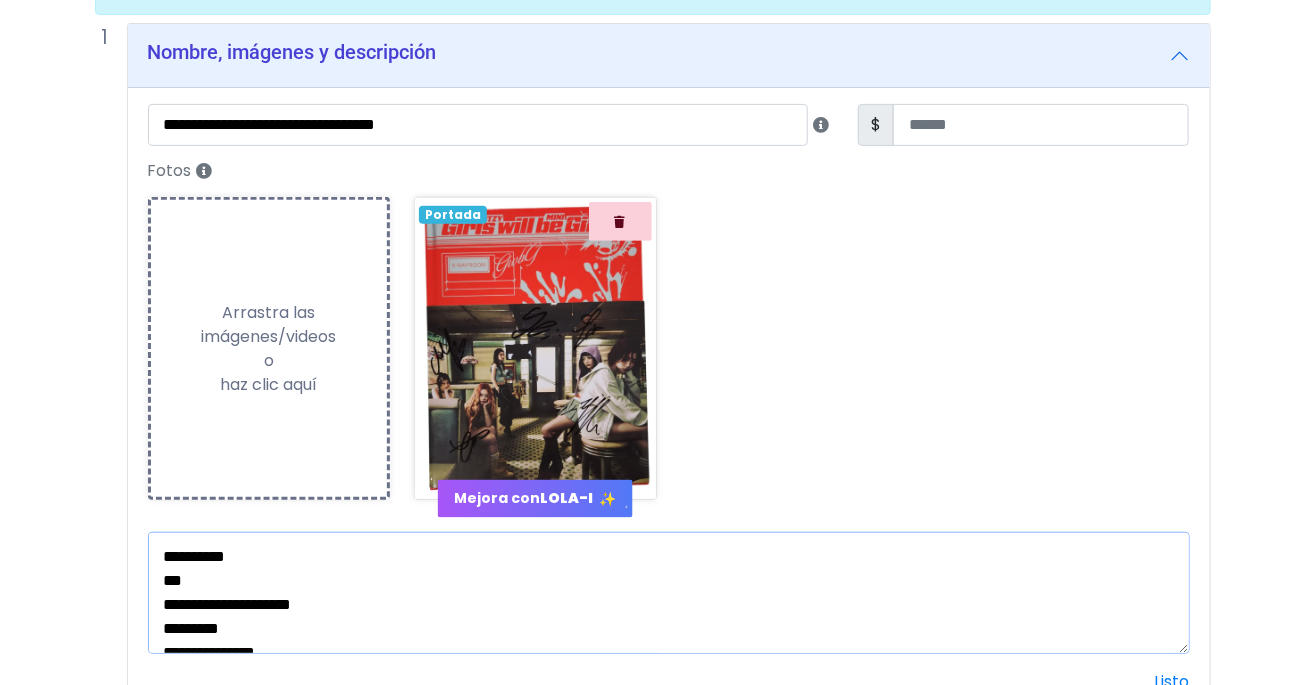 click on "**********" at bounding box center [669, 593] 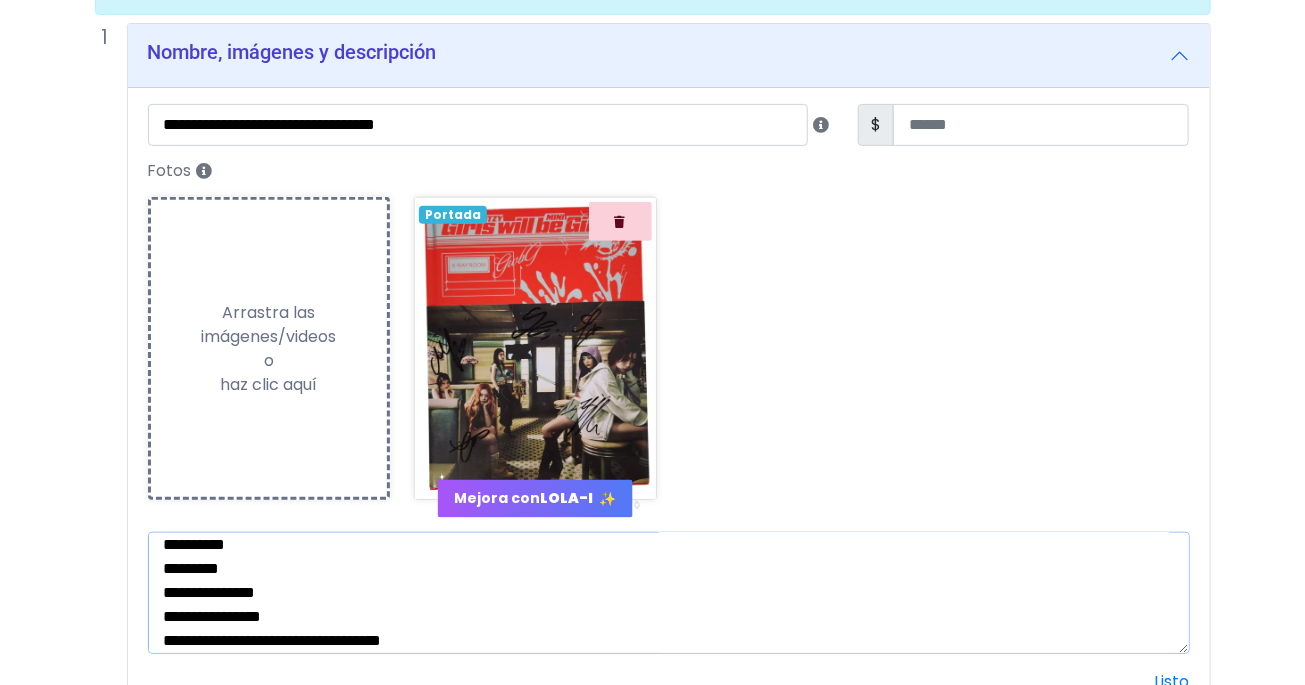 click on "**********" at bounding box center (669, 593) 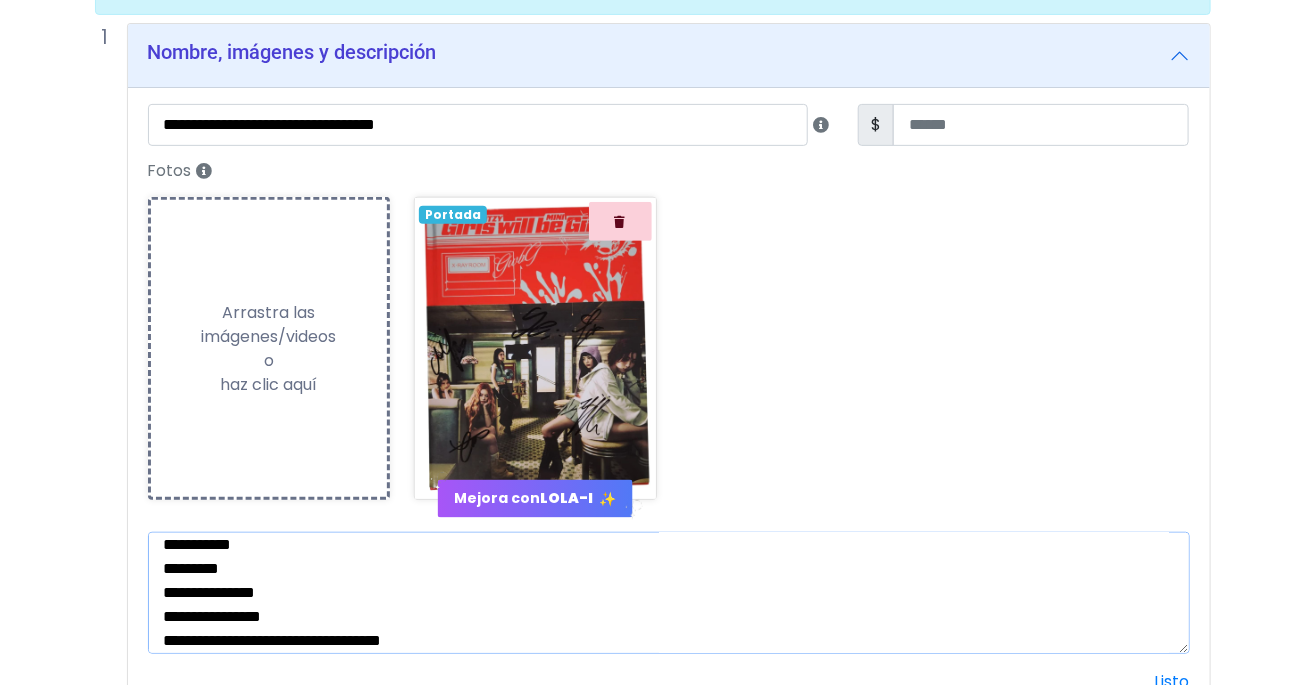 scroll, scrollTop: 60, scrollLeft: 0, axis: vertical 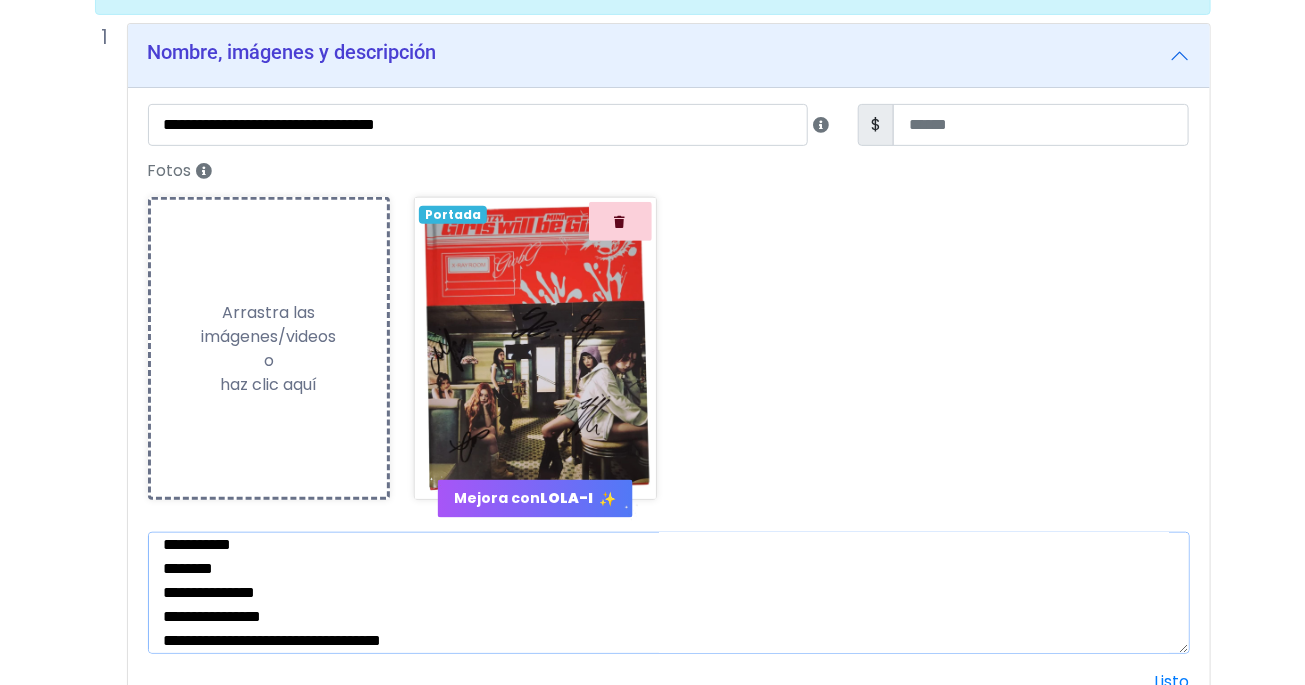 click on "**********" at bounding box center [669, 593] 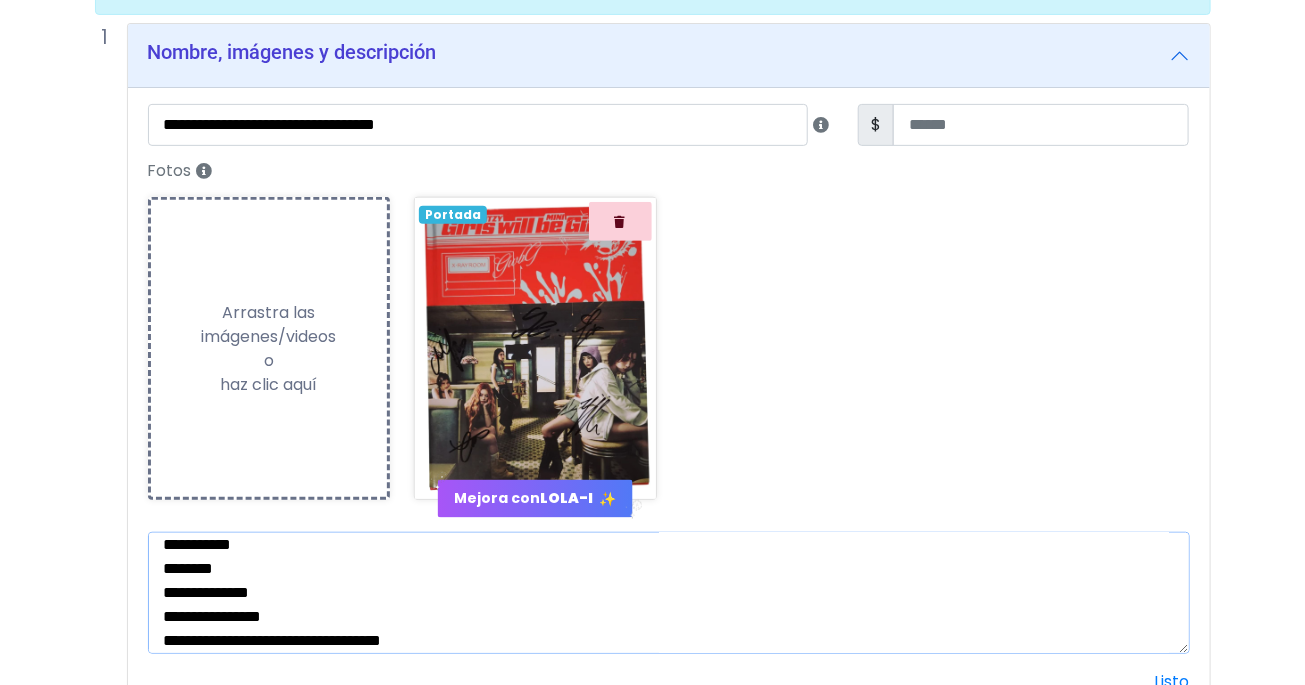 click on "**********" at bounding box center [669, 593] 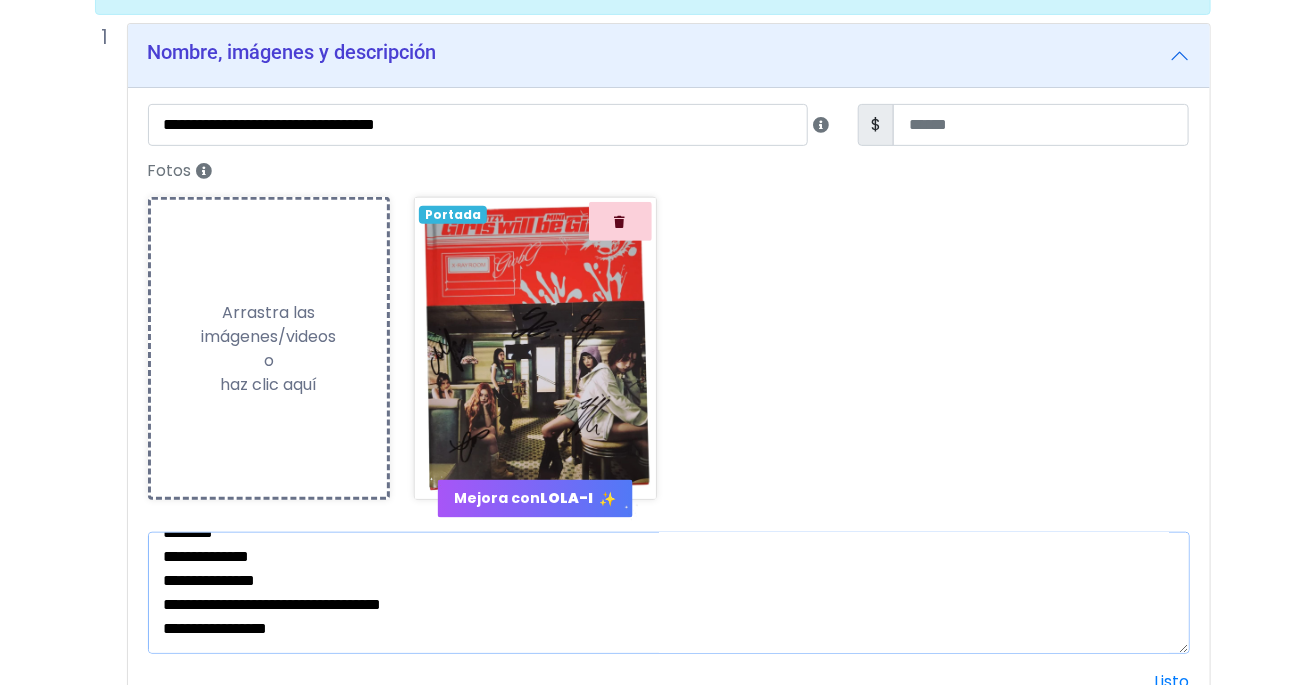 scroll, scrollTop: 120, scrollLeft: 0, axis: vertical 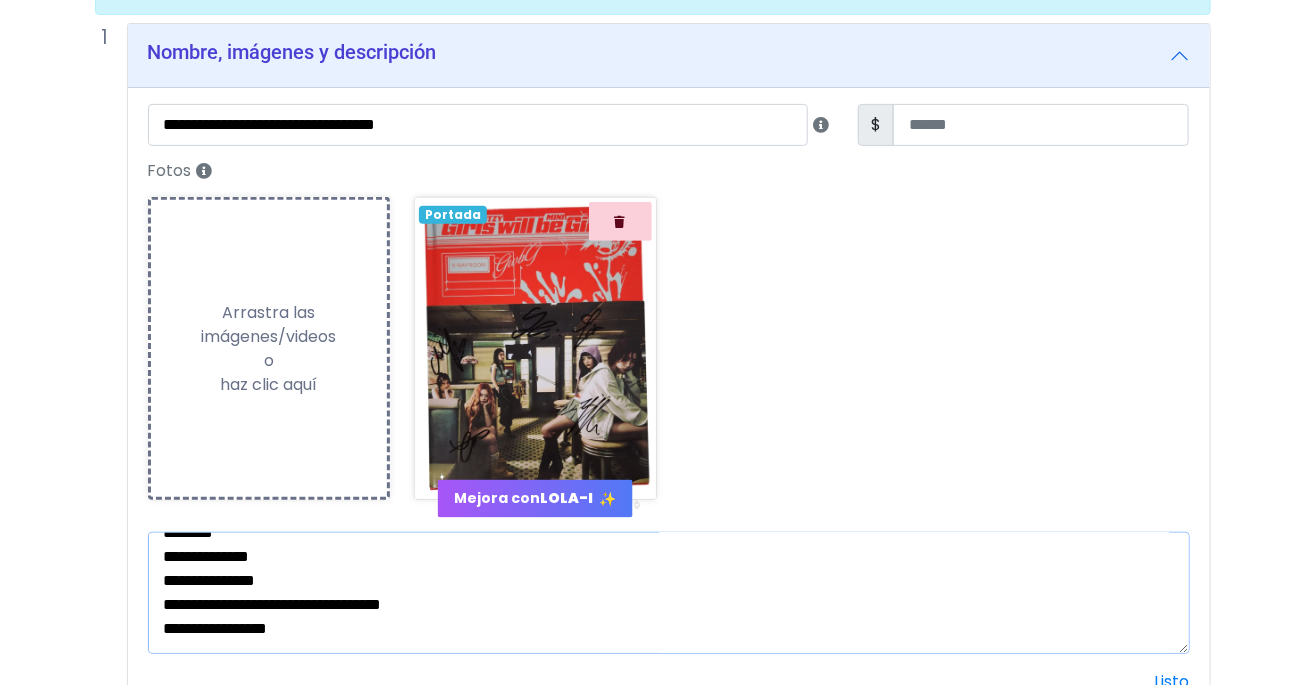 click on "**********" at bounding box center [669, 593] 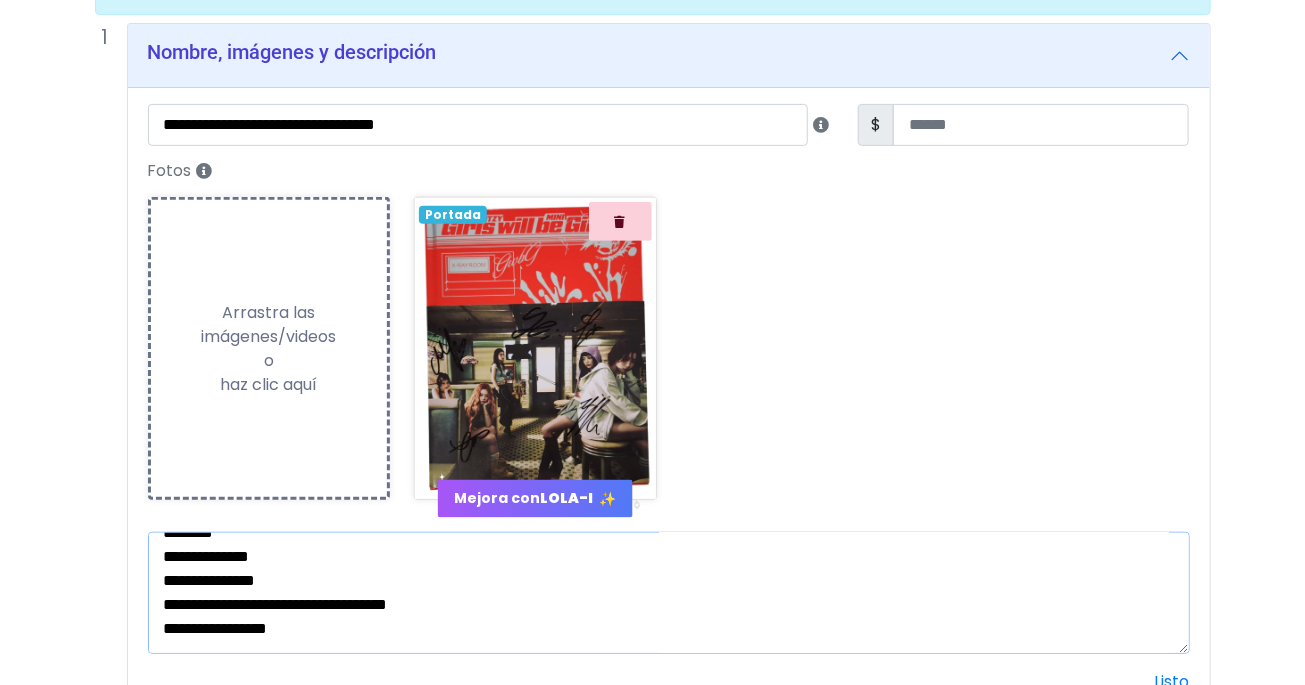 drag, startPoint x: 283, startPoint y: 582, endPoint x: 483, endPoint y: 588, distance: 200.08998 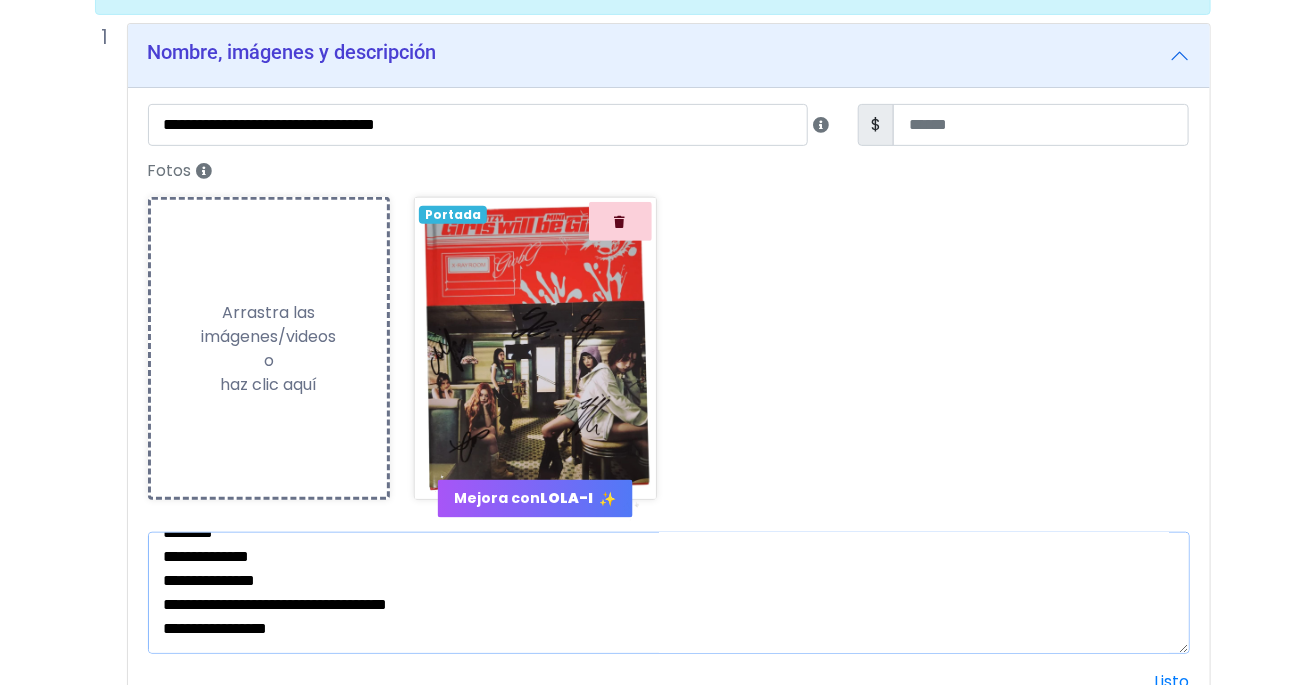 click on "**********" at bounding box center [669, 593] 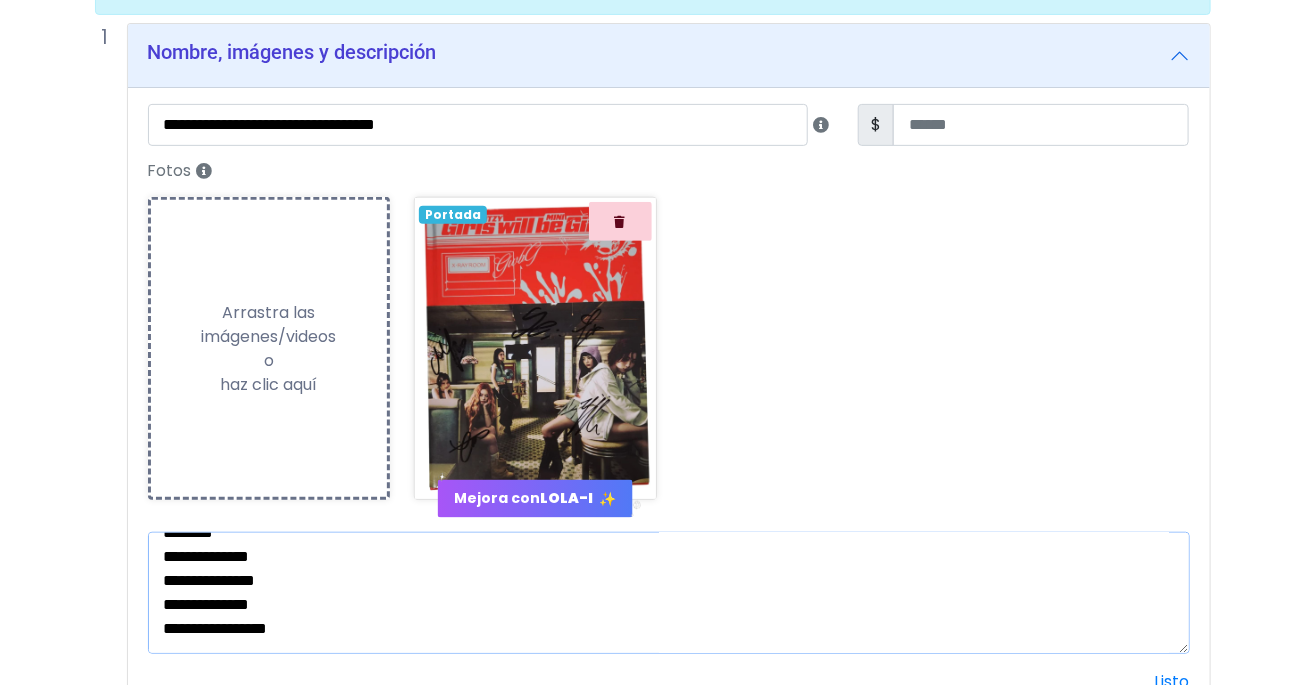 click on "**********" at bounding box center (669, 593) 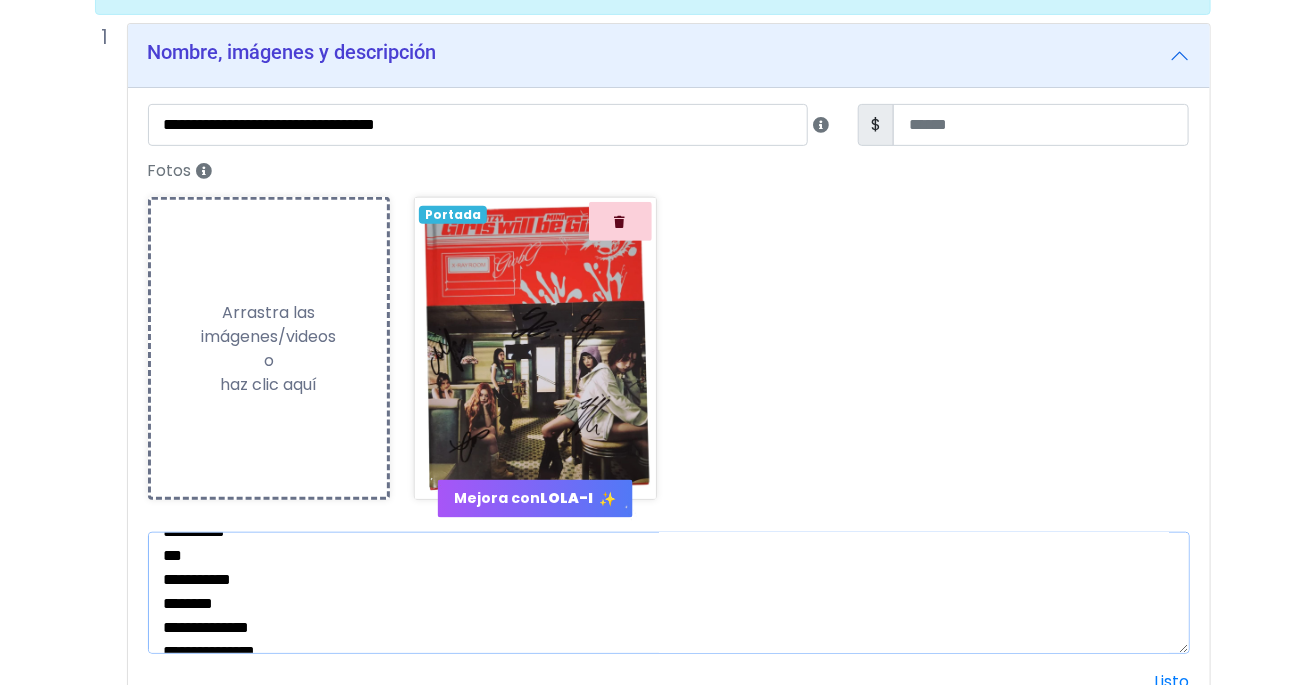scroll, scrollTop: 14, scrollLeft: 0, axis: vertical 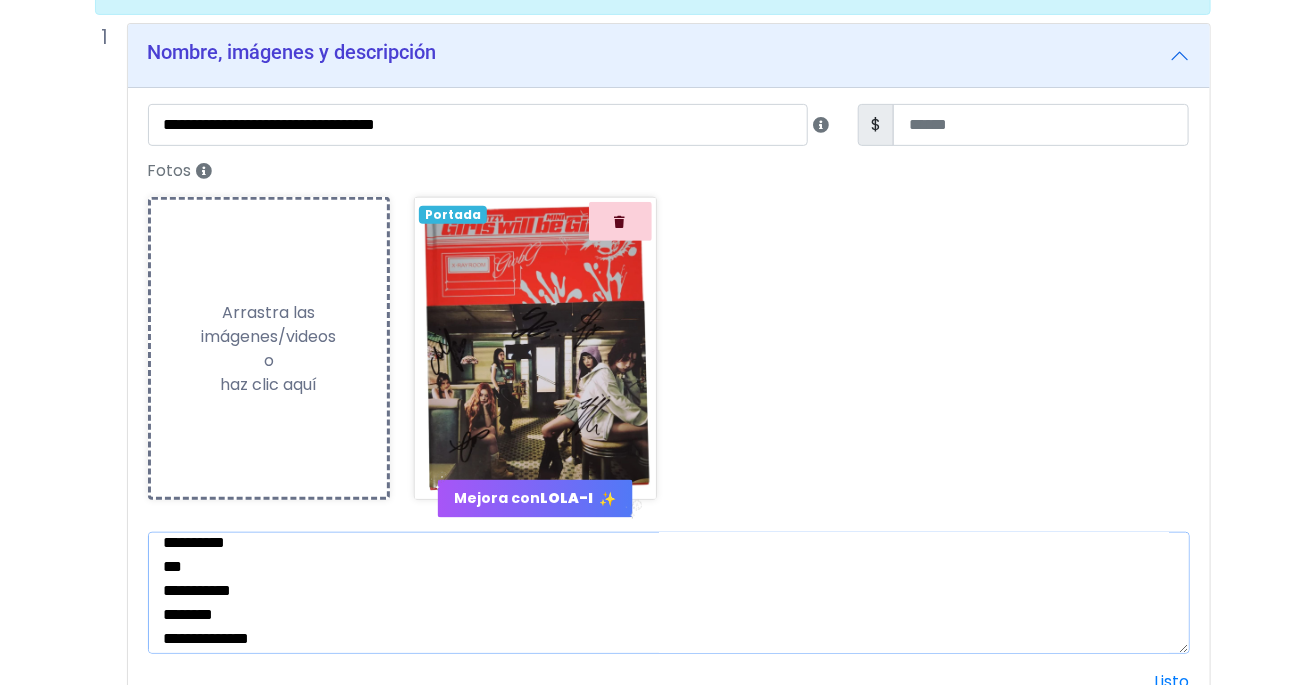 click on "**********" at bounding box center (669, 593) 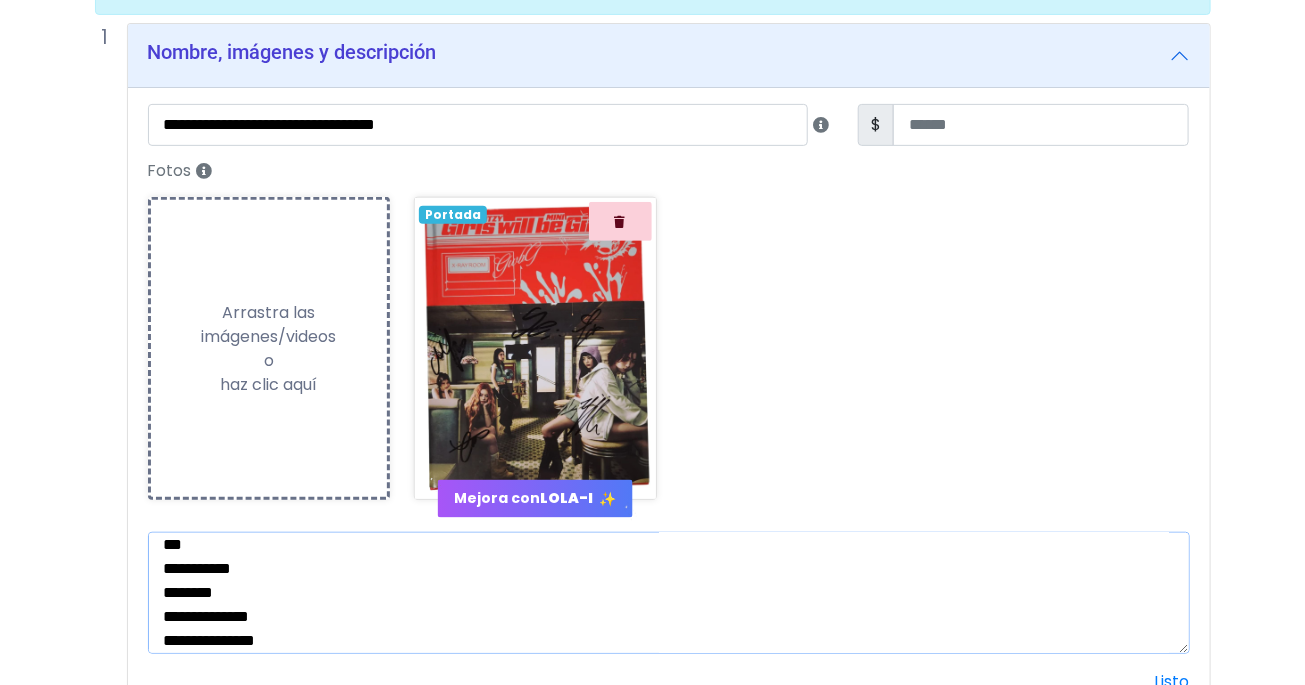 scroll, scrollTop: 144, scrollLeft: 0, axis: vertical 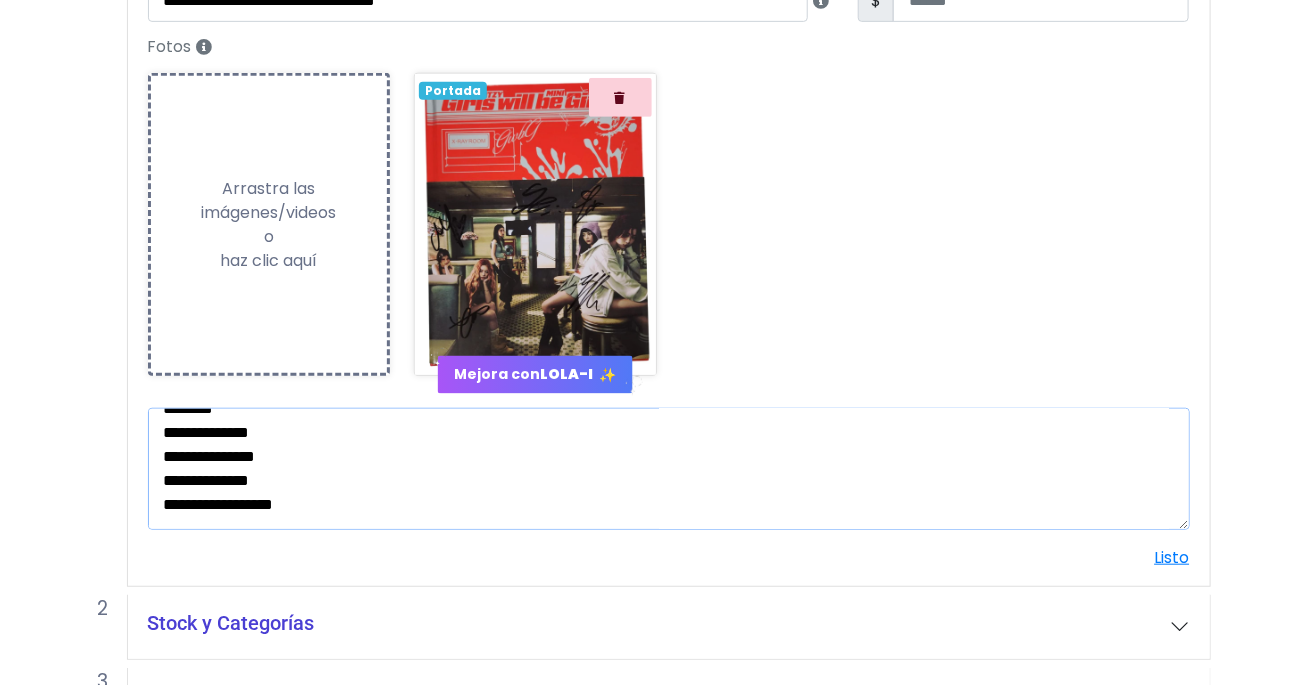 click on "**********" at bounding box center (669, 469) 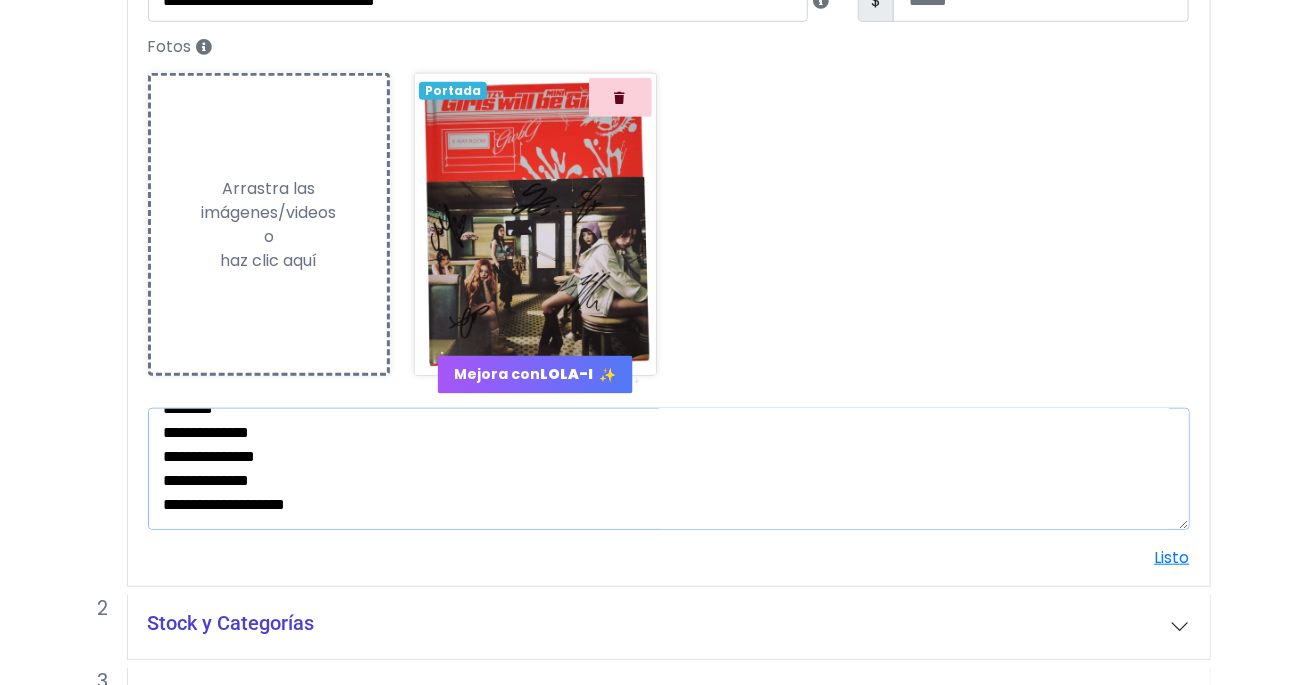 scroll, scrollTop: 155, scrollLeft: 0, axis: vertical 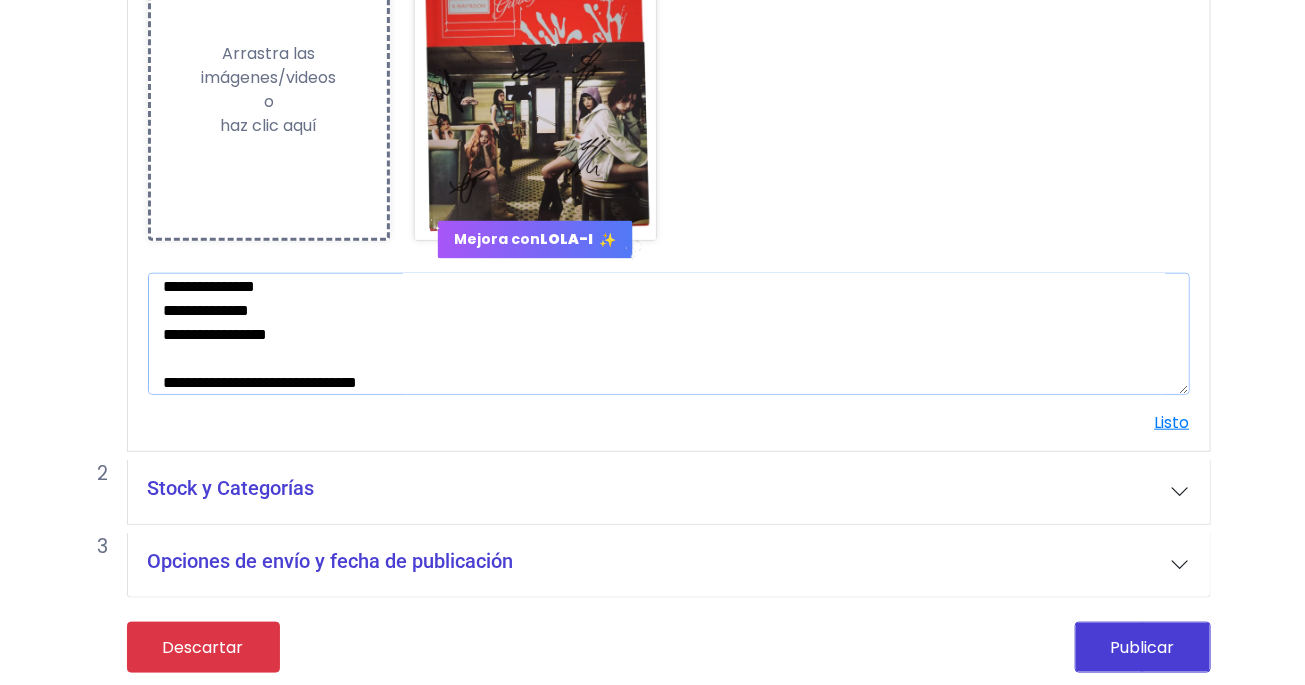 type on "**********" 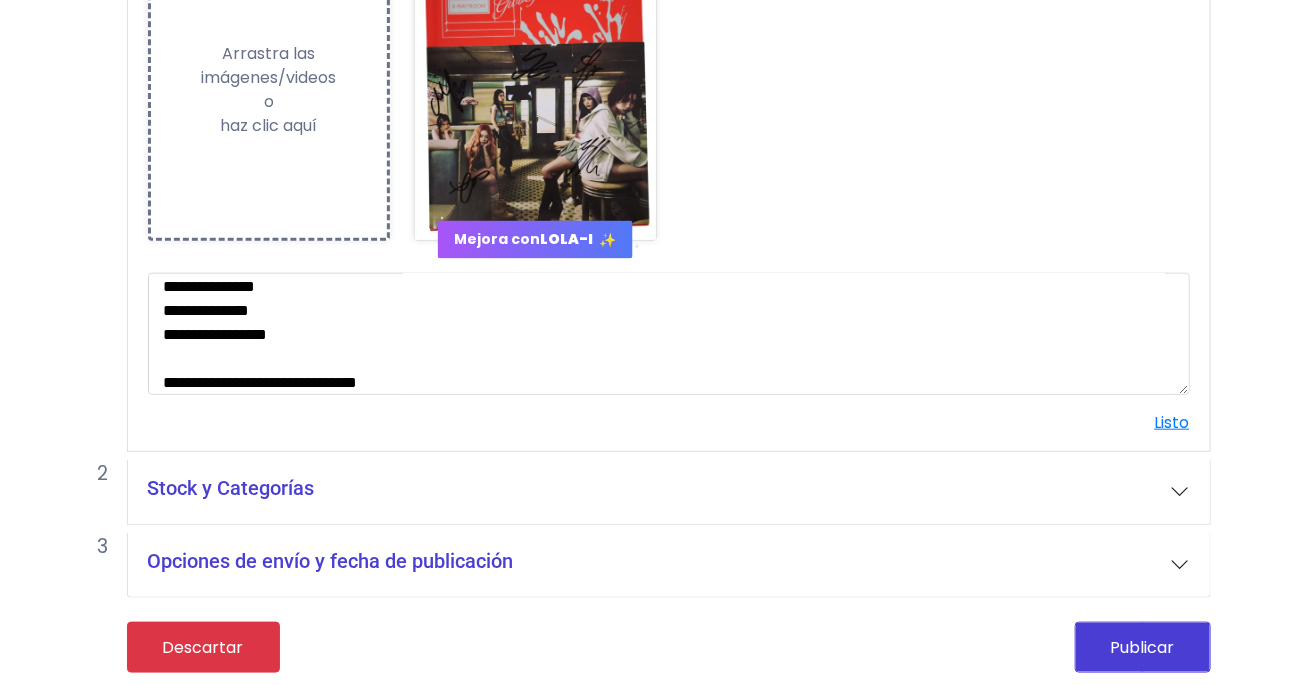 click on "Stock y Categorías" at bounding box center (231, 488) 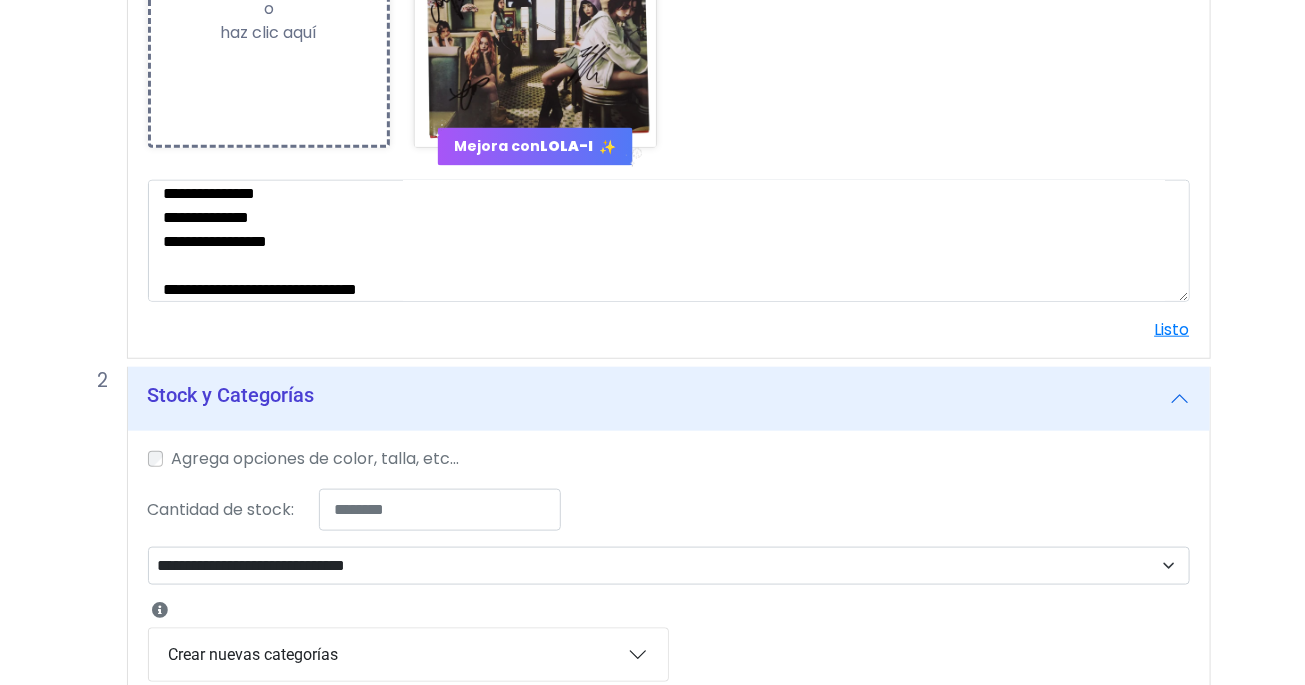 scroll, scrollTop: 590, scrollLeft: 0, axis: vertical 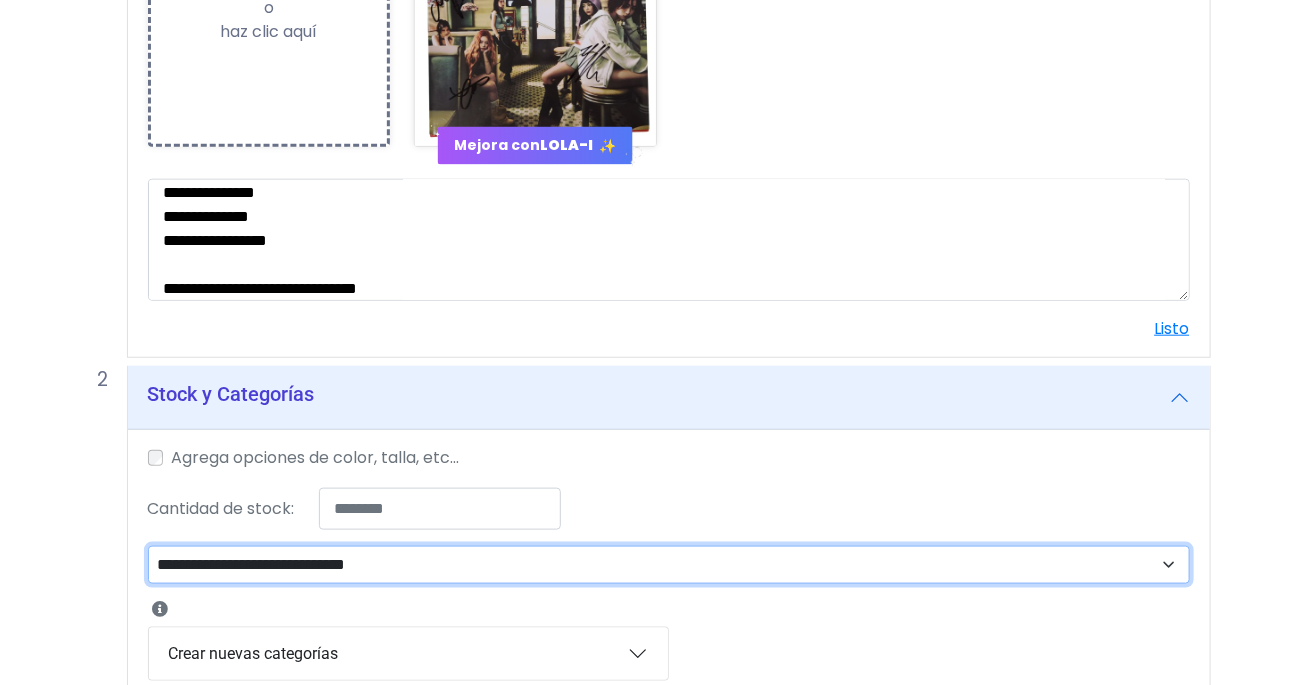 click on "**********" at bounding box center [669, 565] 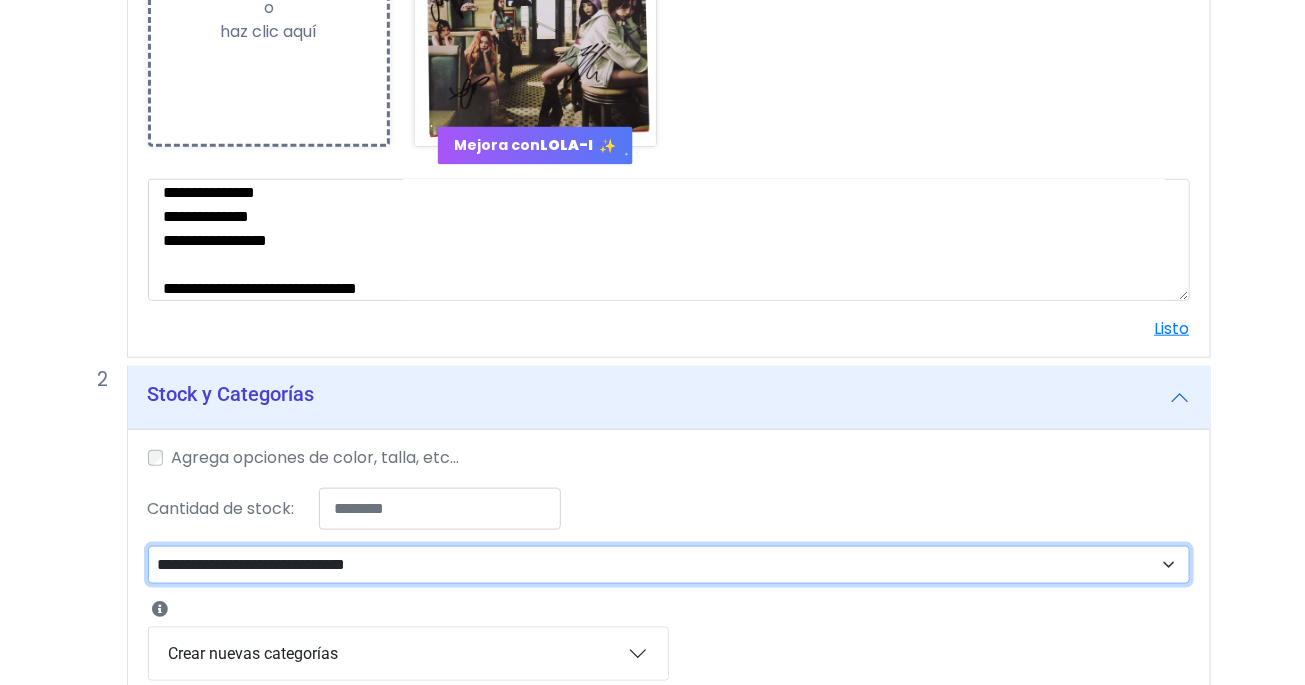 select on "**" 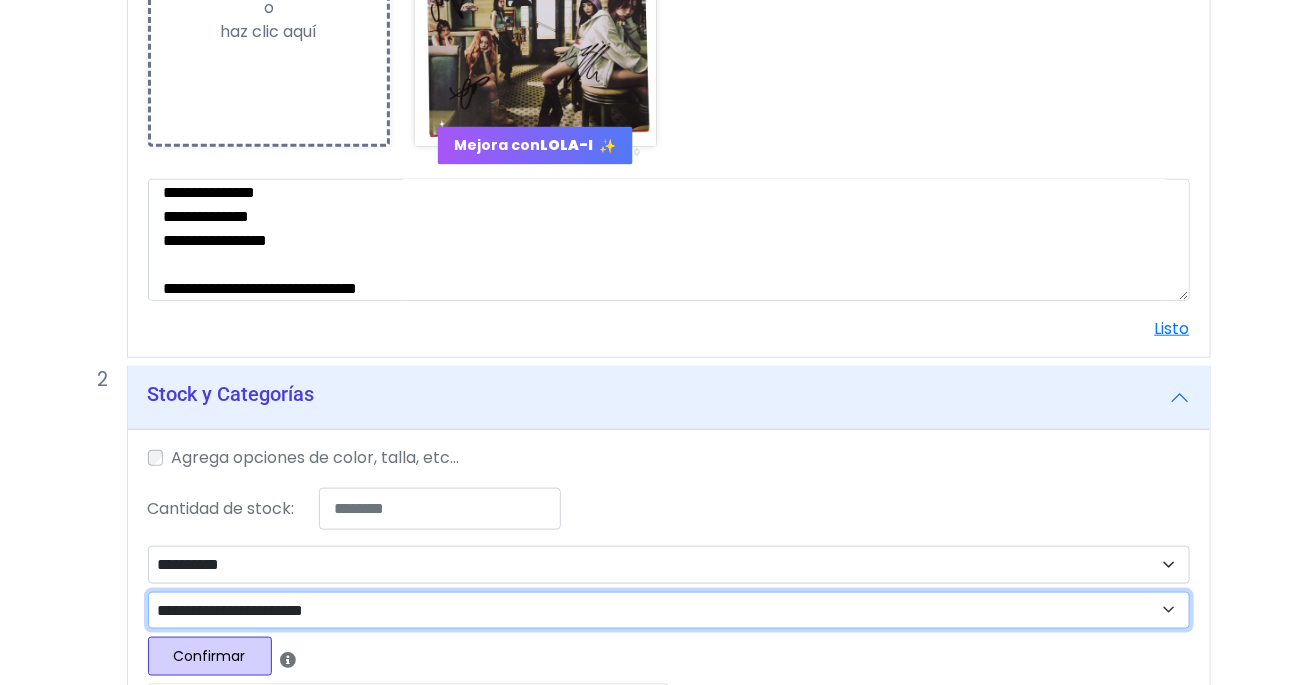 click on "**********" at bounding box center [669, 611] 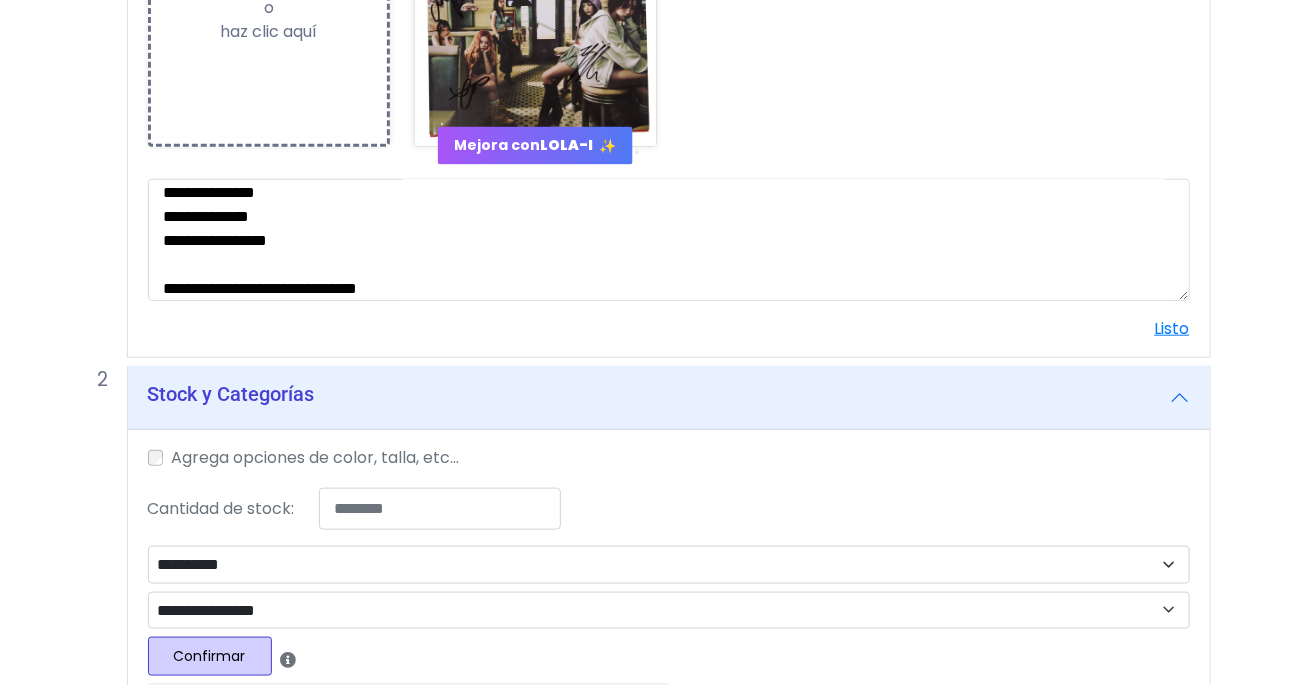 click on "Confirmar" at bounding box center [210, 656] 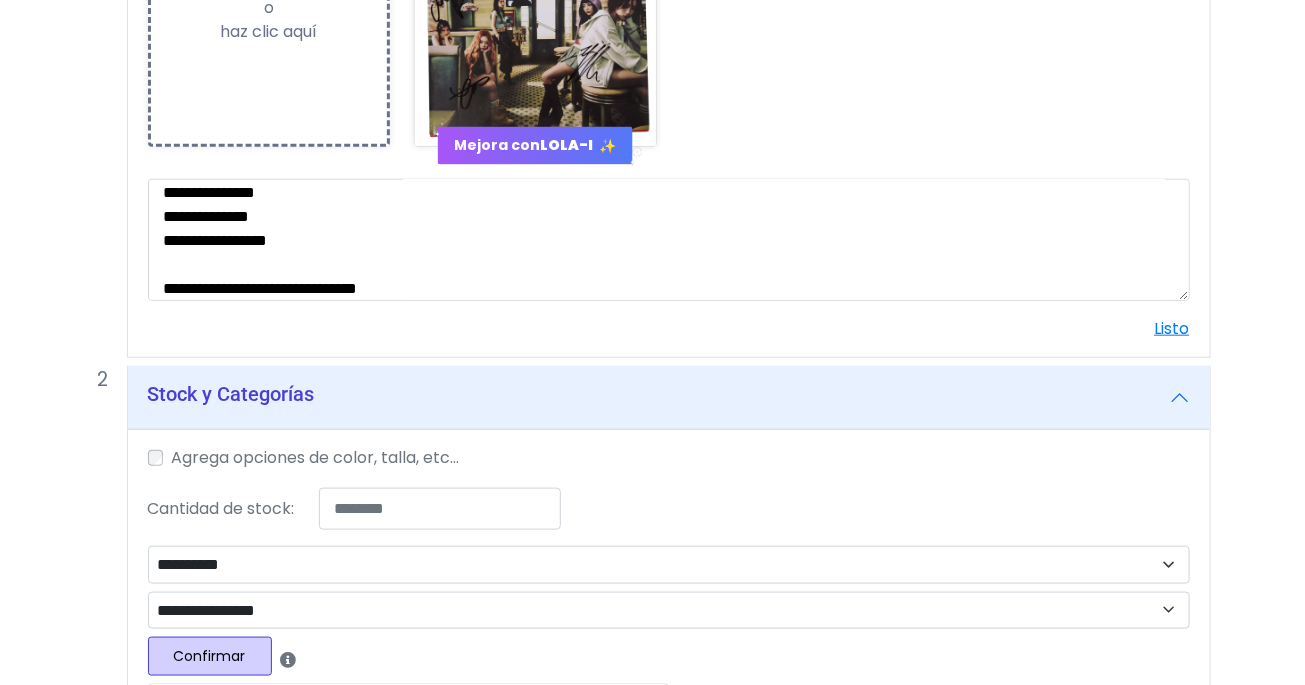 select 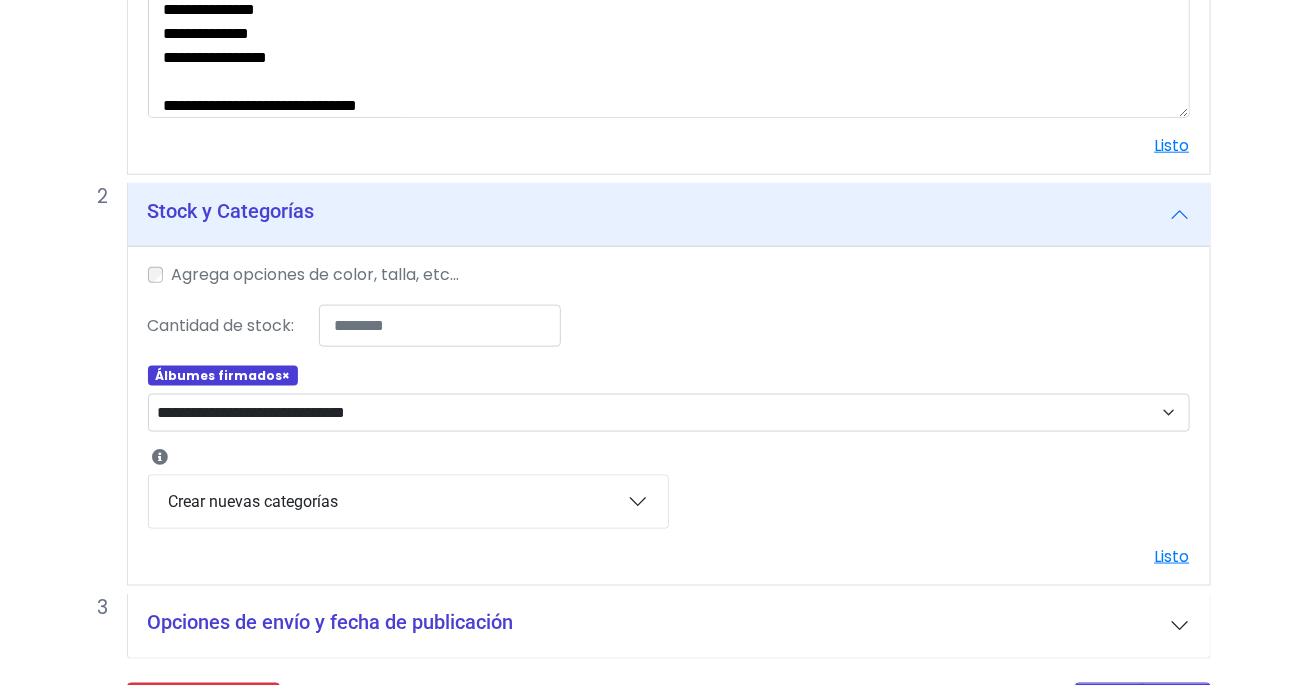 scroll, scrollTop: 827, scrollLeft: 0, axis: vertical 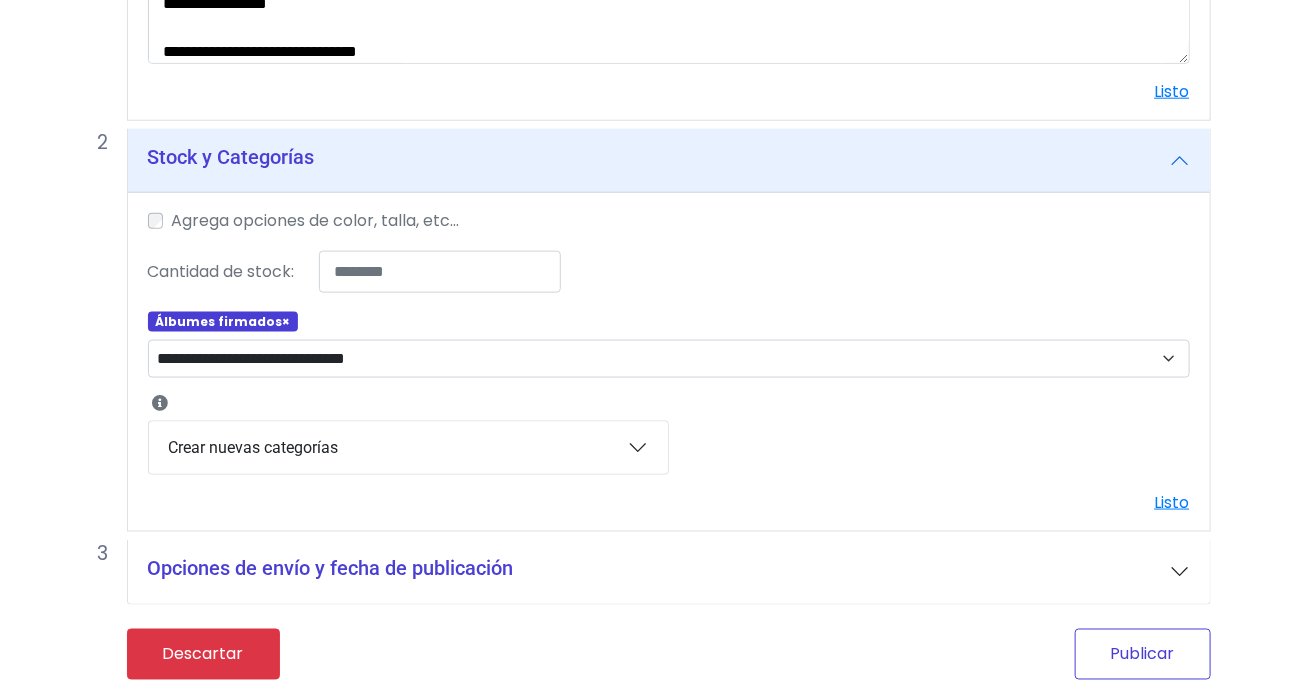 click on "Publicar" at bounding box center [1143, 654] 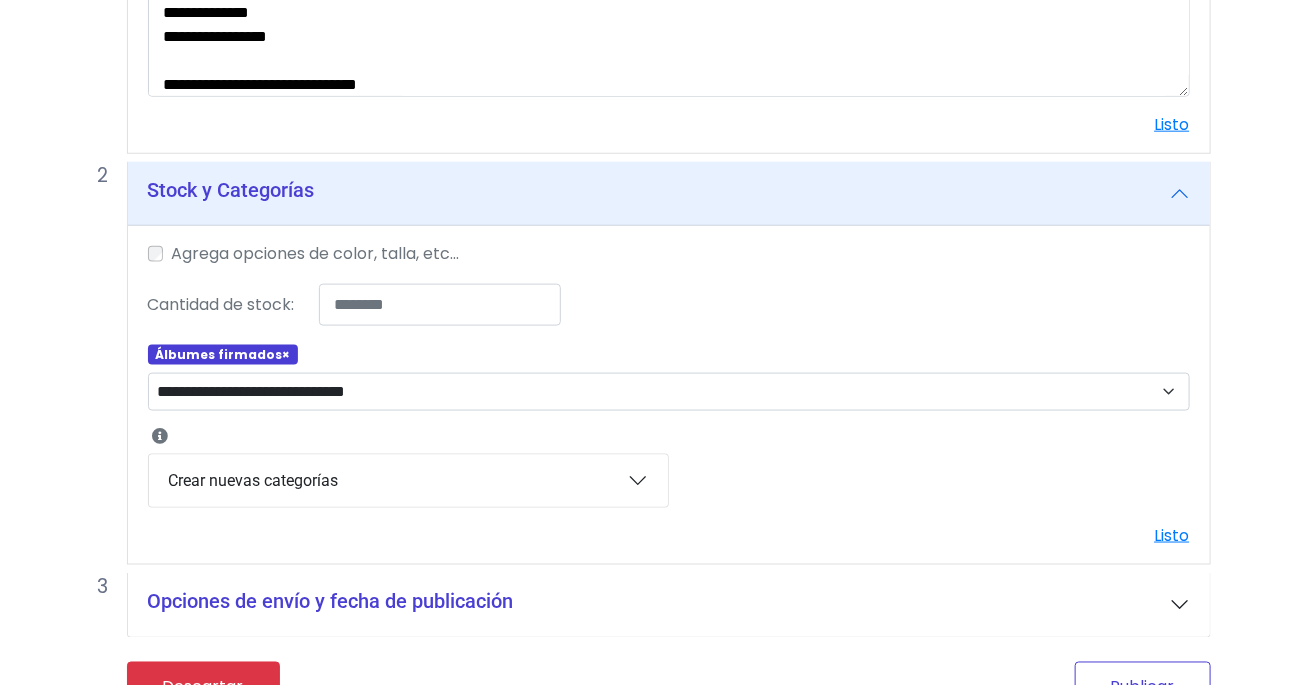scroll, scrollTop: 860, scrollLeft: 0, axis: vertical 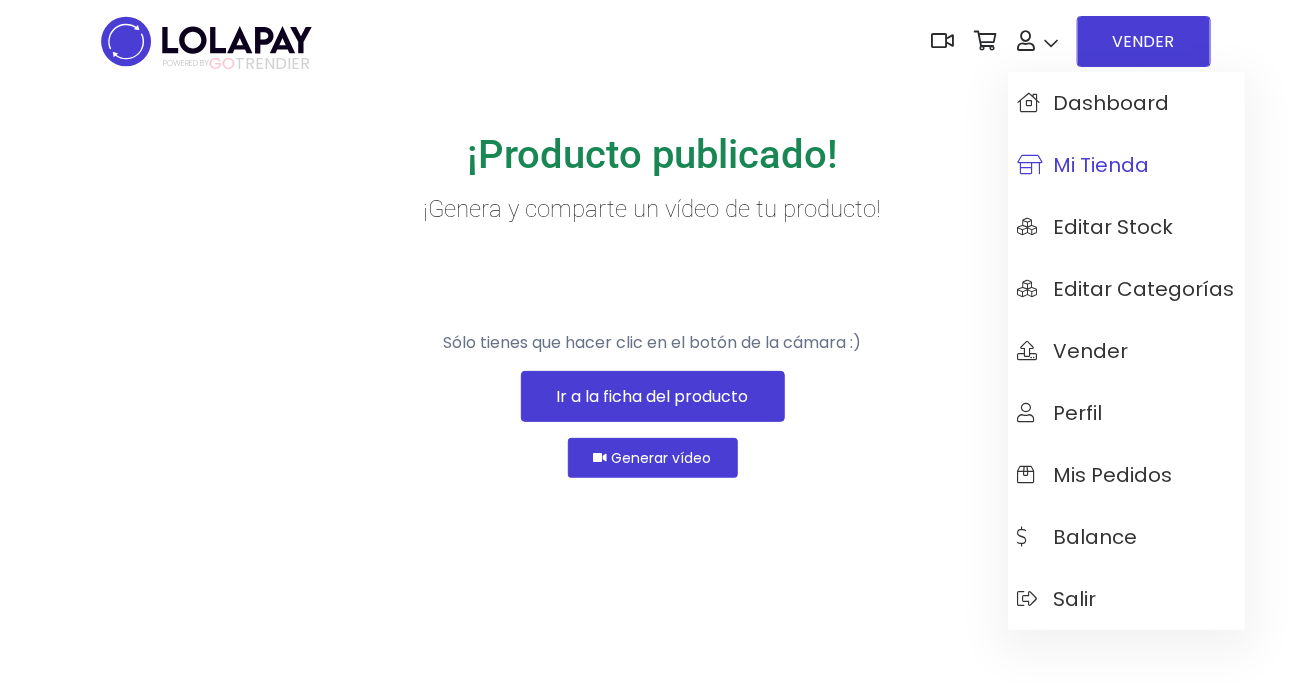click on "Mi tienda" at bounding box center [1084, 165] 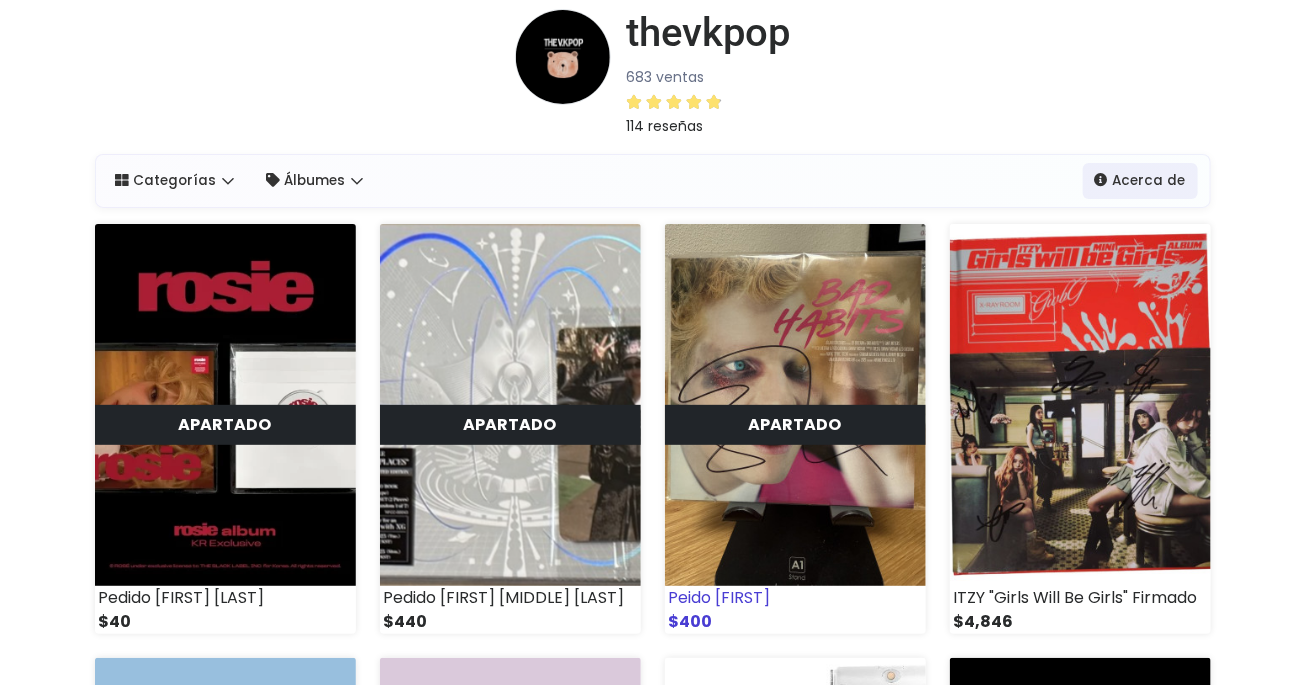 scroll, scrollTop: 0, scrollLeft: 0, axis: both 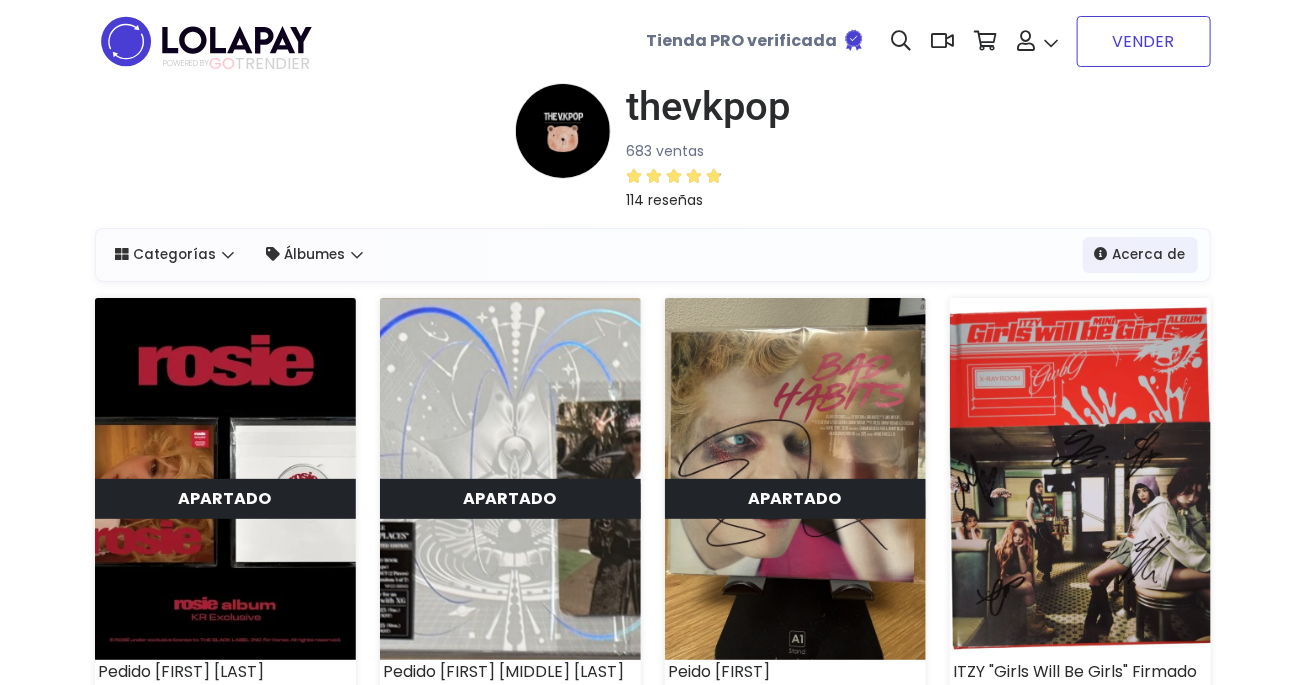 click on "VENDER" at bounding box center [1144, 41] 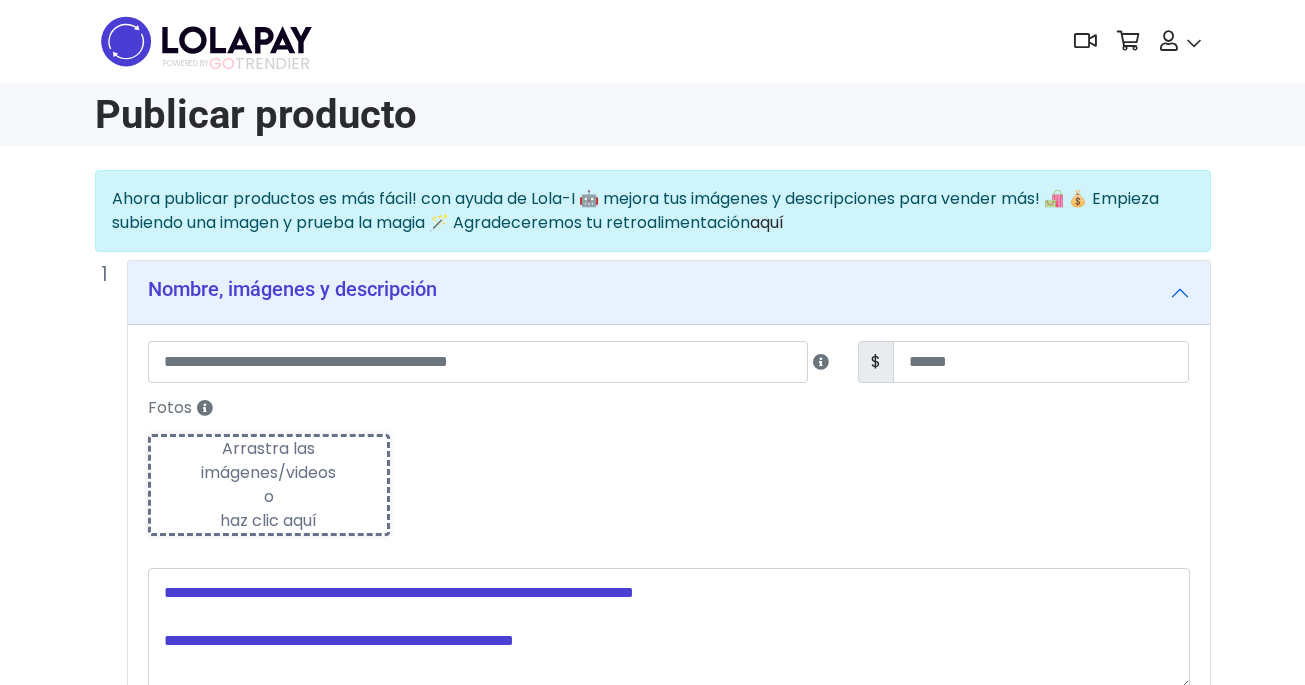 scroll, scrollTop: 0, scrollLeft: 0, axis: both 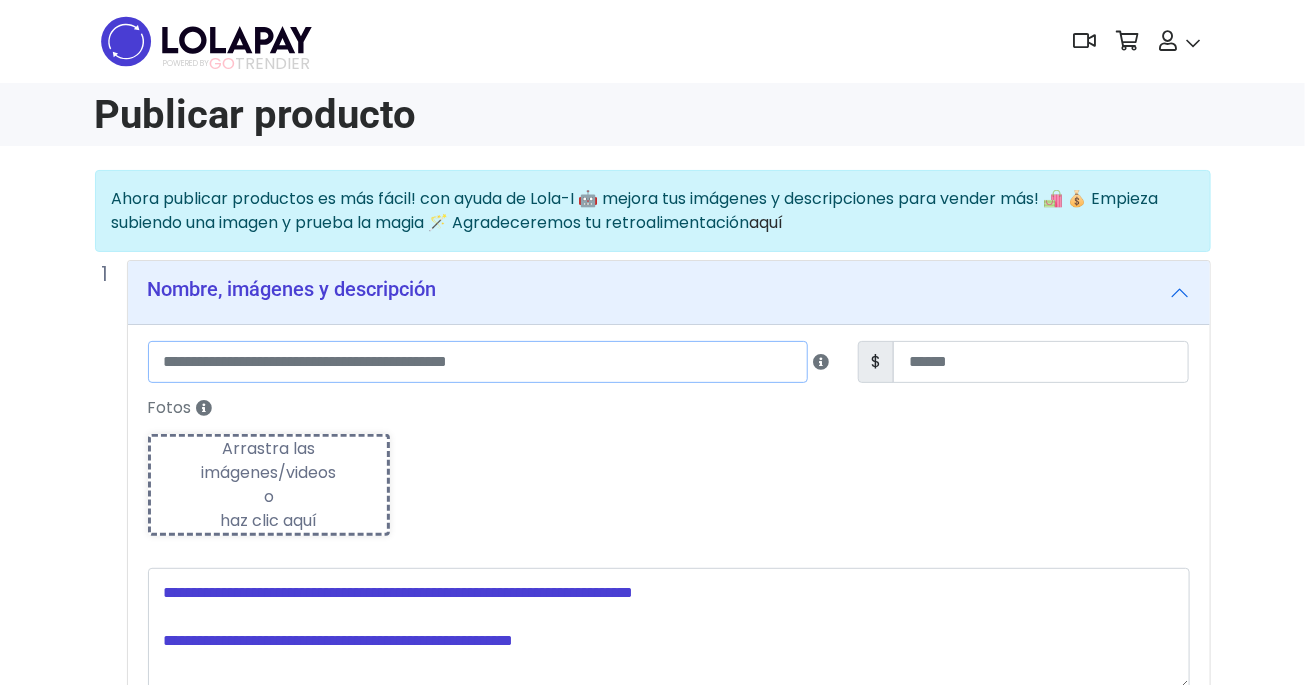 click at bounding box center (478, 362) 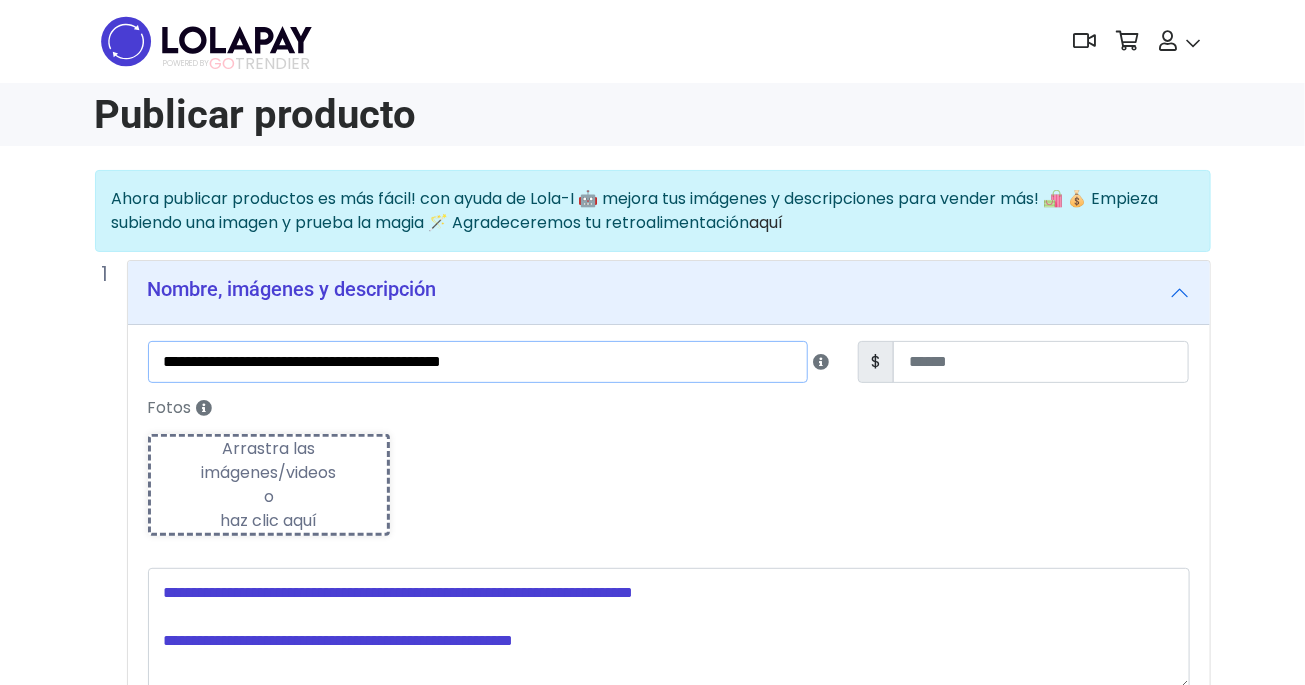 click on "**********" at bounding box center [478, 362] 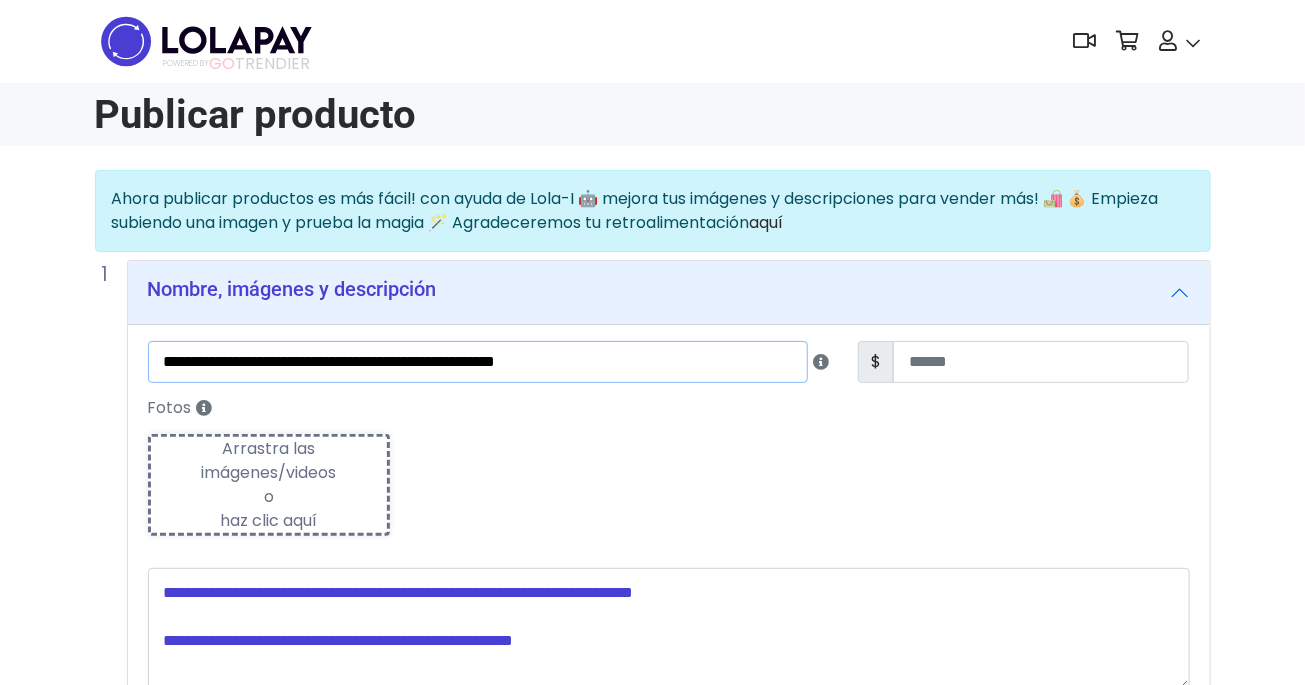 type on "**********" 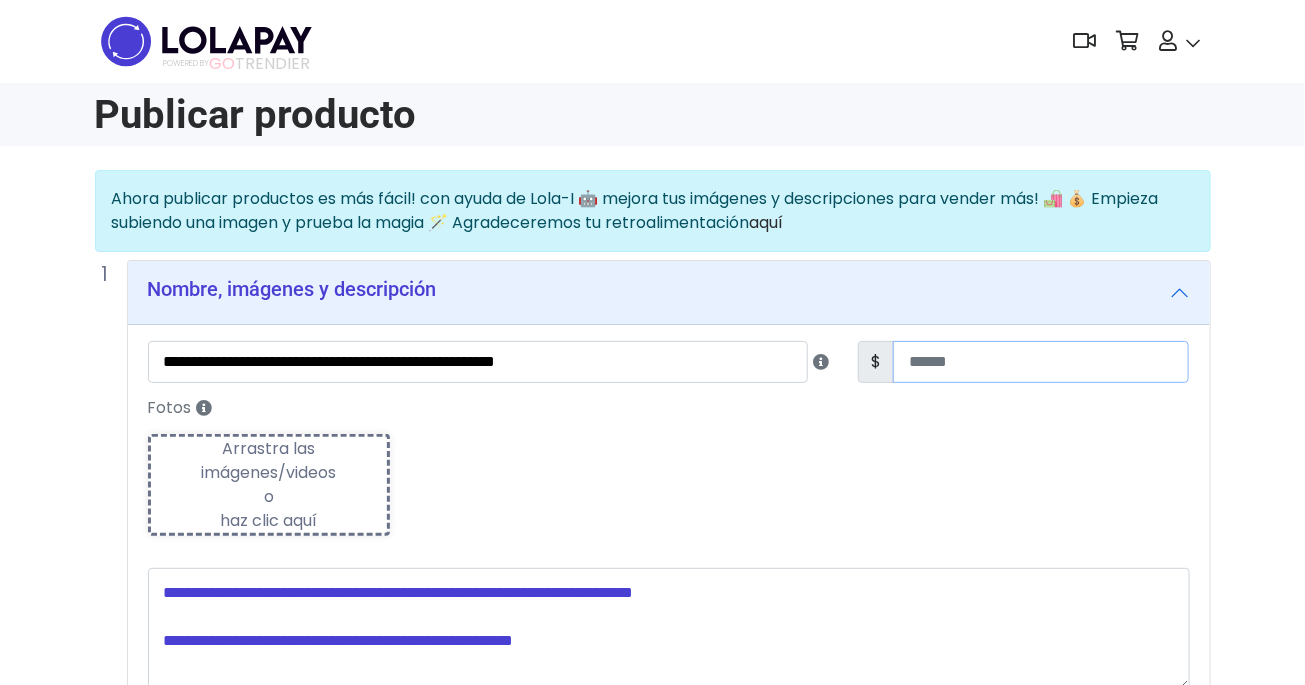 click at bounding box center (1041, 362) 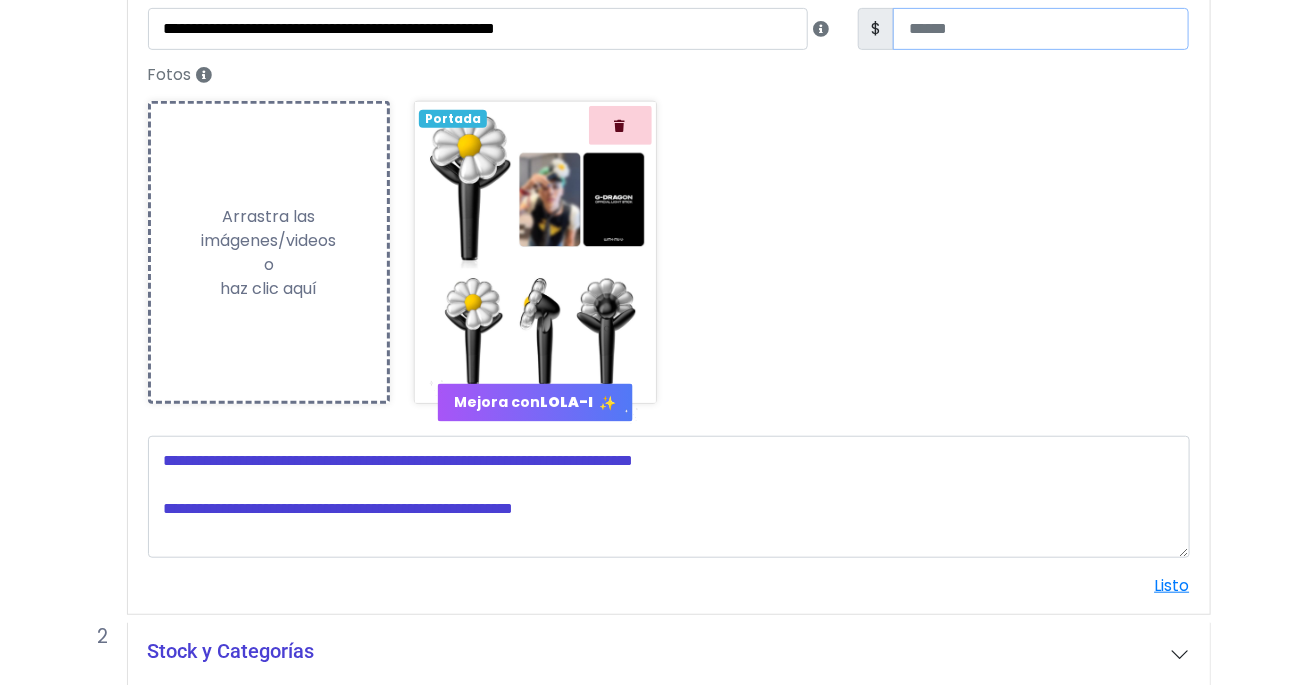 scroll, scrollTop: 341, scrollLeft: 0, axis: vertical 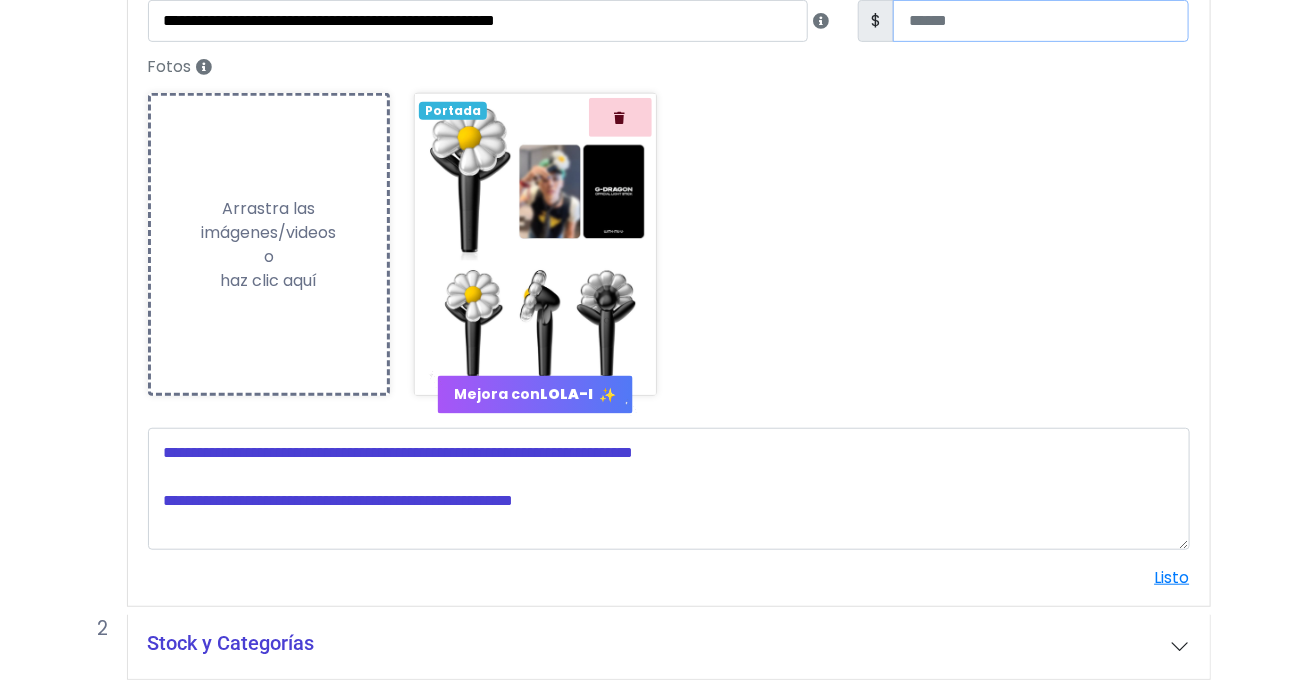 type on "****" 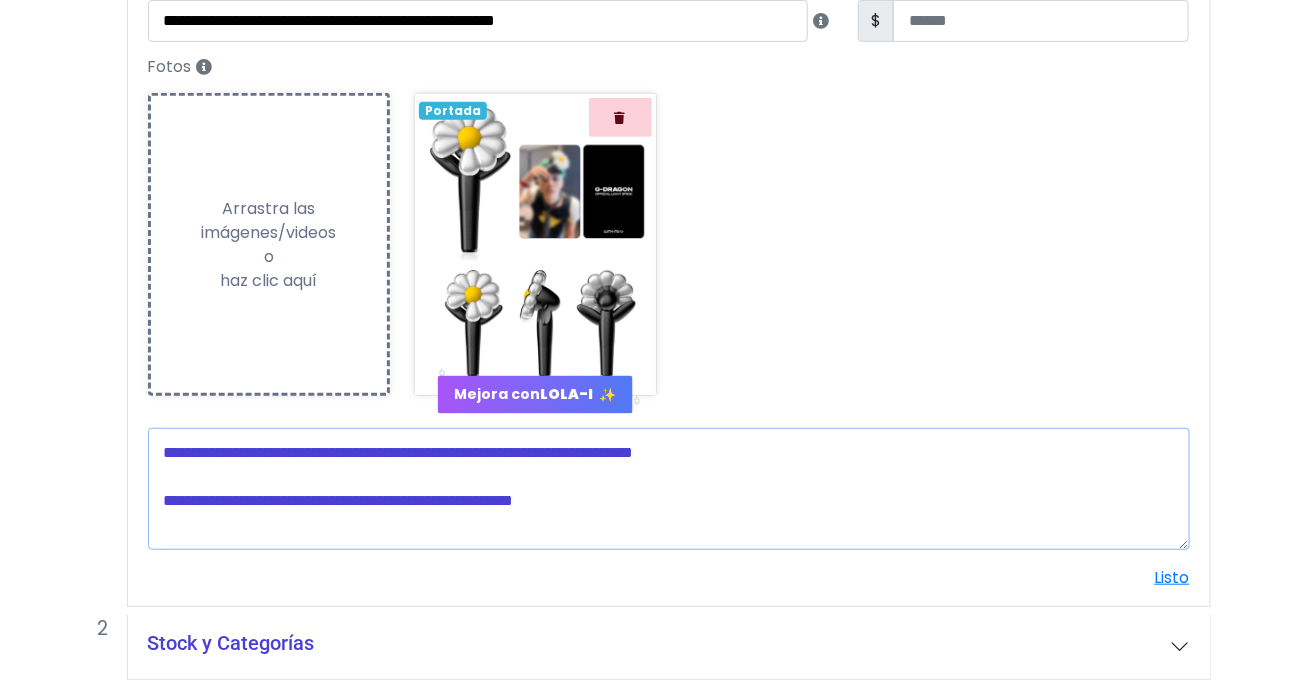 click at bounding box center (669, 489) 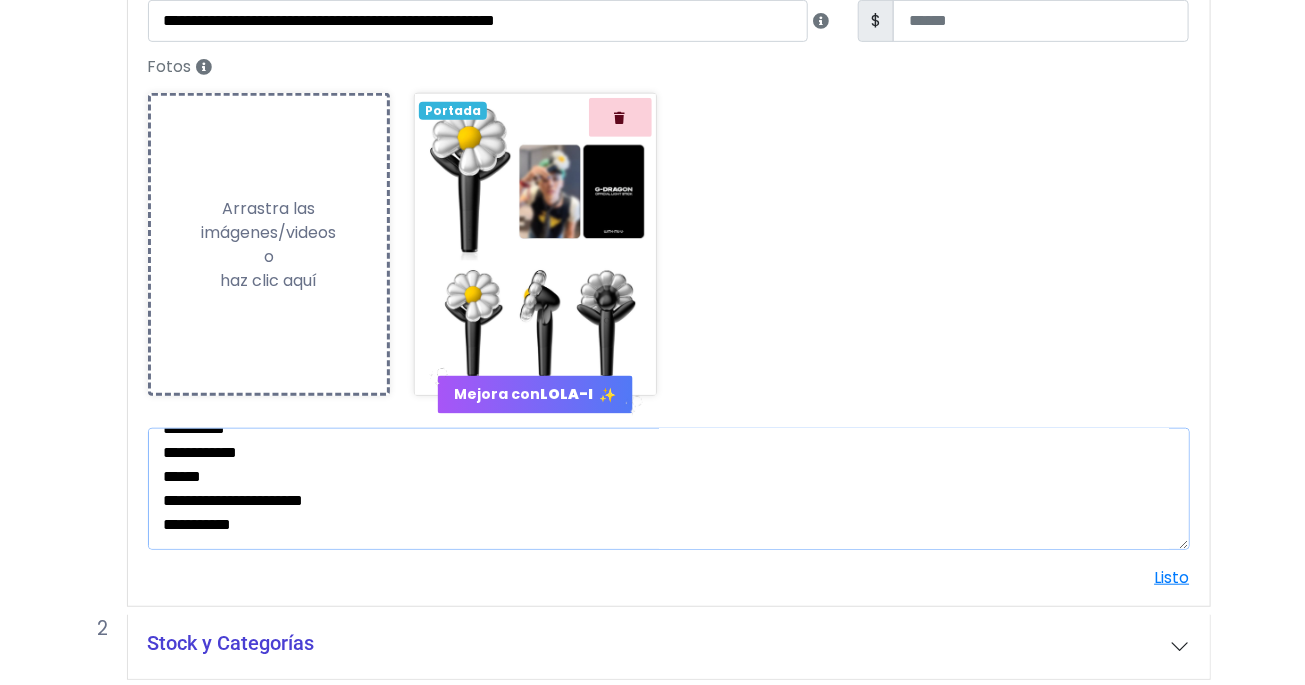 scroll, scrollTop: 23, scrollLeft: 0, axis: vertical 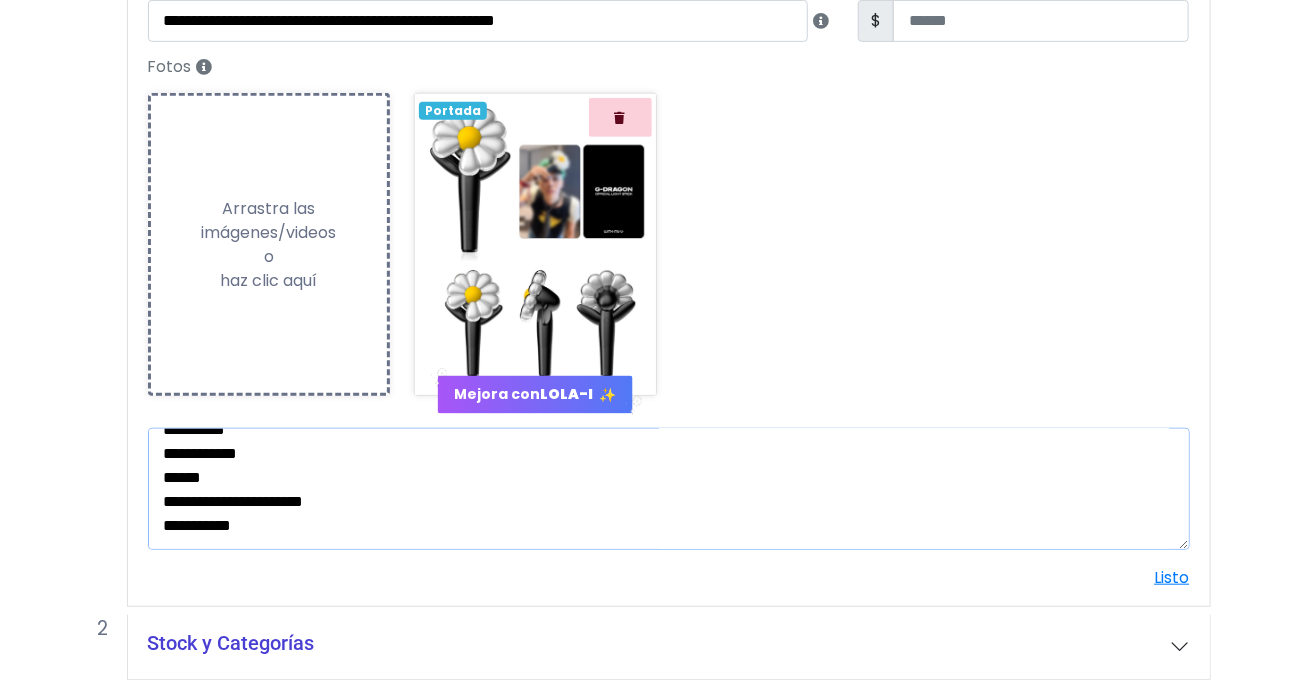 type on "**********" 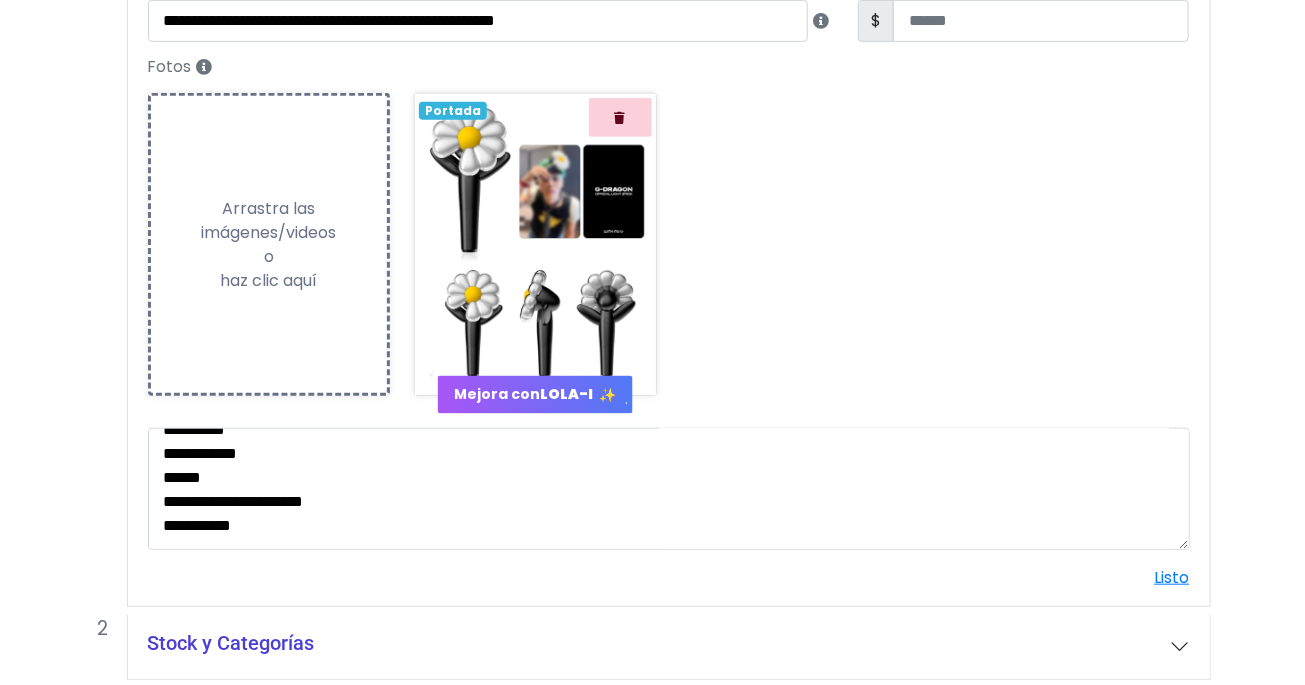 click on "Stock y Categorías" at bounding box center [231, 643] 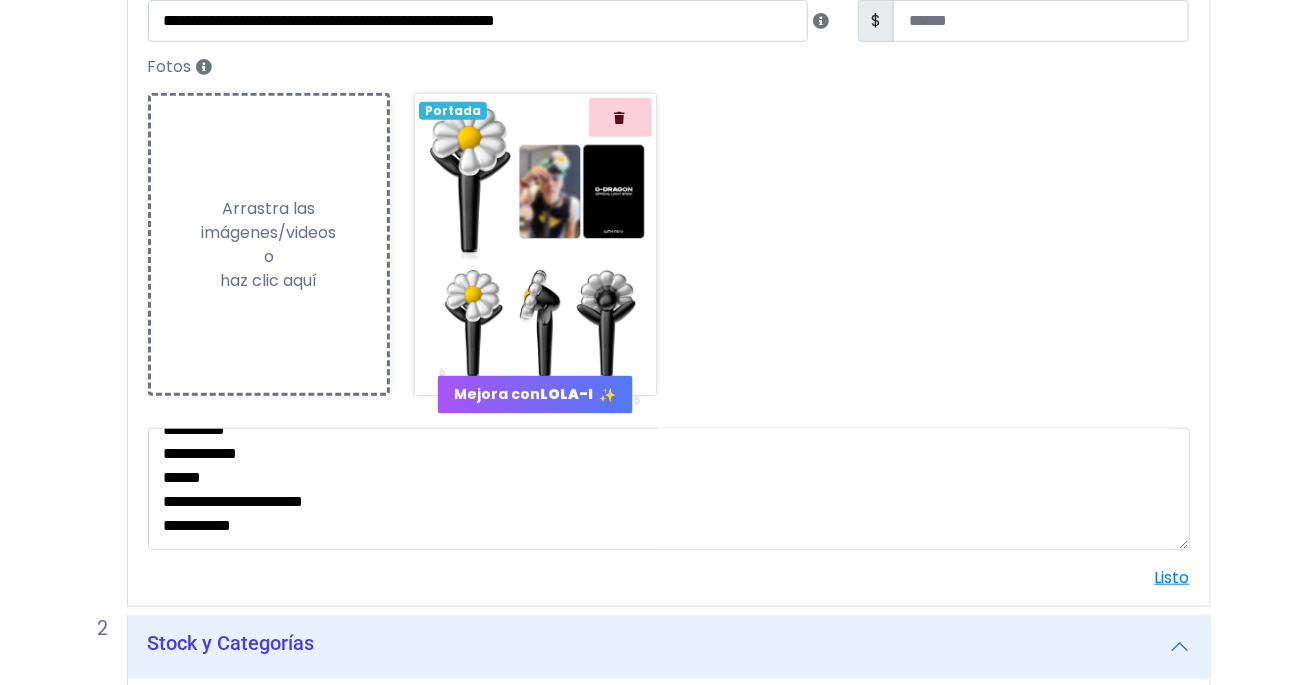 scroll, scrollTop: 24, scrollLeft: 0, axis: vertical 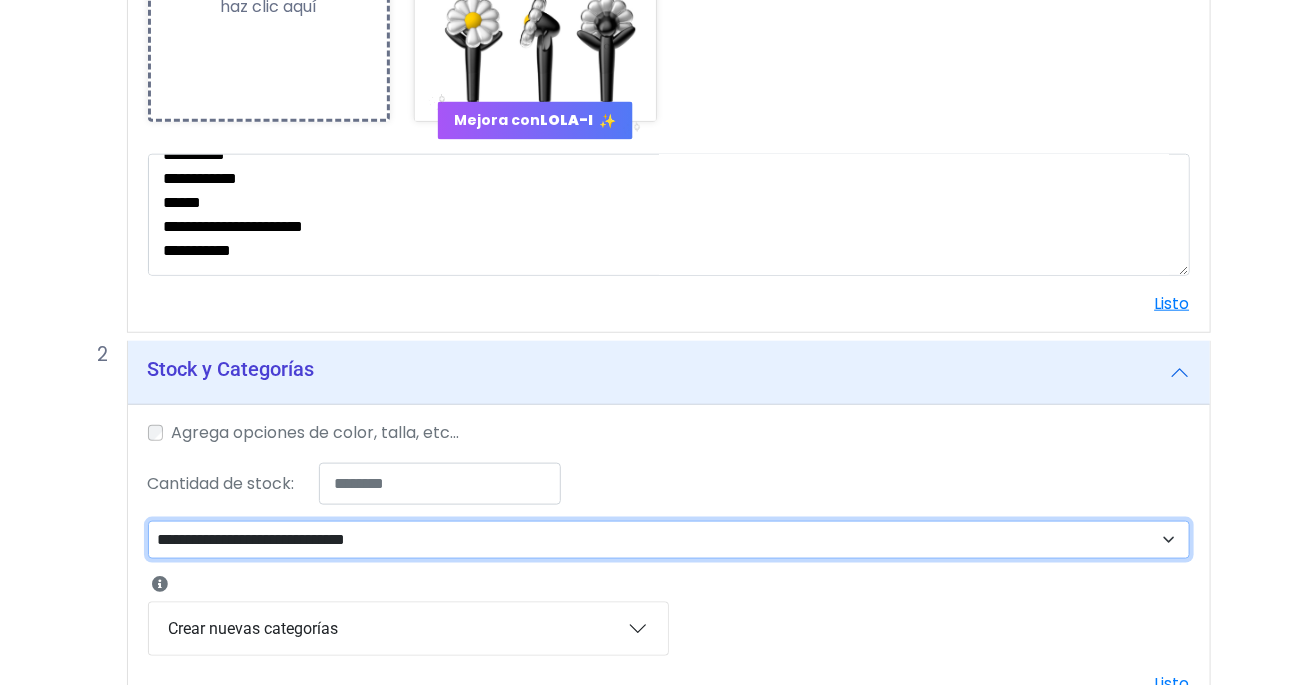 click on "**********" at bounding box center [669, 540] 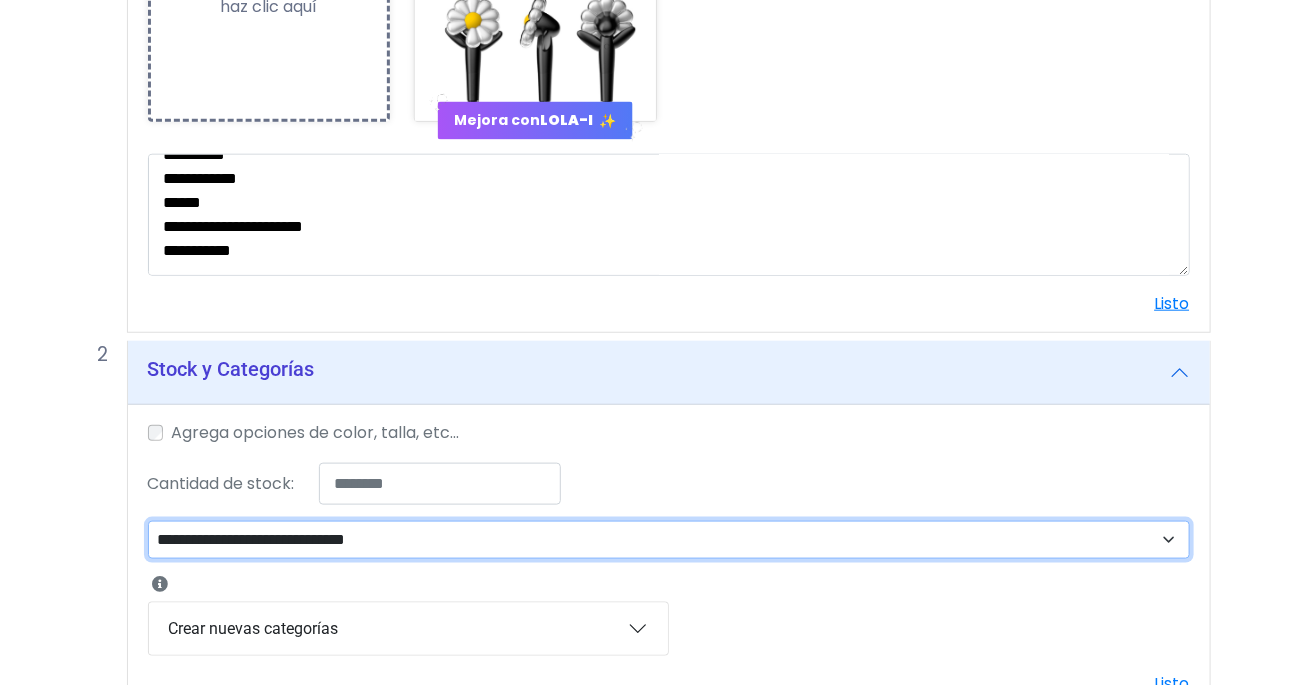 select on "**" 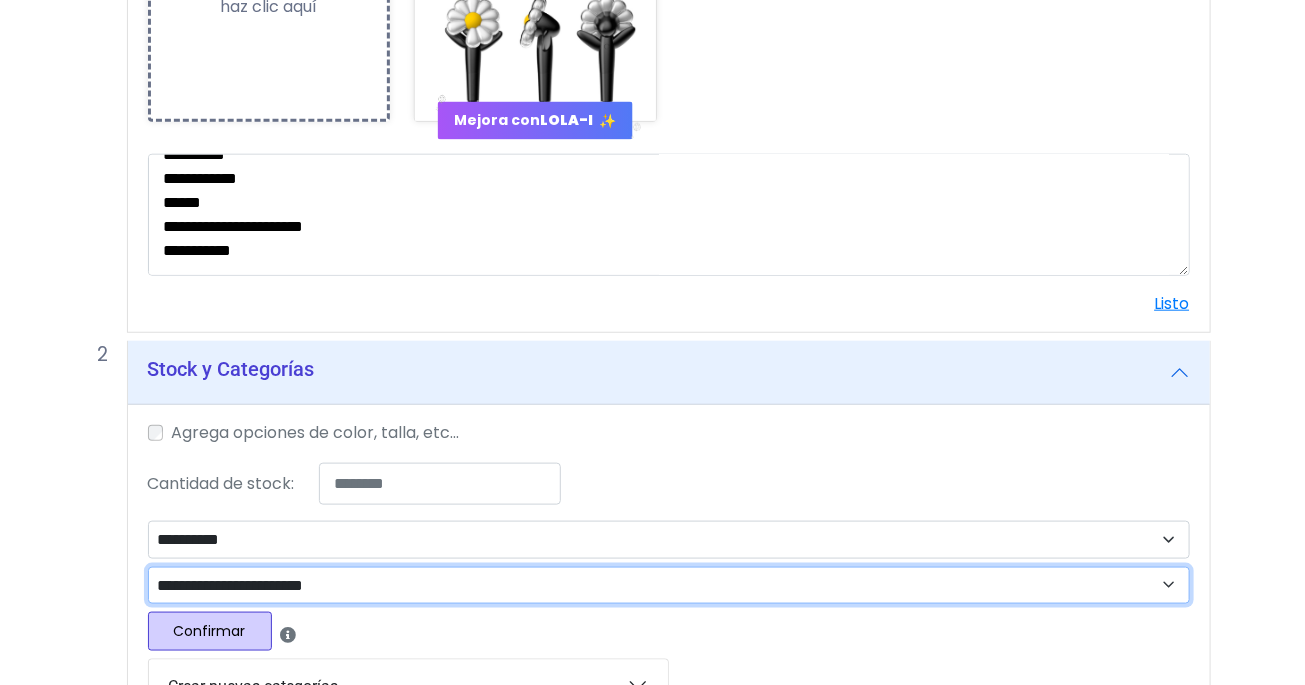 click on "**********" at bounding box center (669, 586) 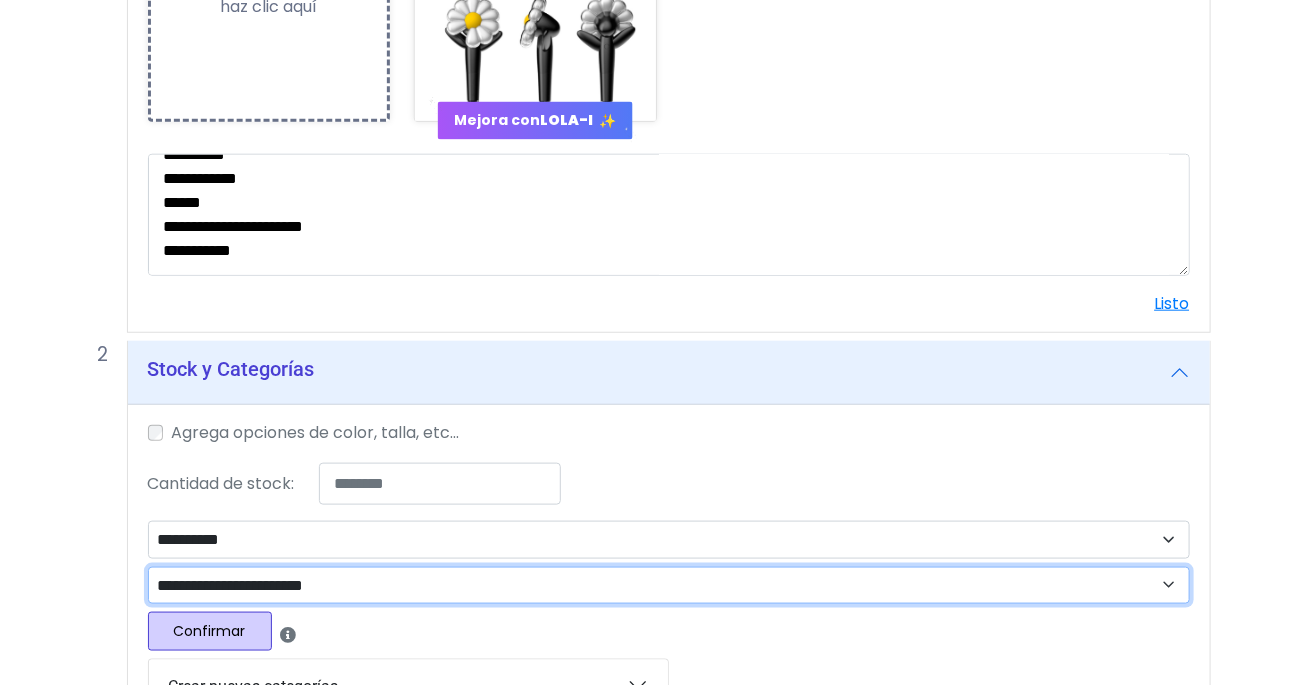 select on "****" 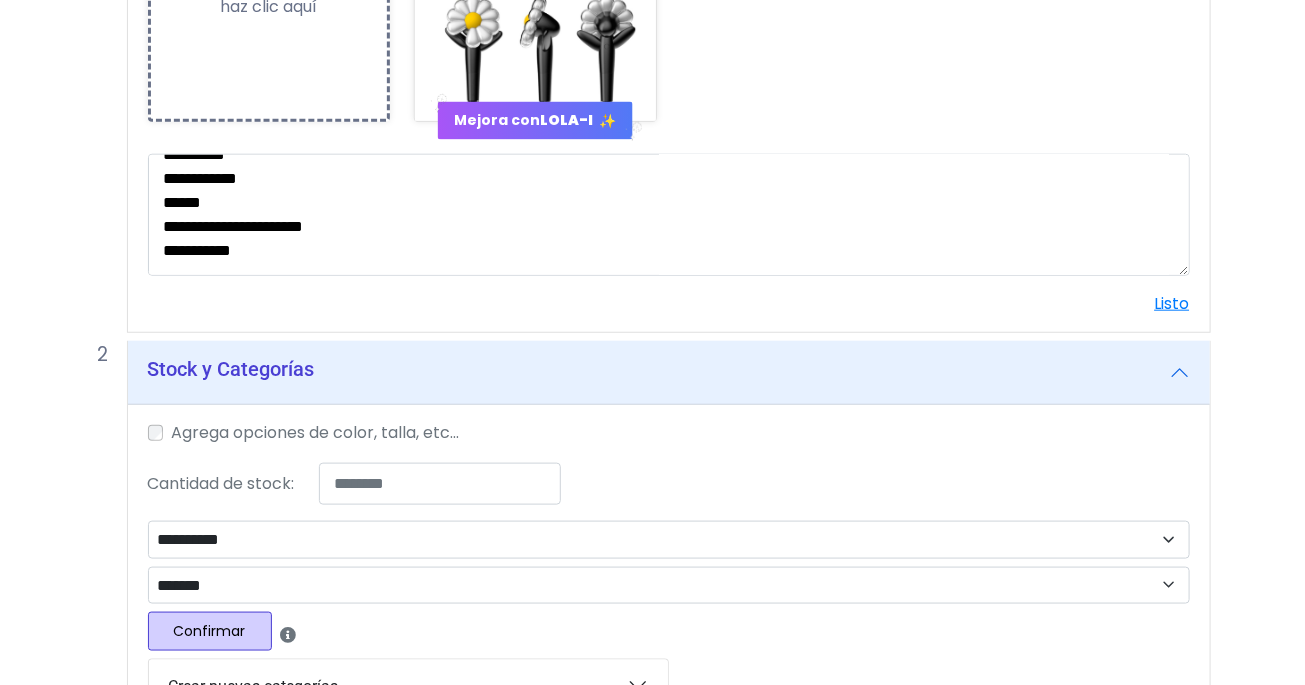 click on "Confirmar" at bounding box center (210, 631) 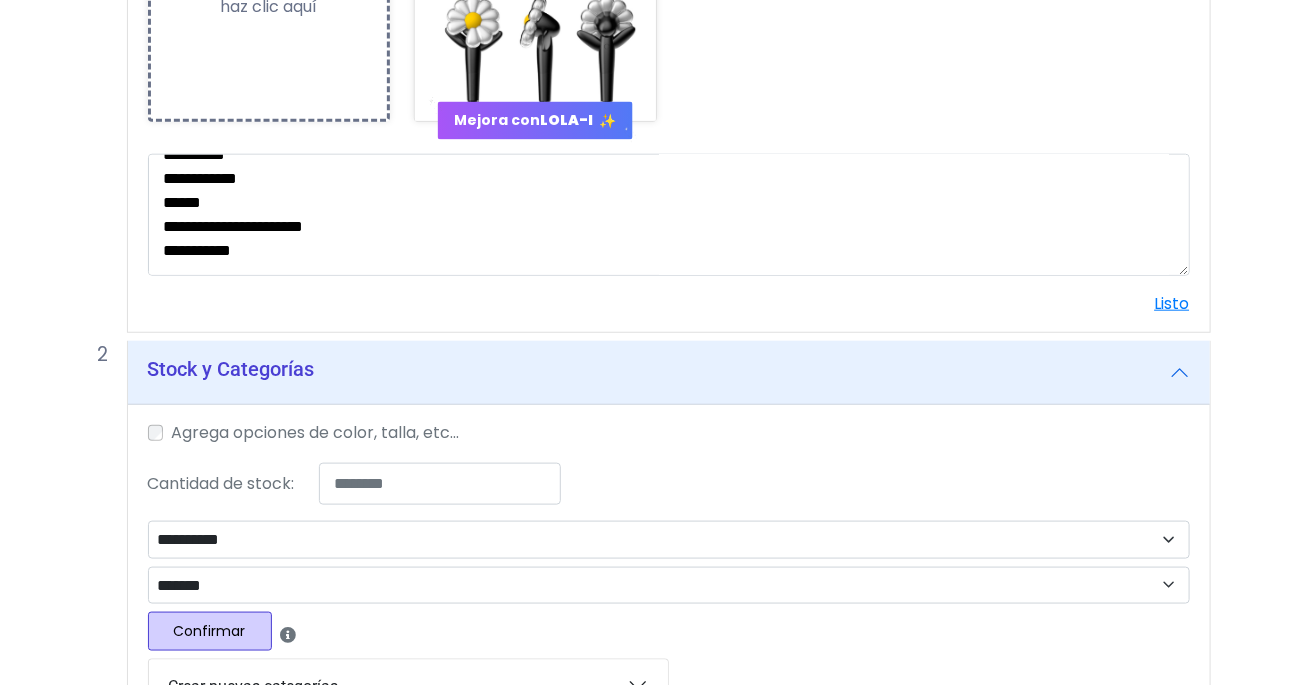 select 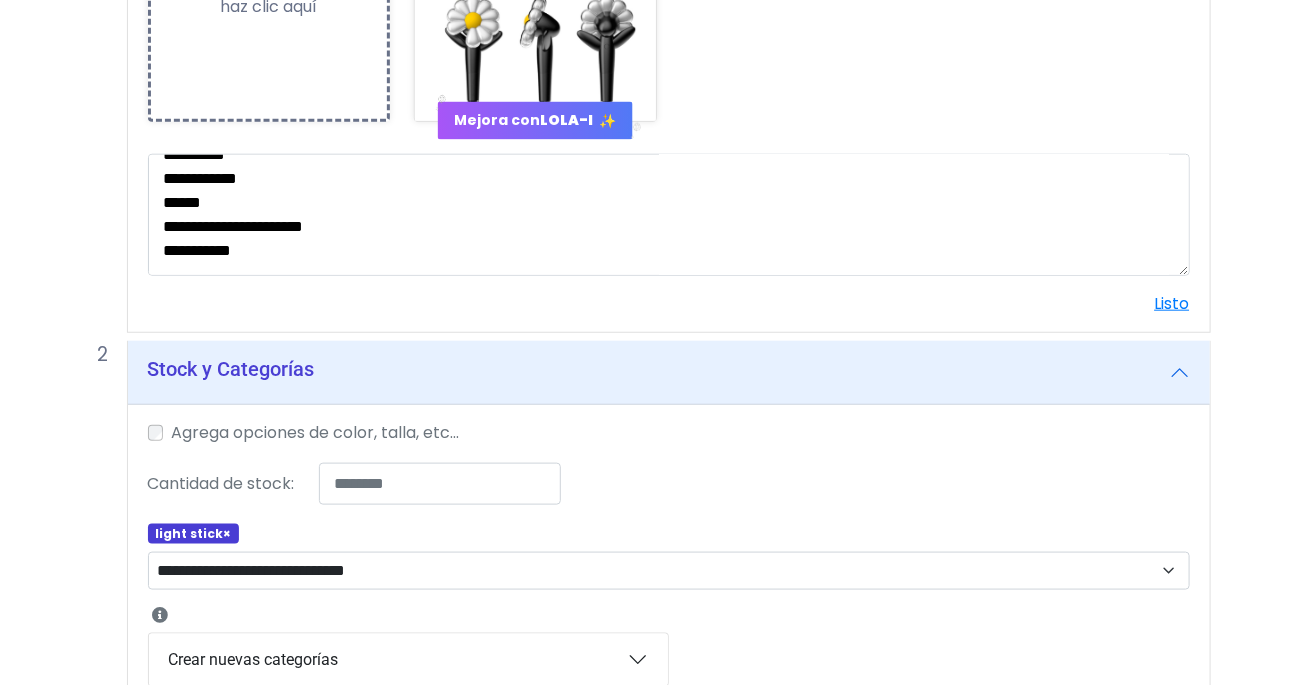 scroll, scrollTop: 832, scrollLeft: 0, axis: vertical 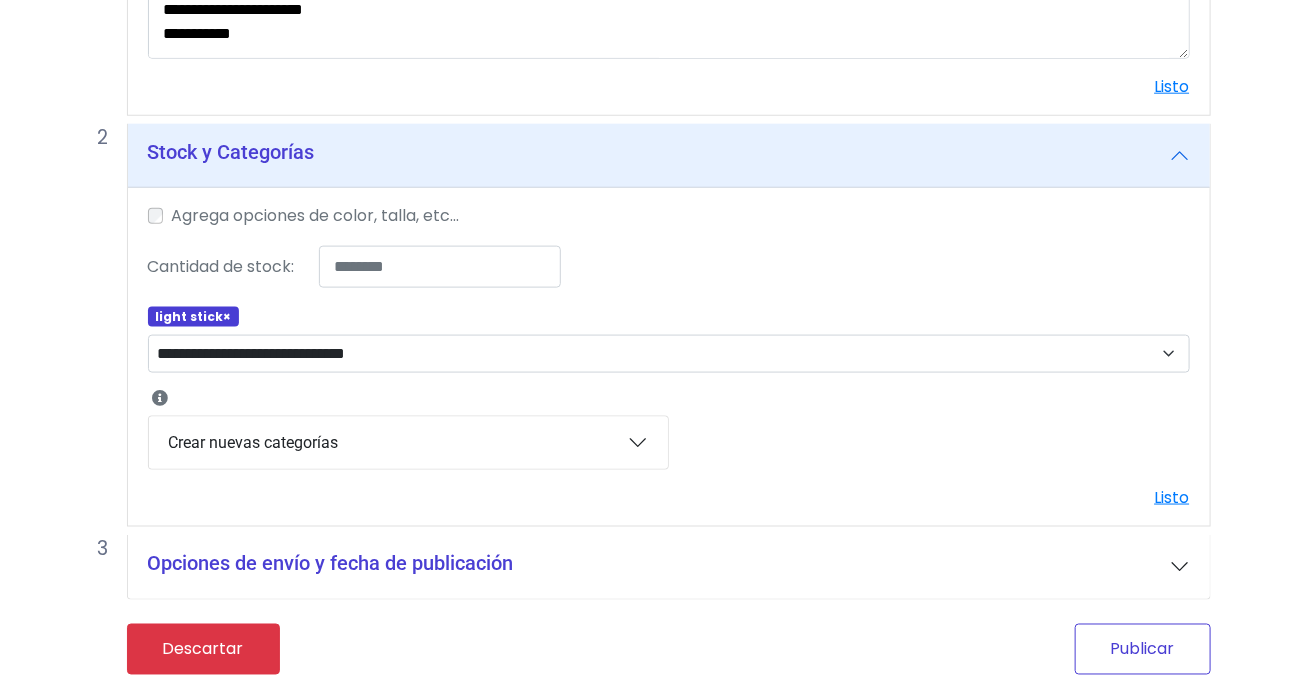 click on "Publicar" at bounding box center [1143, 649] 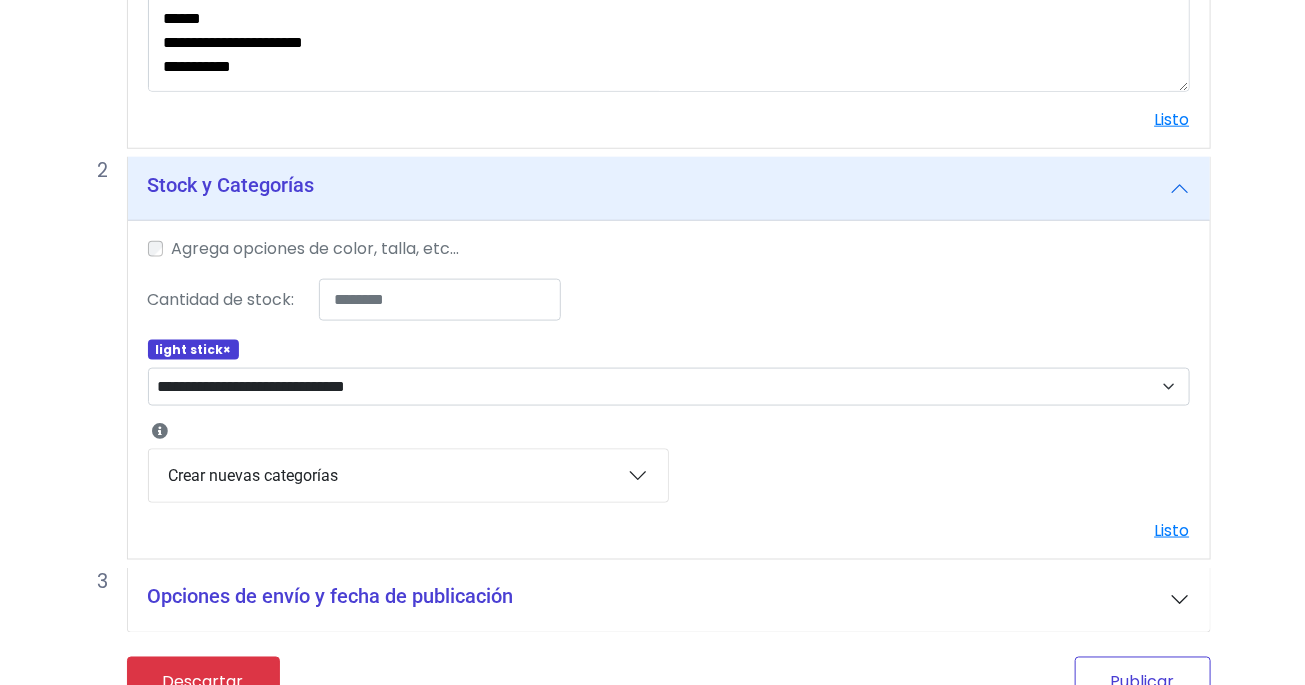scroll, scrollTop: 865, scrollLeft: 0, axis: vertical 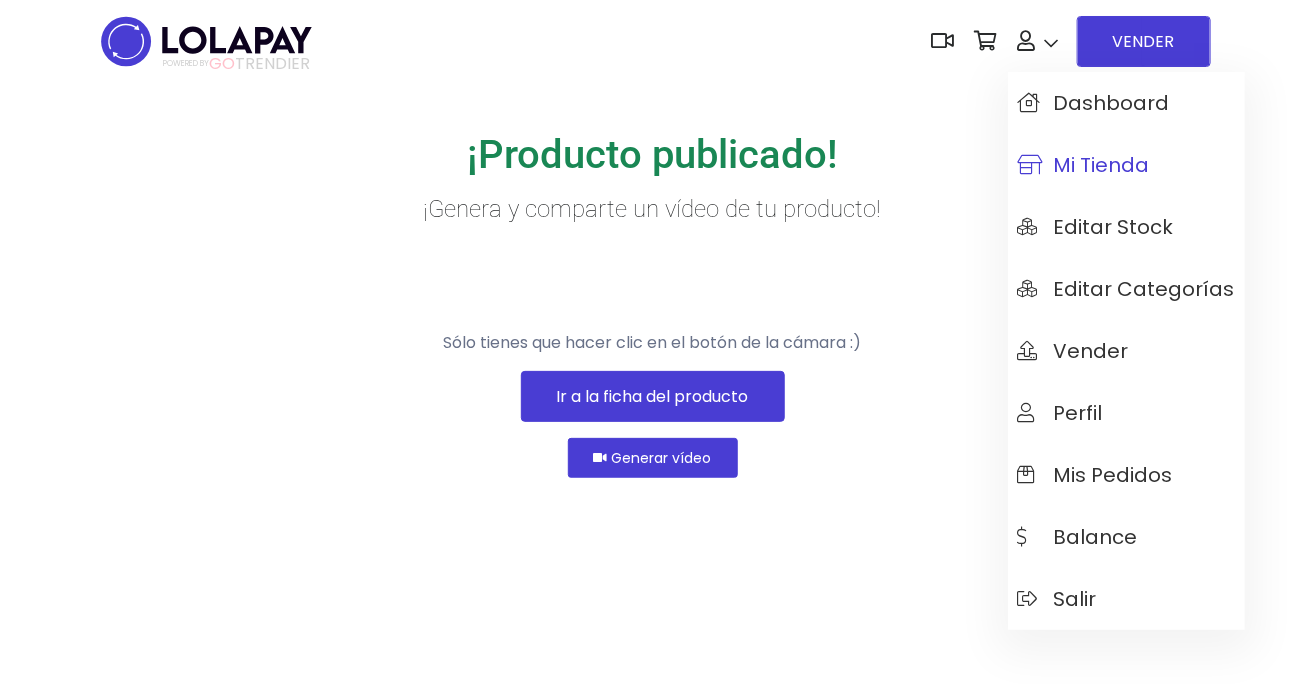 click on "Mi tienda" at bounding box center (1084, 165) 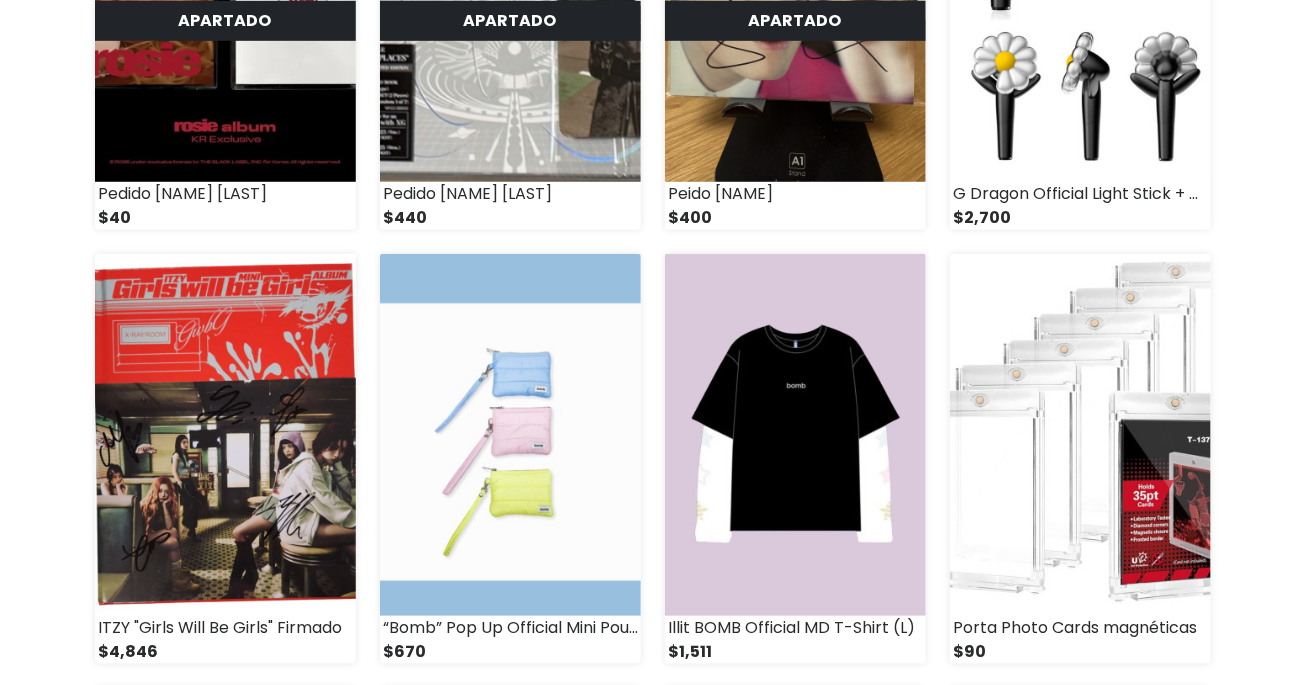 scroll, scrollTop: 527, scrollLeft: 0, axis: vertical 